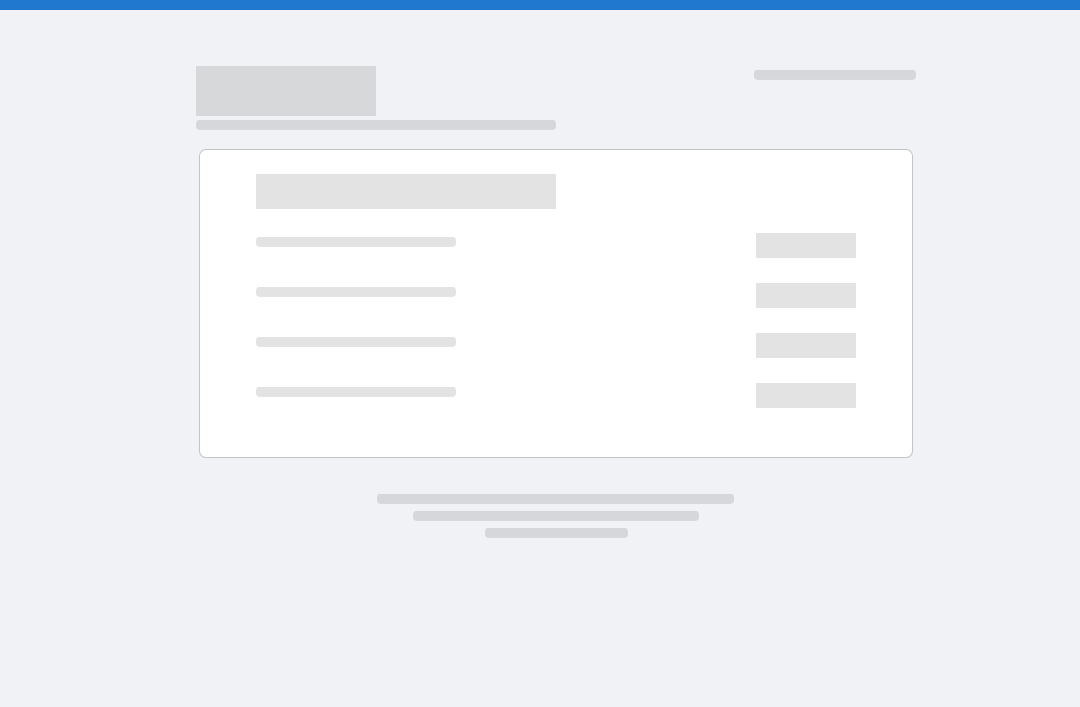 scroll, scrollTop: 0, scrollLeft: 0, axis: both 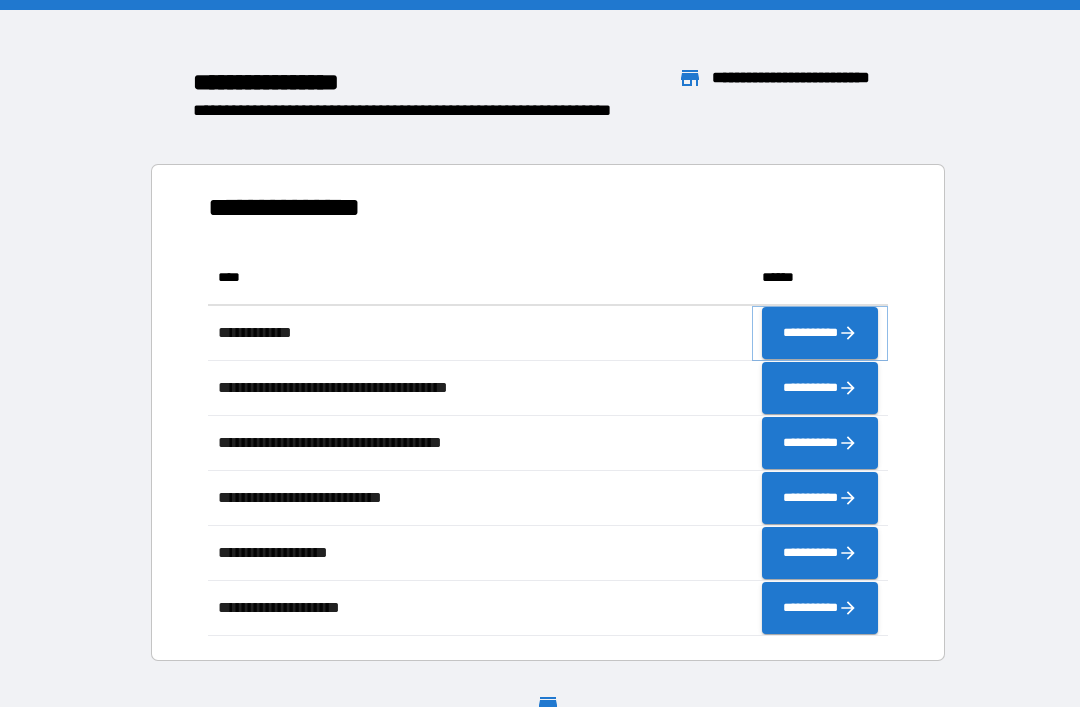 click on "**********" at bounding box center (820, 333) 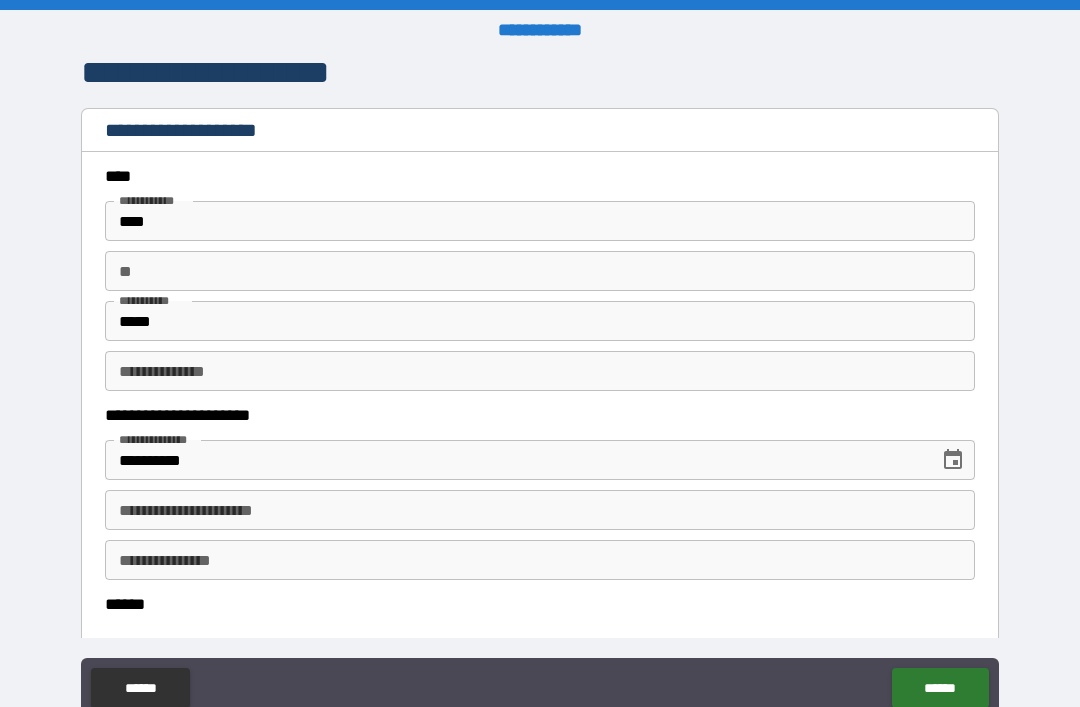 click on "**********" at bounding box center (540, 510) 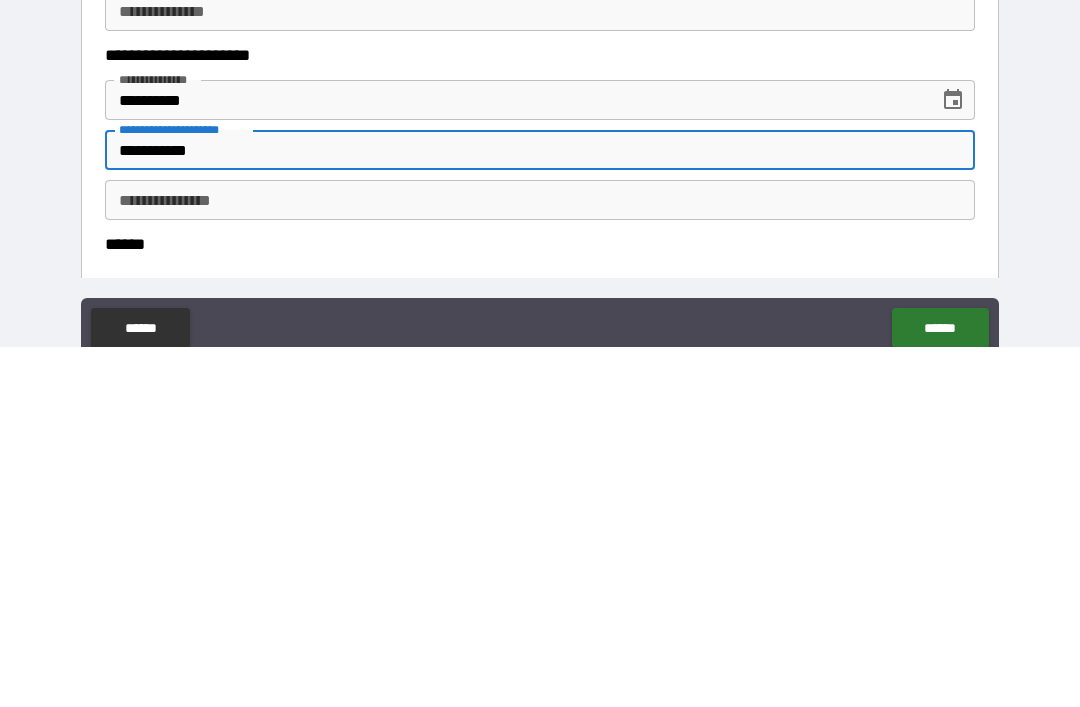 type on "**********" 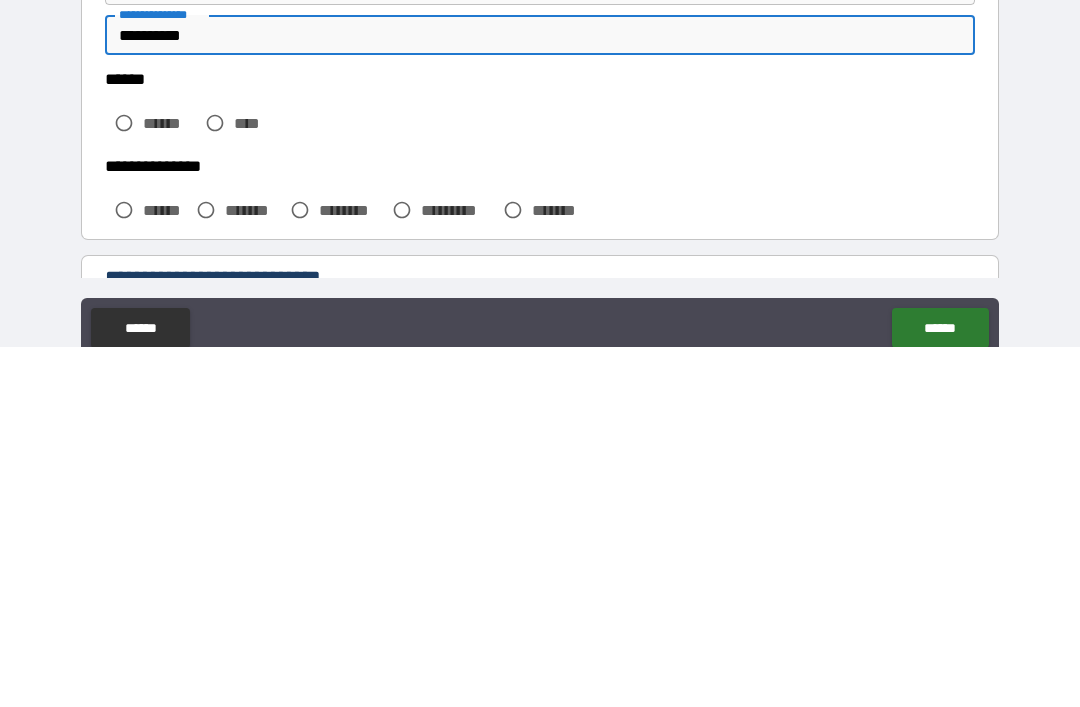 scroll, scrollTop: 164, scrollLeft: 0, axis: vertical 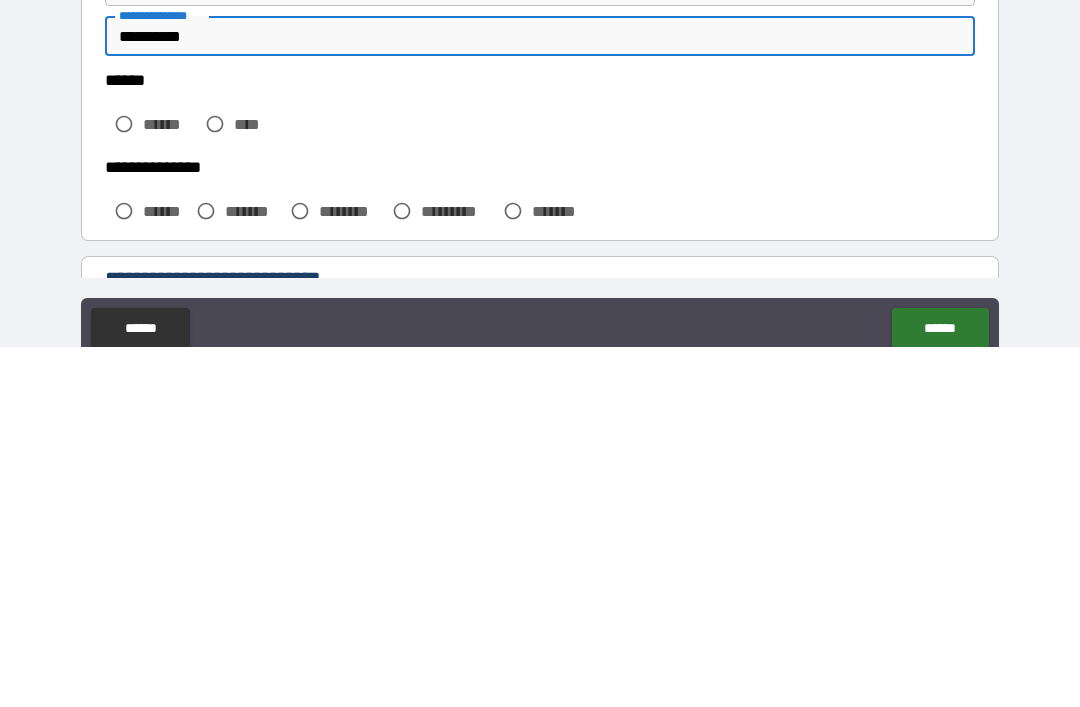type on "**********" 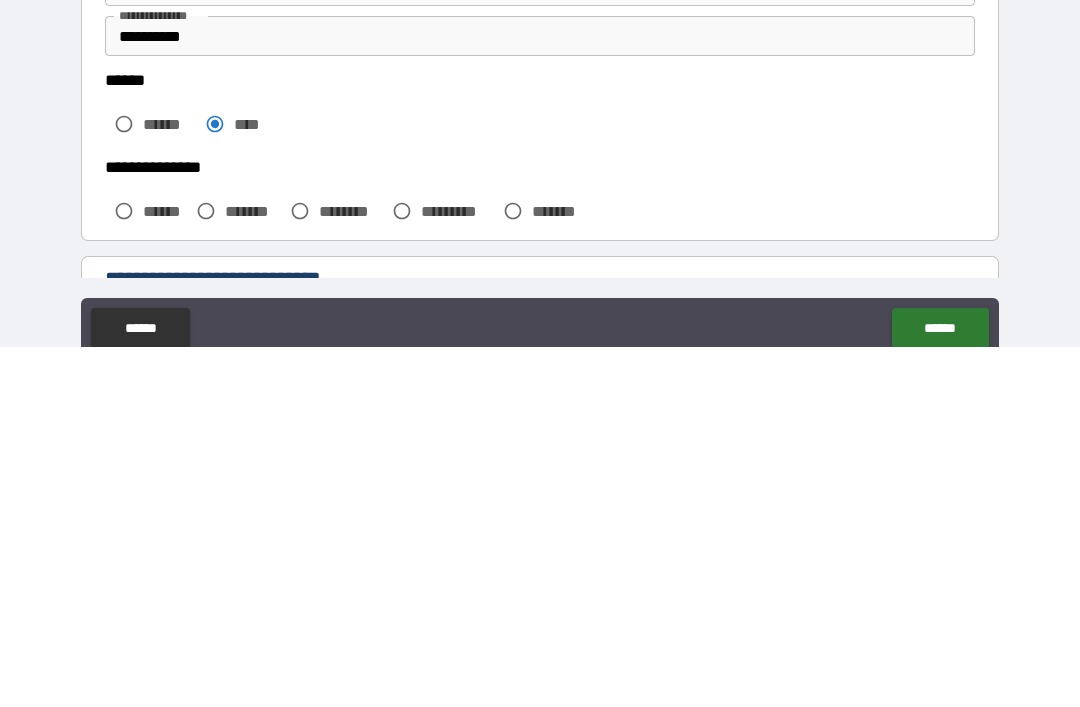 scroll, scrollTop: 64, scrollLeft: 0, axis: vertical 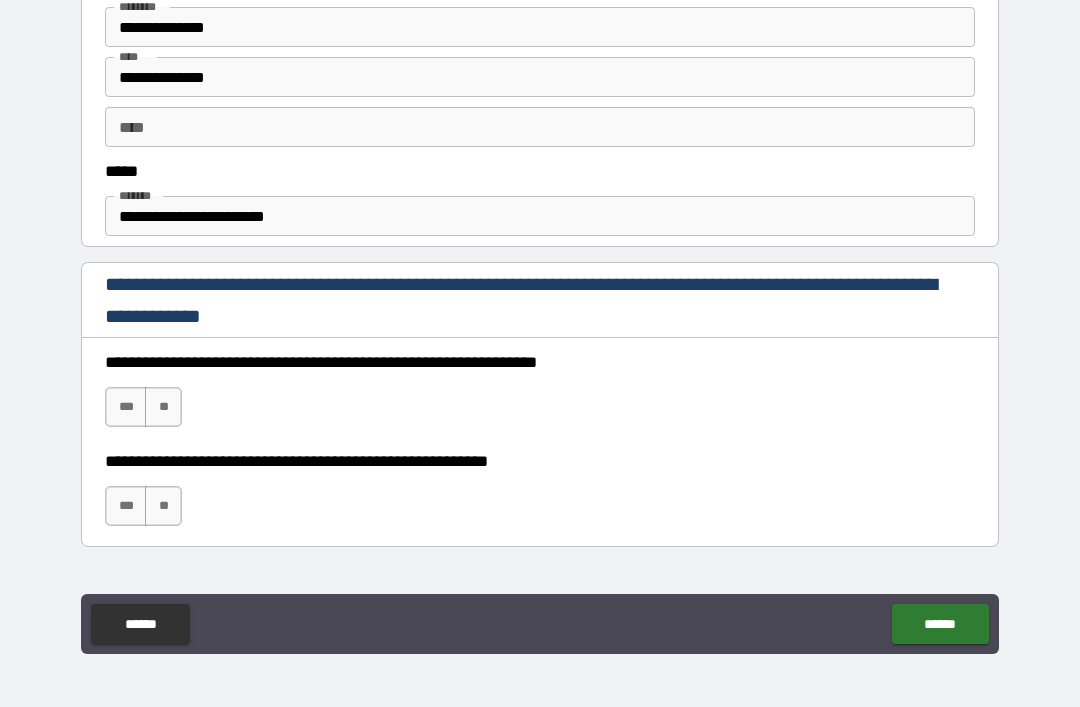 click on "***" at bounding box center [126, 407] 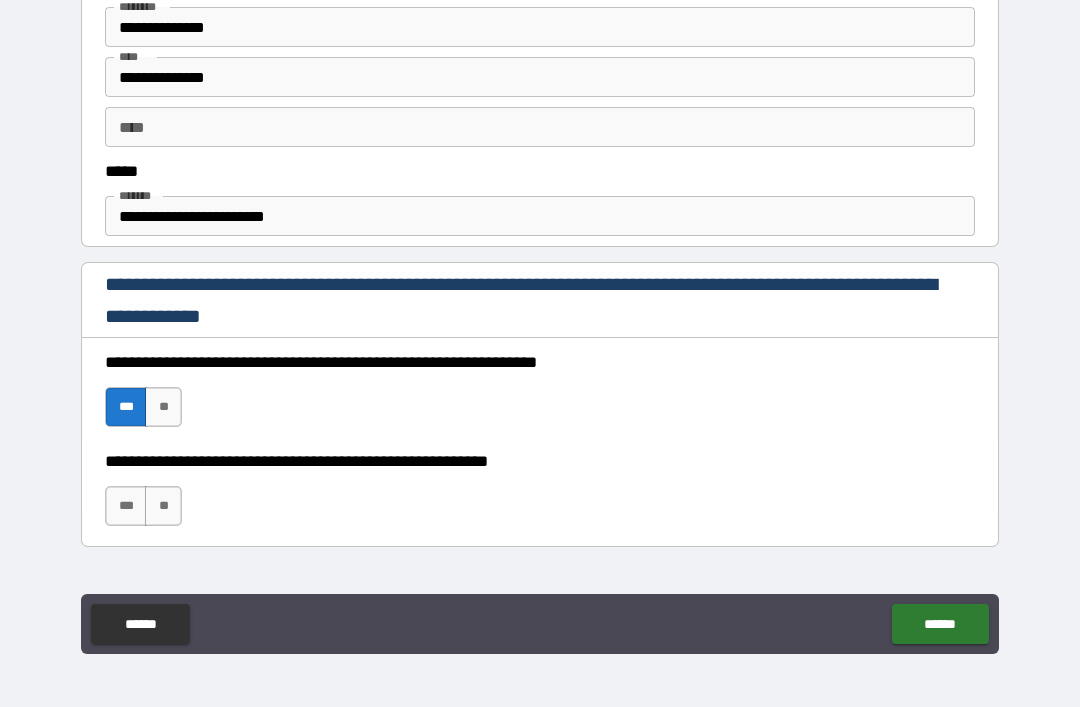 click on "***" at bounding box center [126, 506] 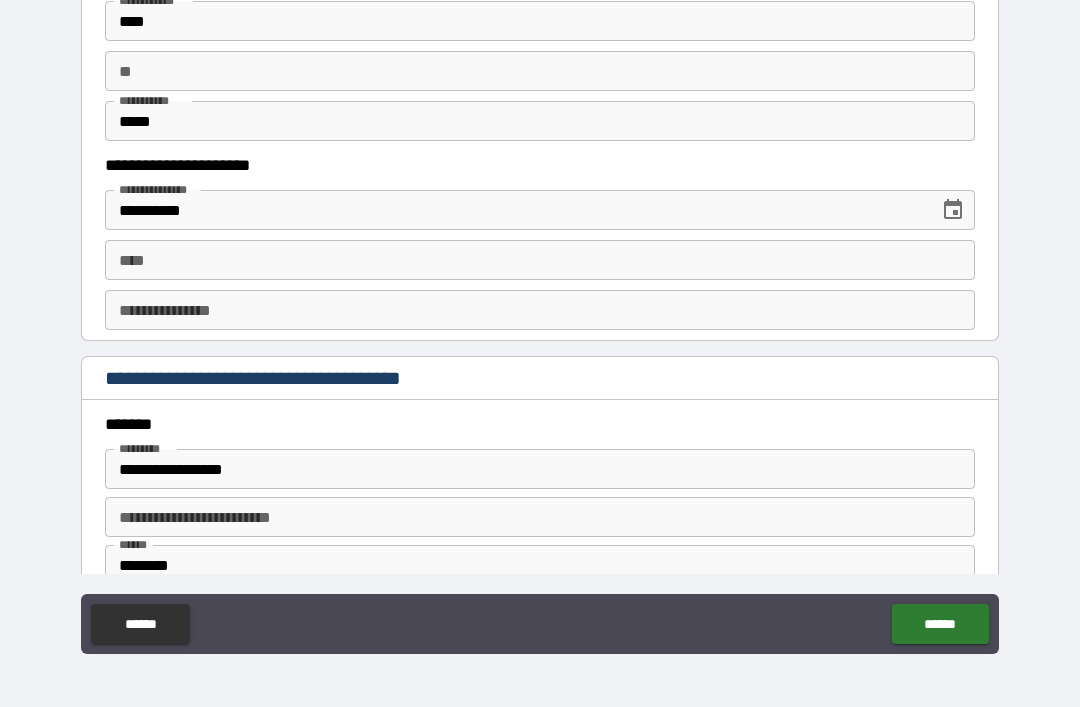 scroll, scrollTop: 1998, scrollLeft: 0, axis: vertical 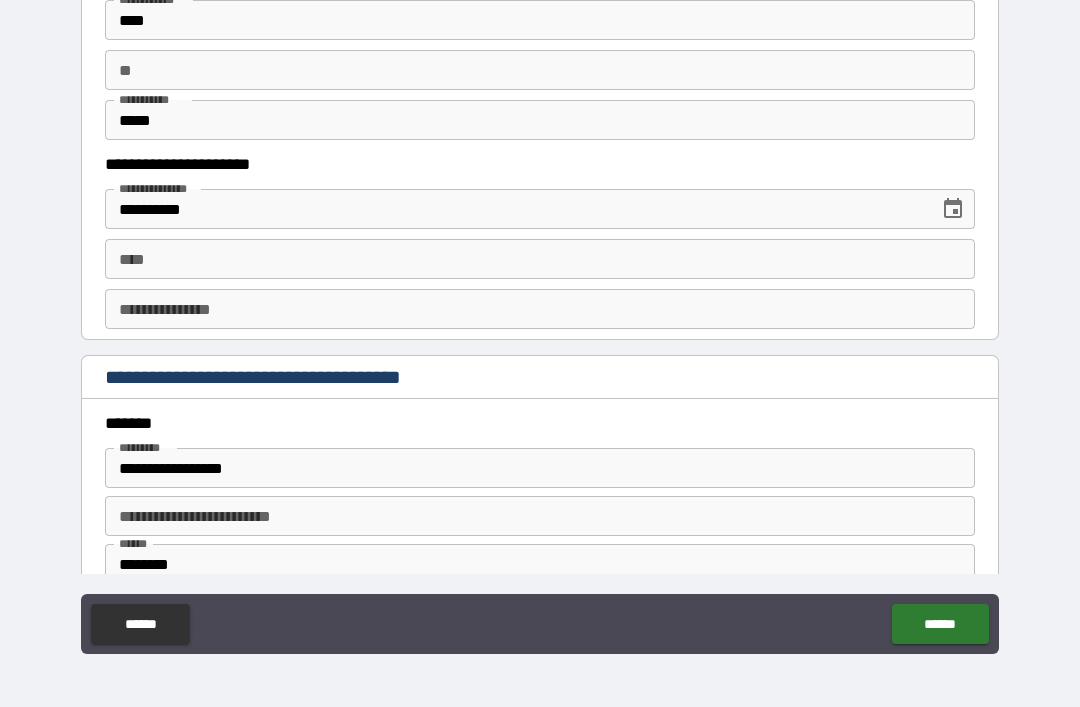 click on "****" at bounding box center [540, 259] 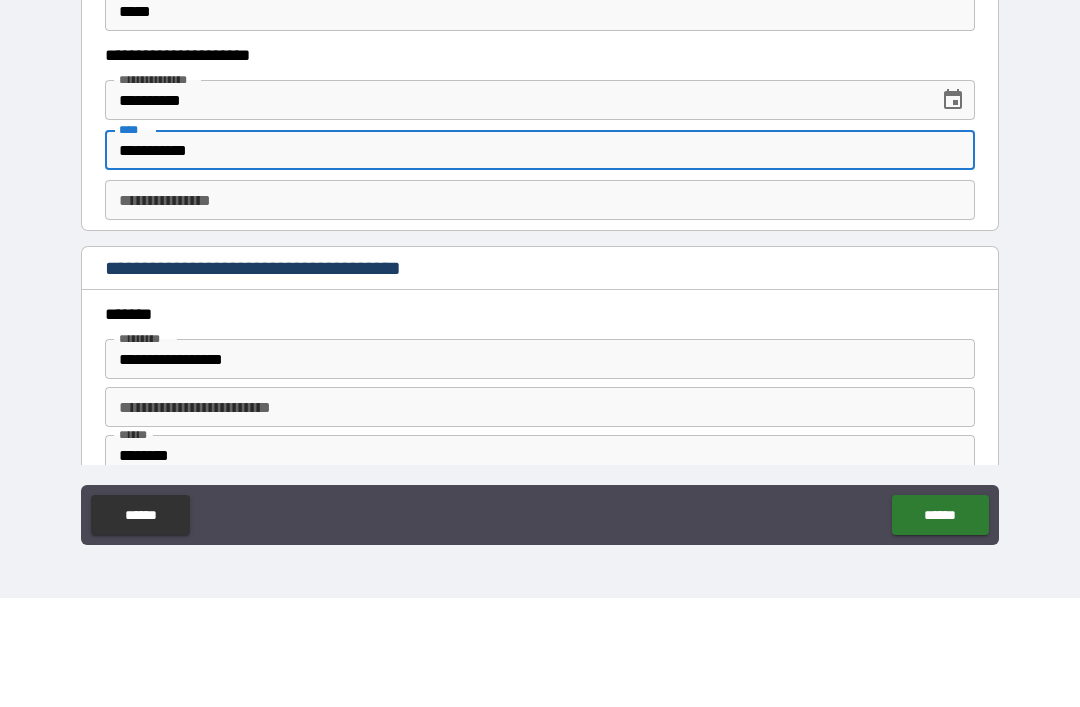 type on "**********" 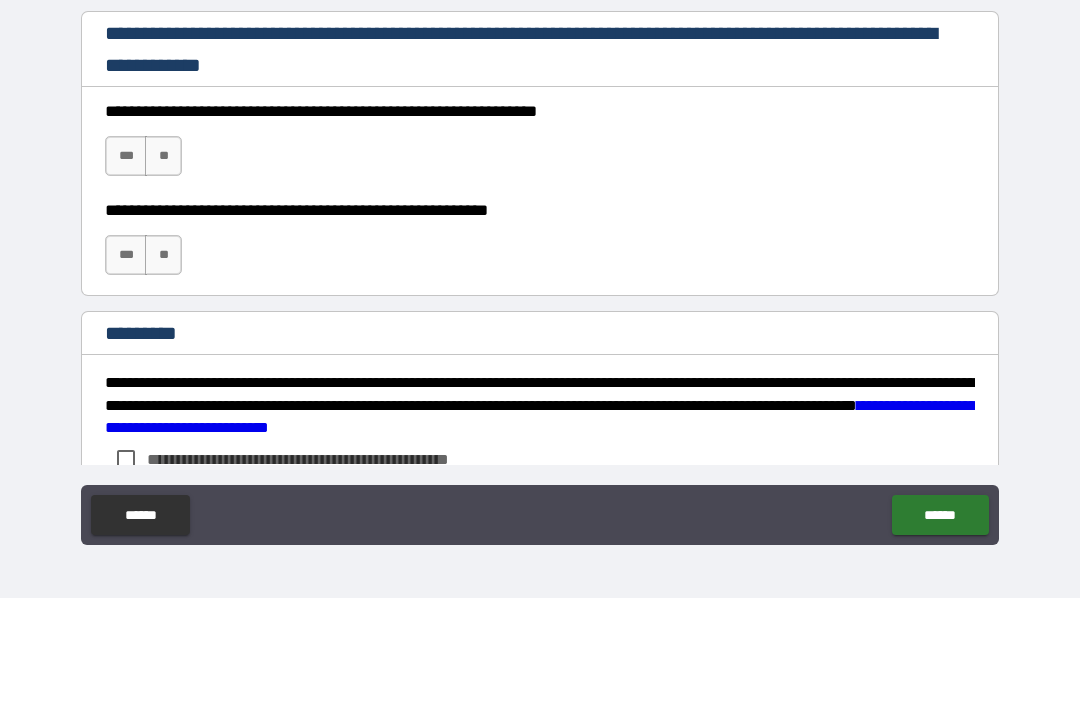 scroll, scrollTop: 2863, scrollLeft: 0, axis: vertical 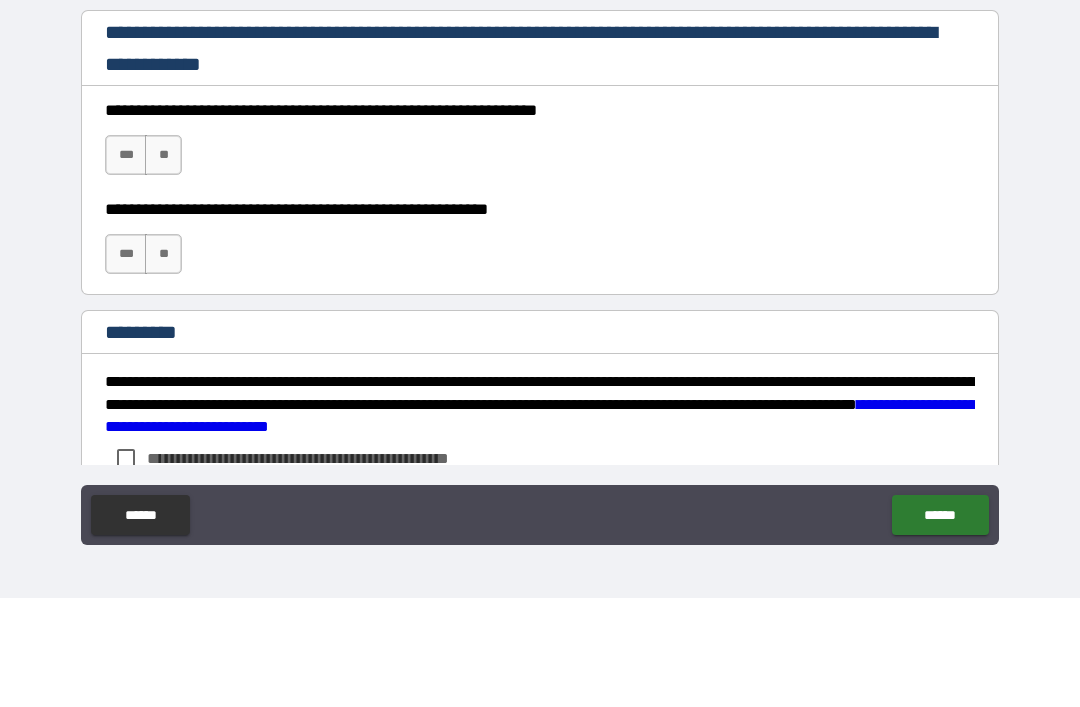 type on "**********" 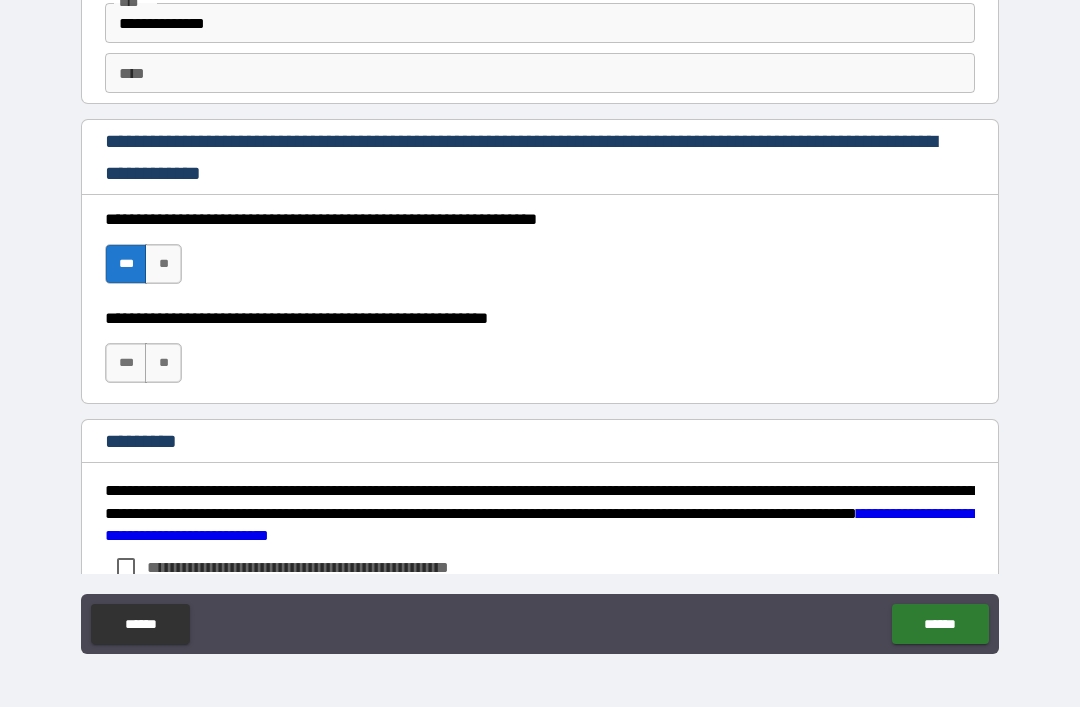 click on "***" at bounding box center (126, 363) 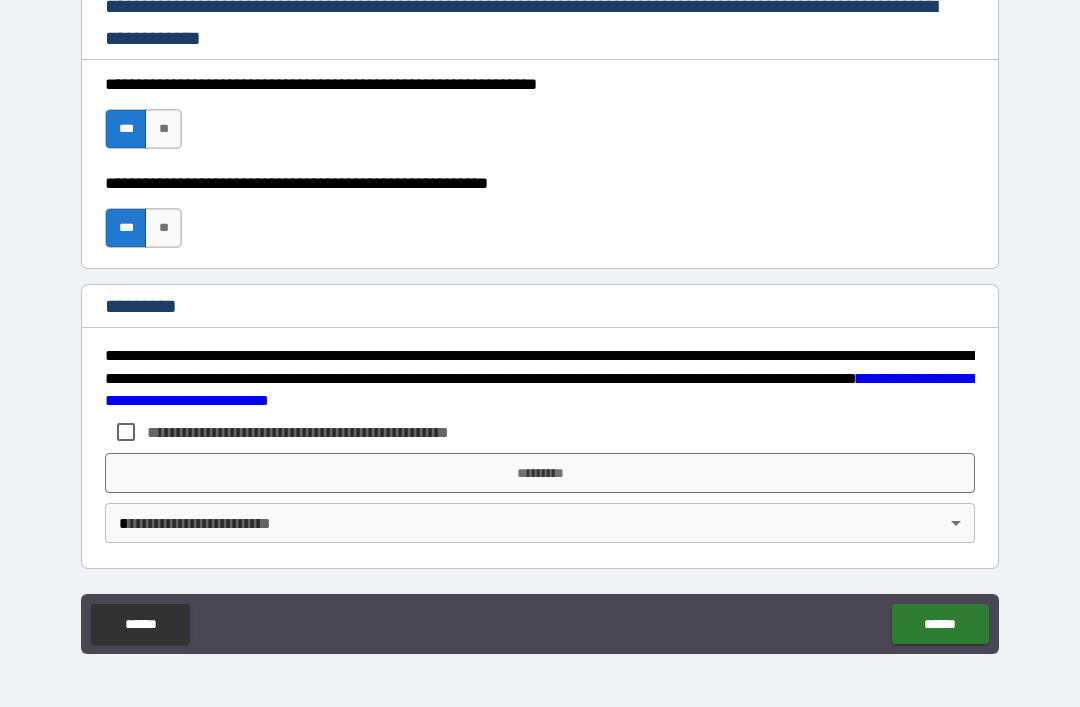scroll, scrollTop: 2998, scrollLeft: 0, axis: vertical 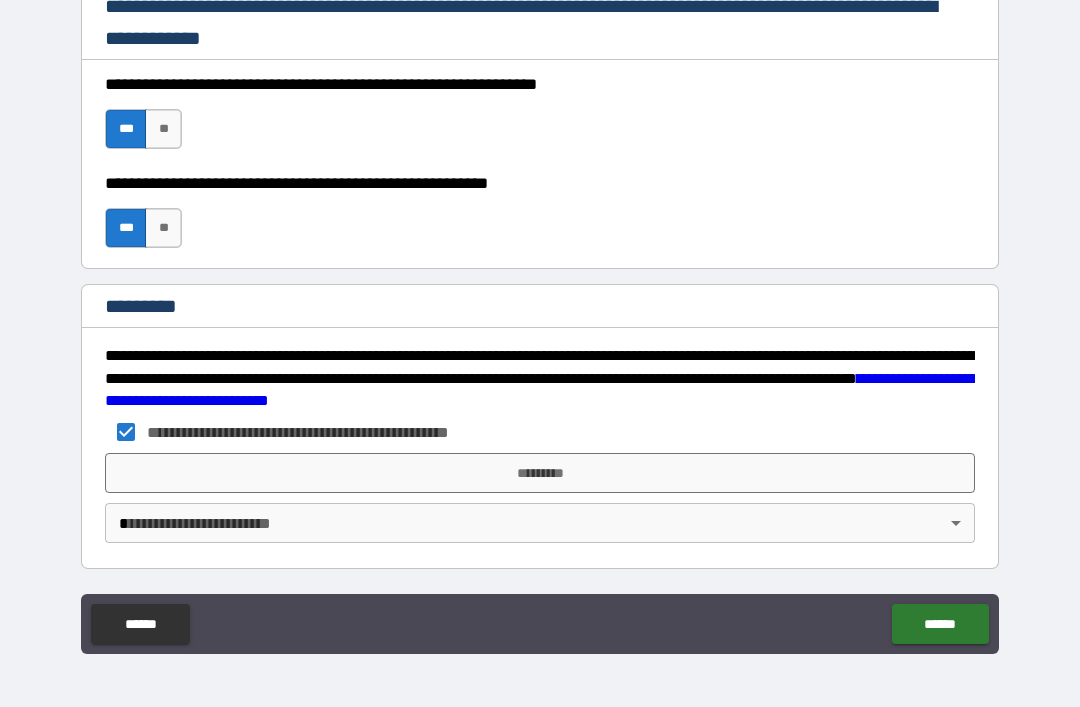 click on "*********" at bounding box center [540, 473] 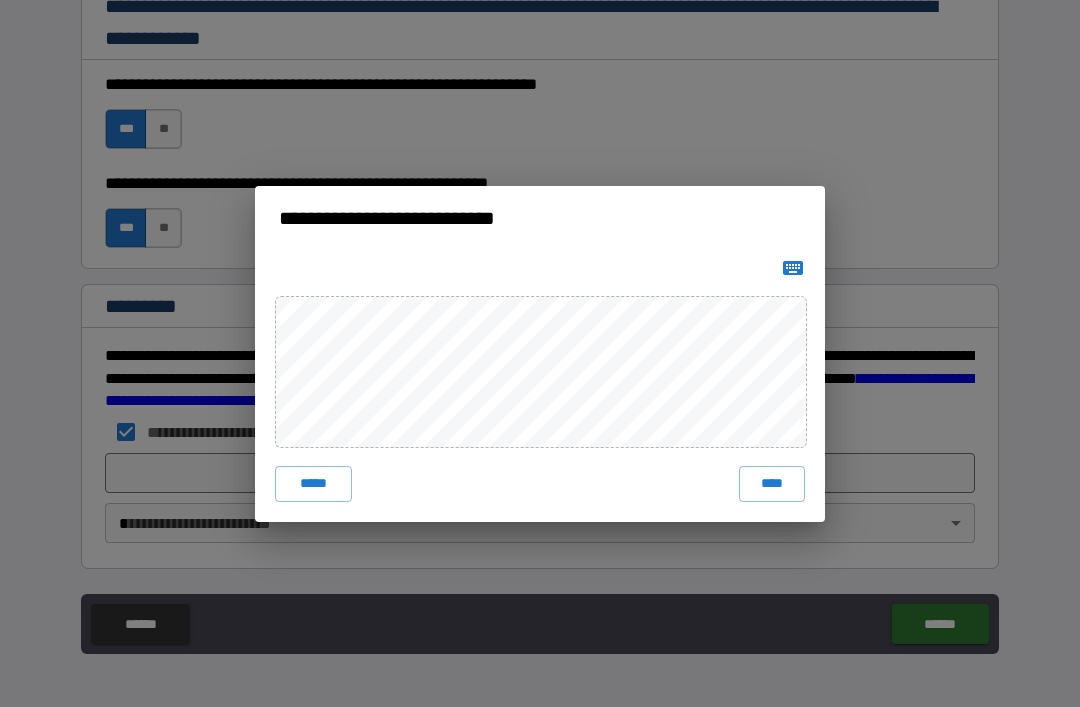 click on "****" at bounding box center [772, 484] 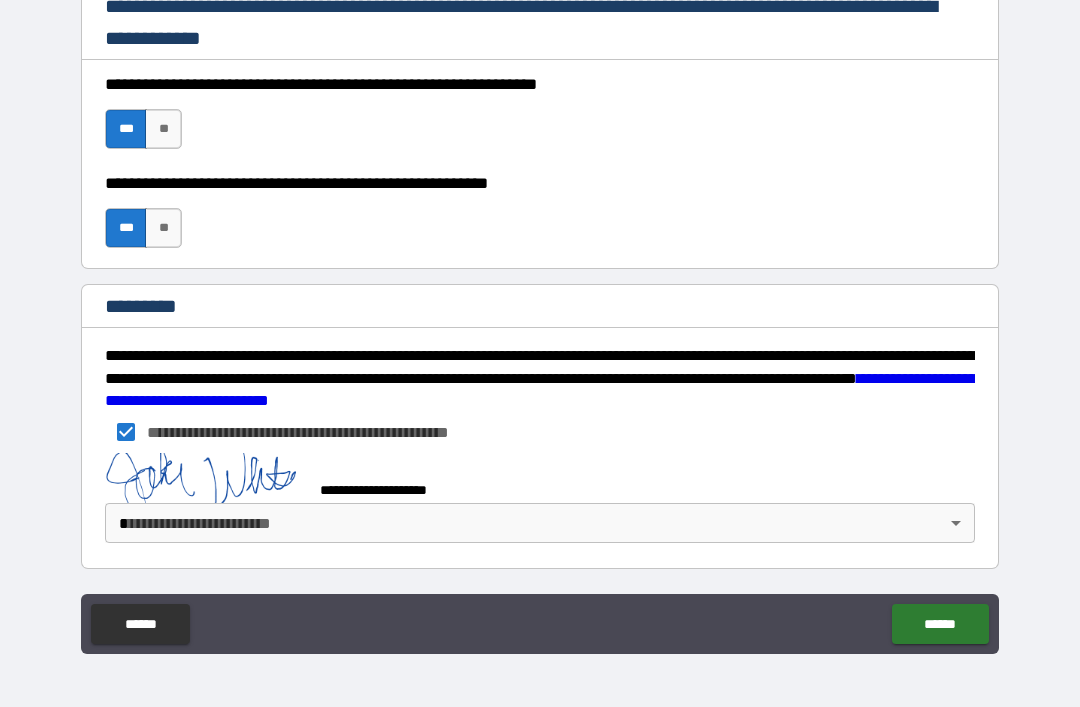 scroll, scrollTop: 2988, scrollLeft: 0, axis: vertical 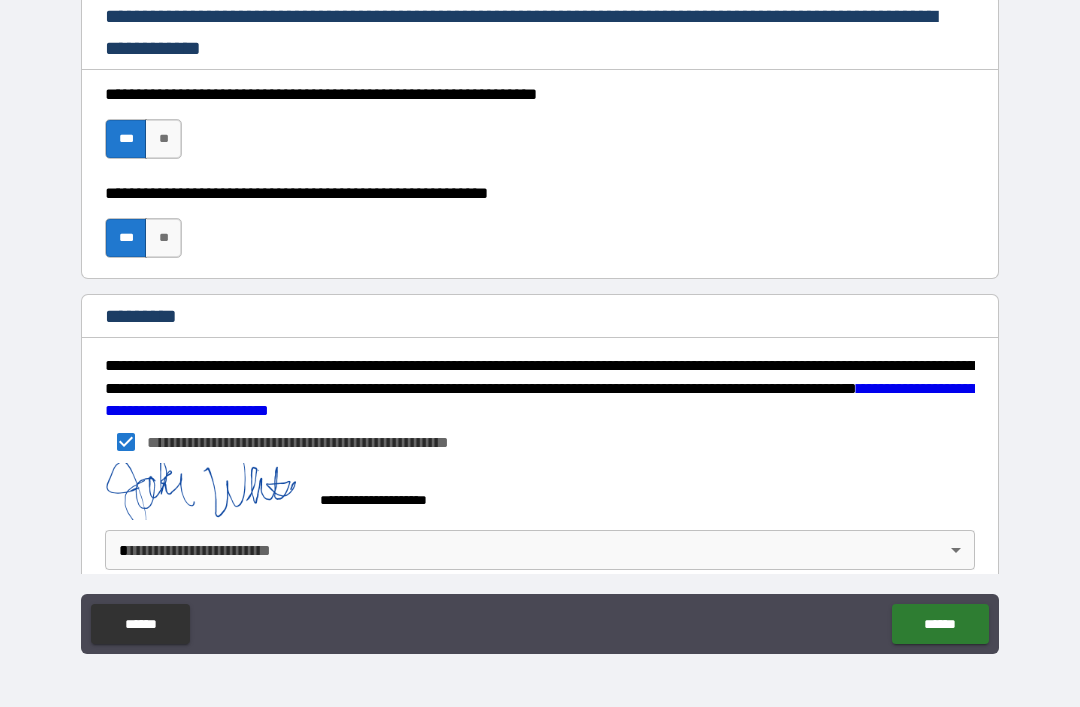 click on "******" at bounding box center [940, 624] 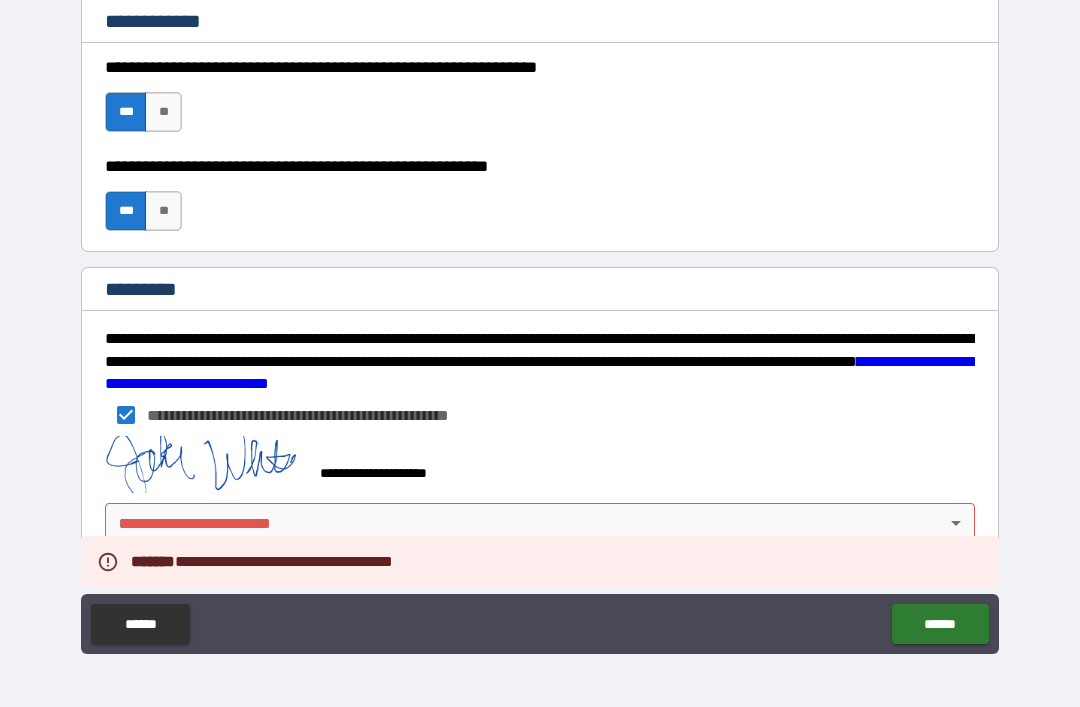 scroll, scrollTop: 3015, scrollLeft: 0, axis: vertical 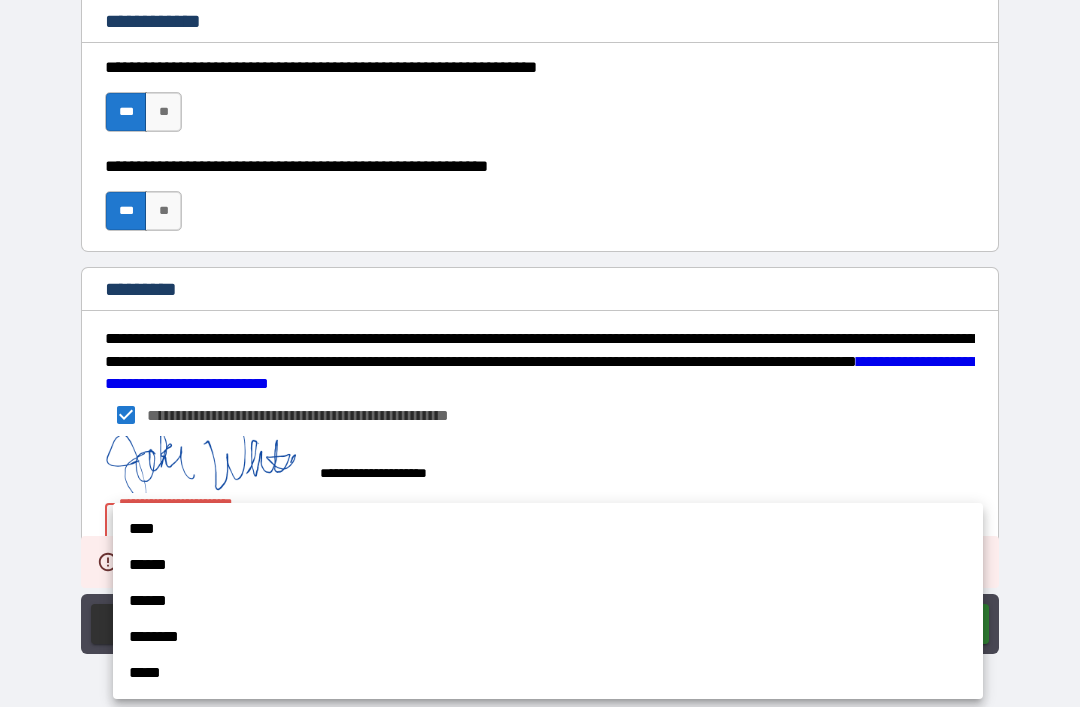 click on "****" at bounding box center [548, 529] 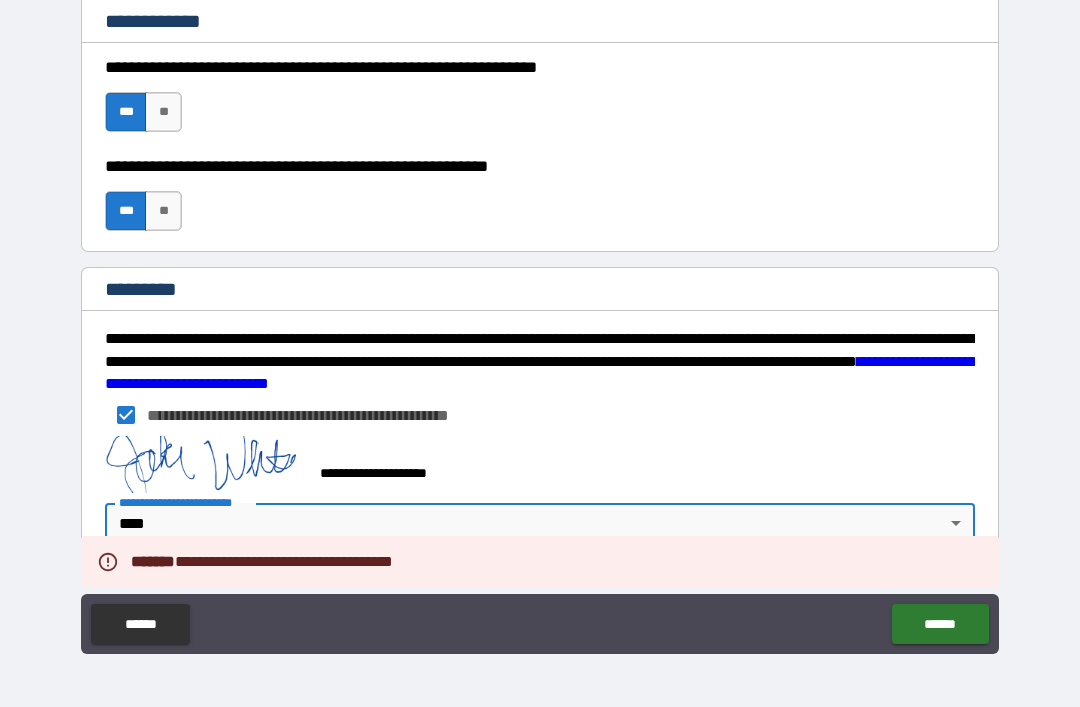 type on "*" 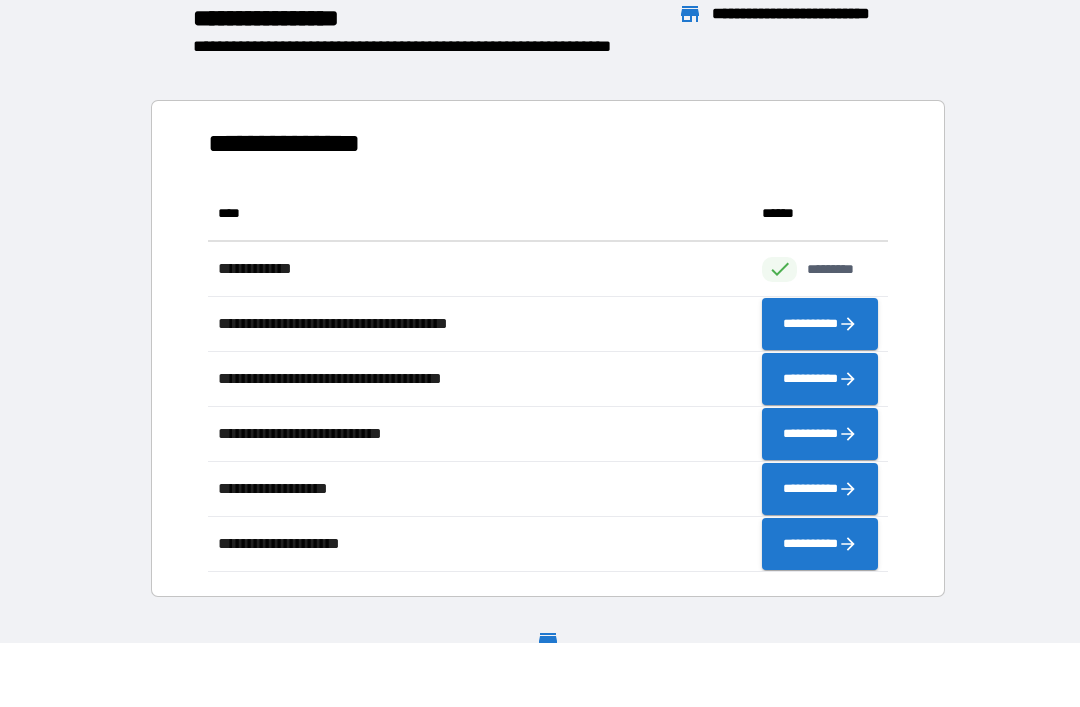 scroll, scrollTop: 1, scrollLeft: 1, axis: both 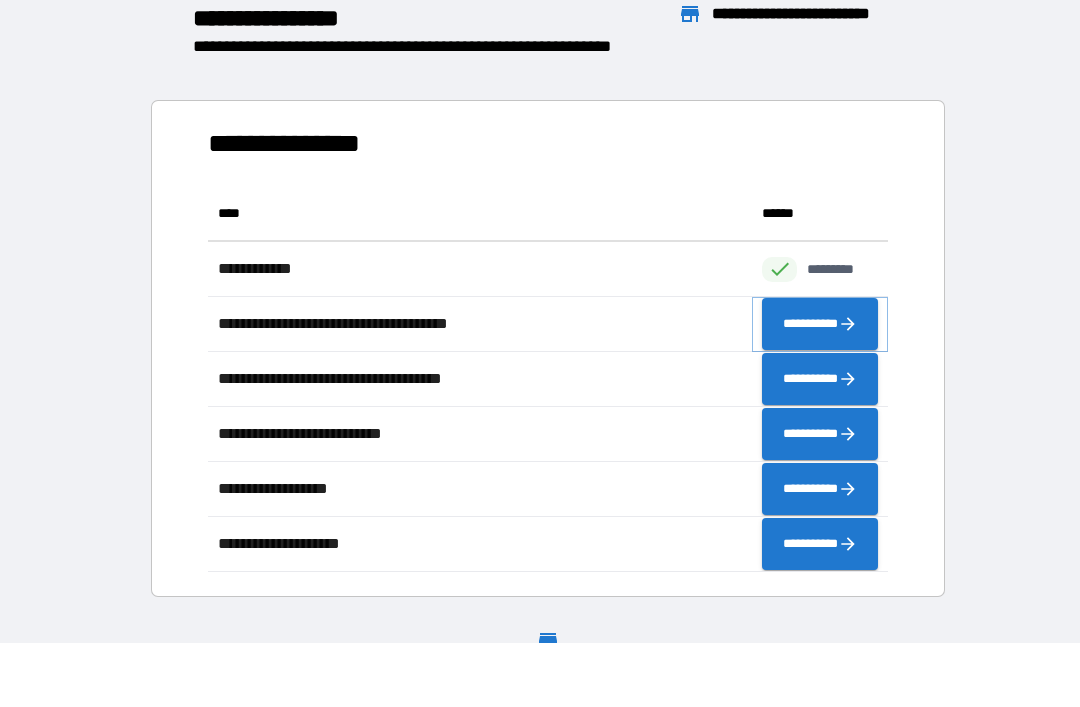 click on "**********" at bounding box center (820, 324) 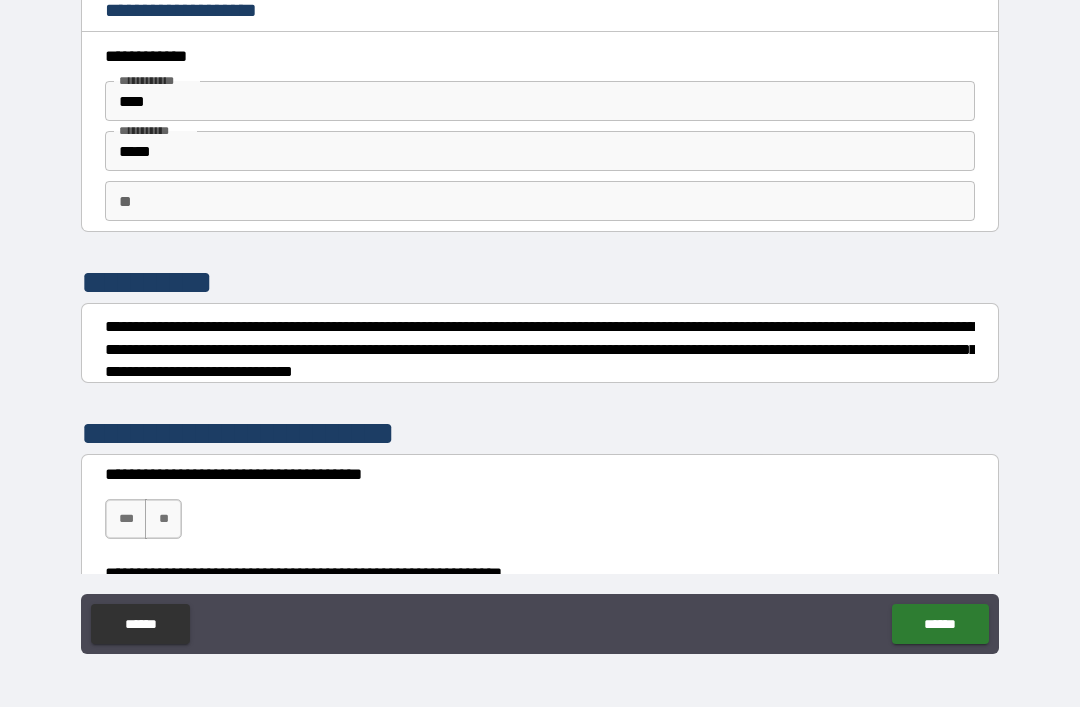 click on "**" at bounding box center (540, 201) 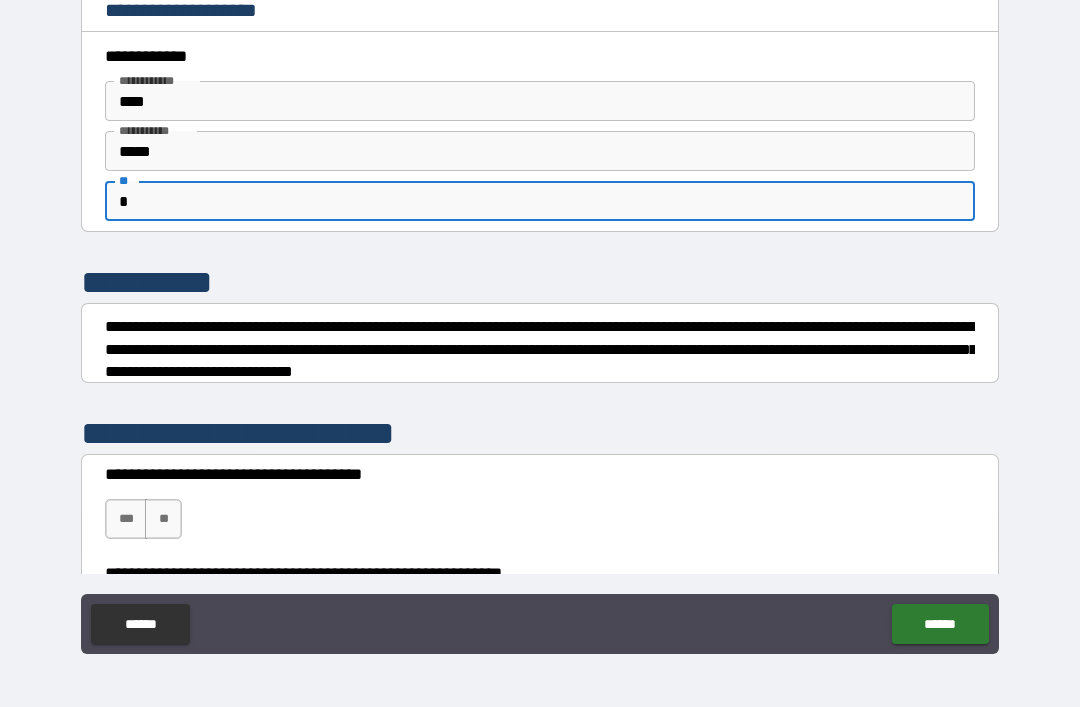 type on "*" 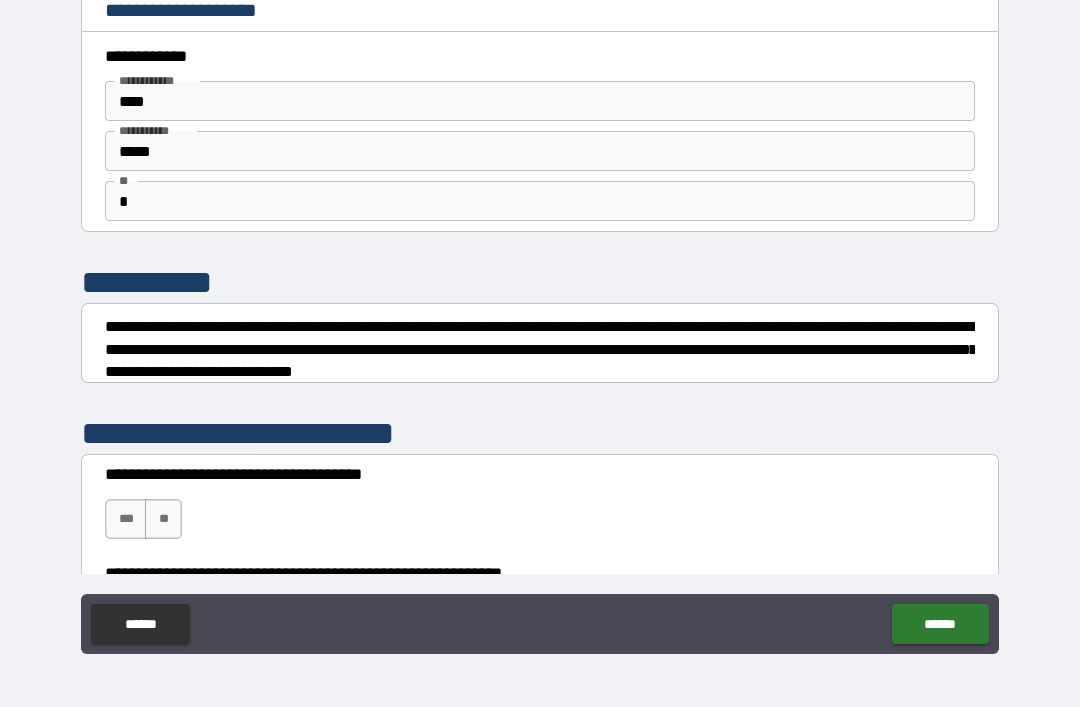 click on "**" at bounding box center (163, 519) 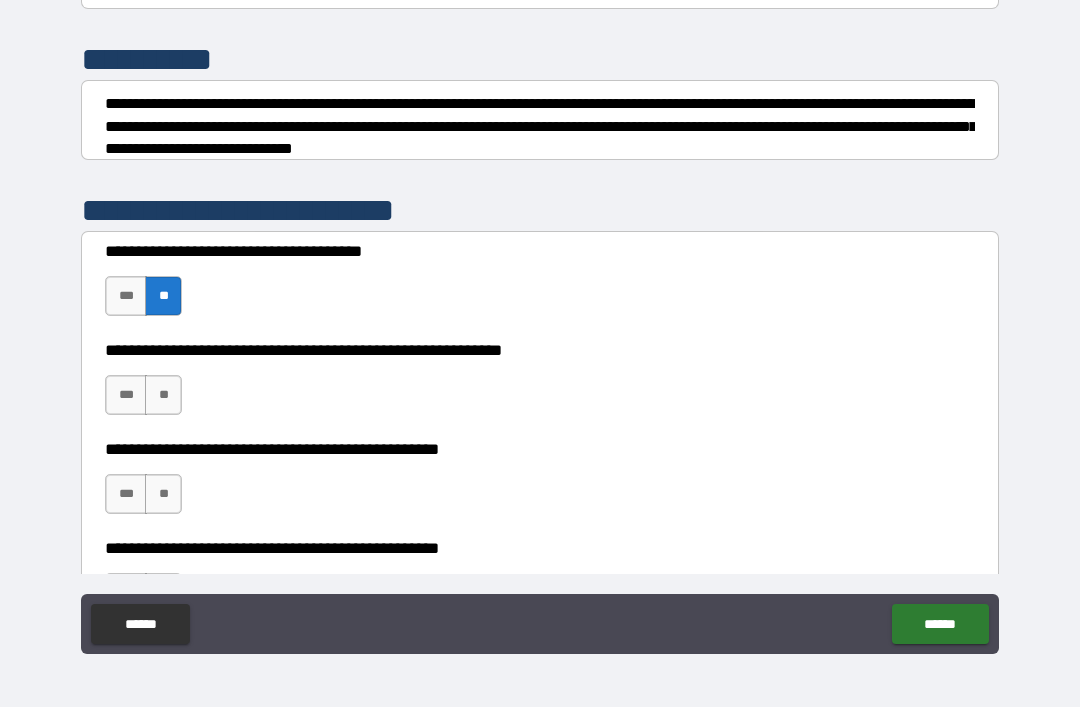 scroll, scrollTop: 258, scrollLeft: 0, axis: vertical 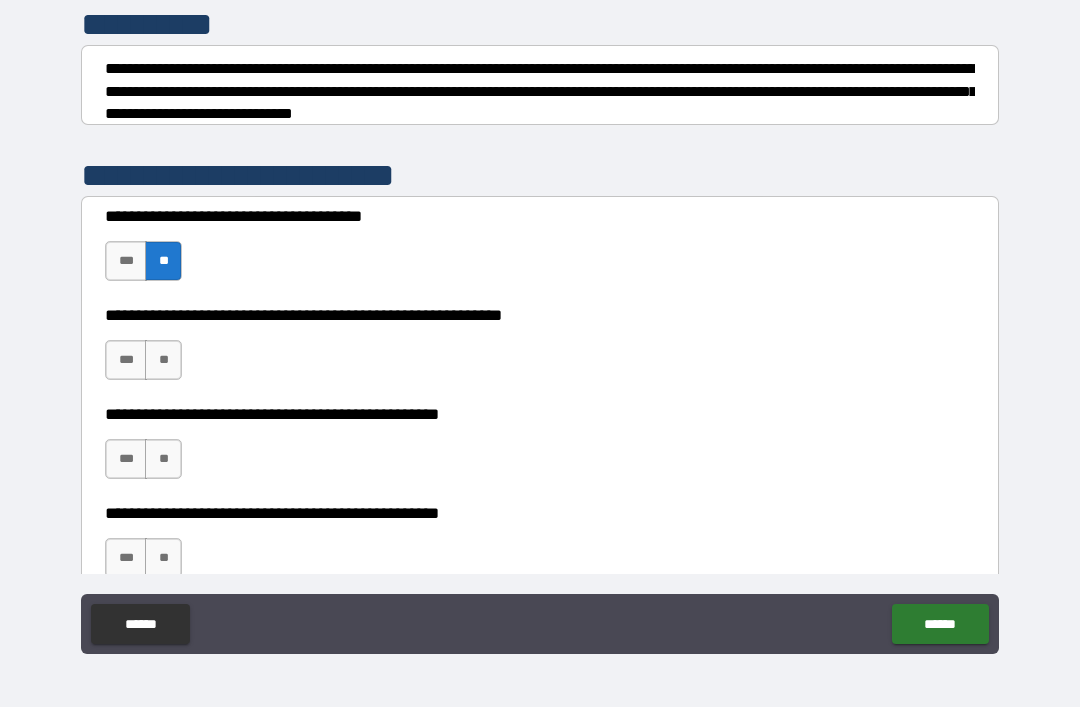 click on "**" at bounding box center (163, 360) 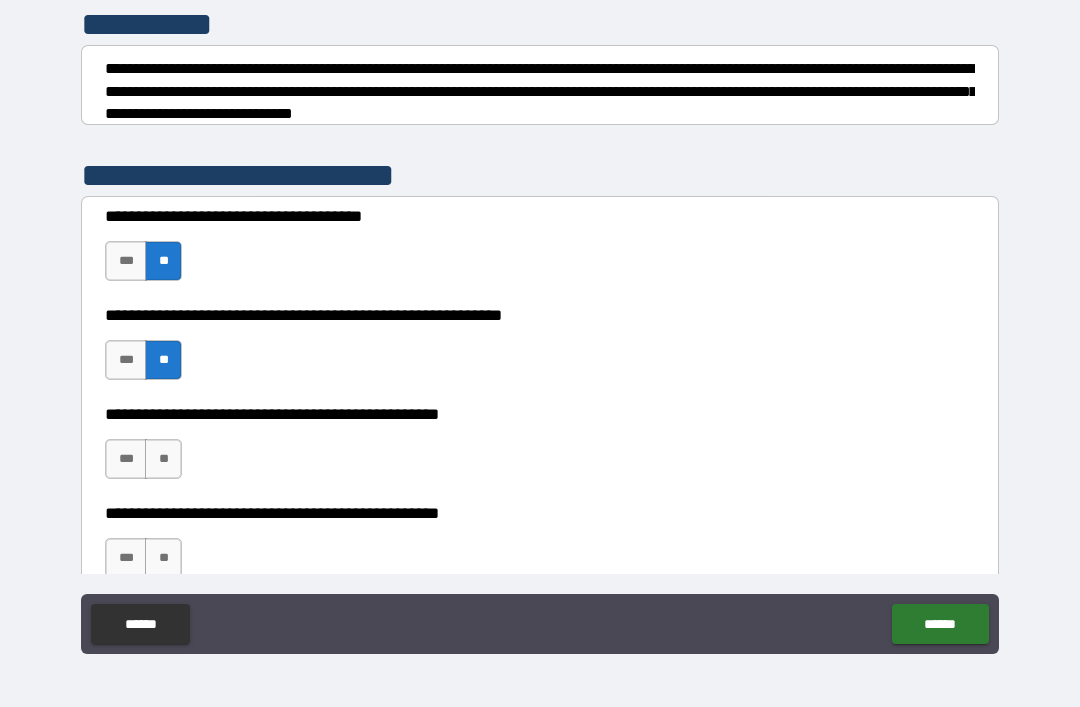 click on "**" at bounding box center (163, 459) 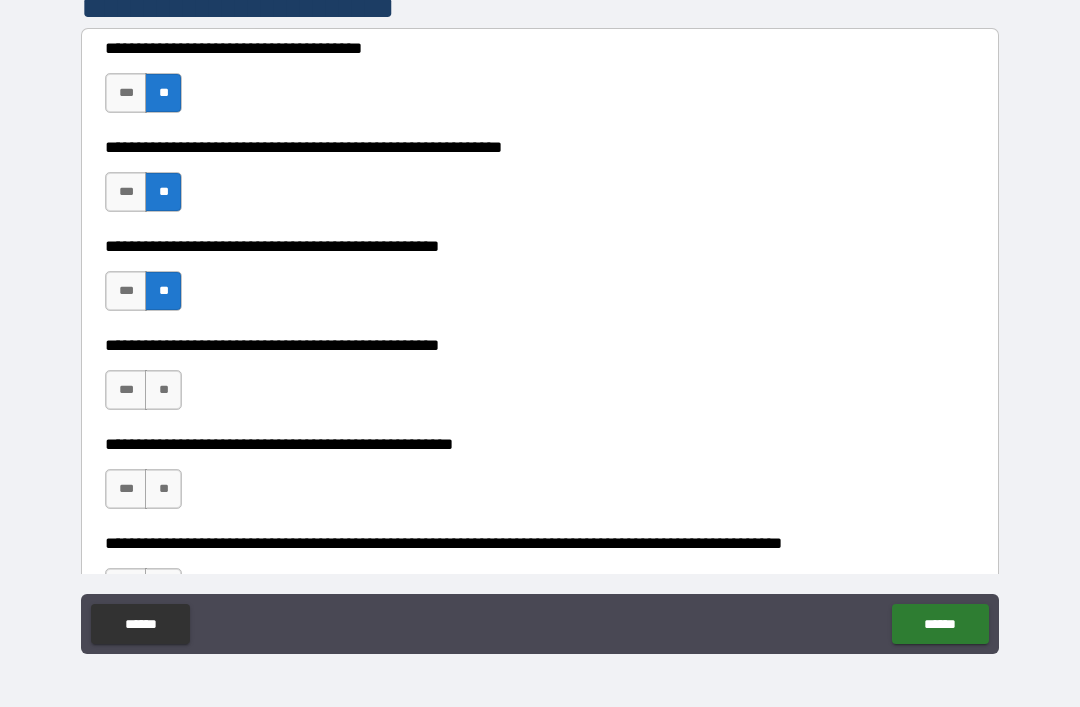 scroll, scrollTop: 428, scrollLeft: 0, axis: vertical 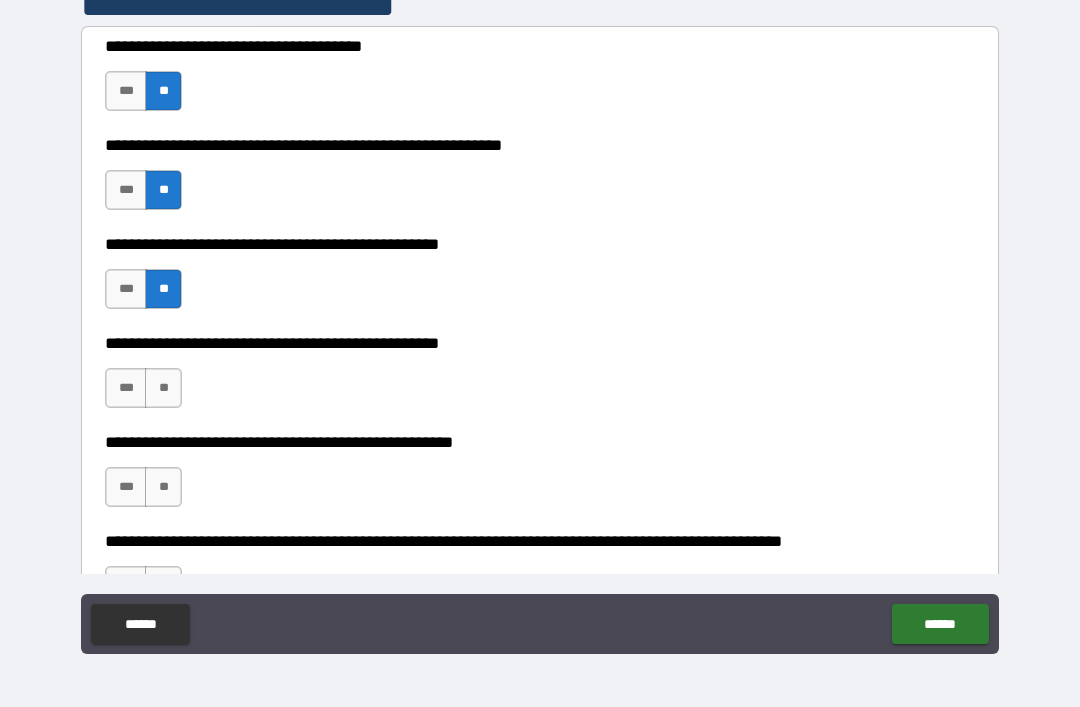 click on "***" at bounding box center [126, 388] 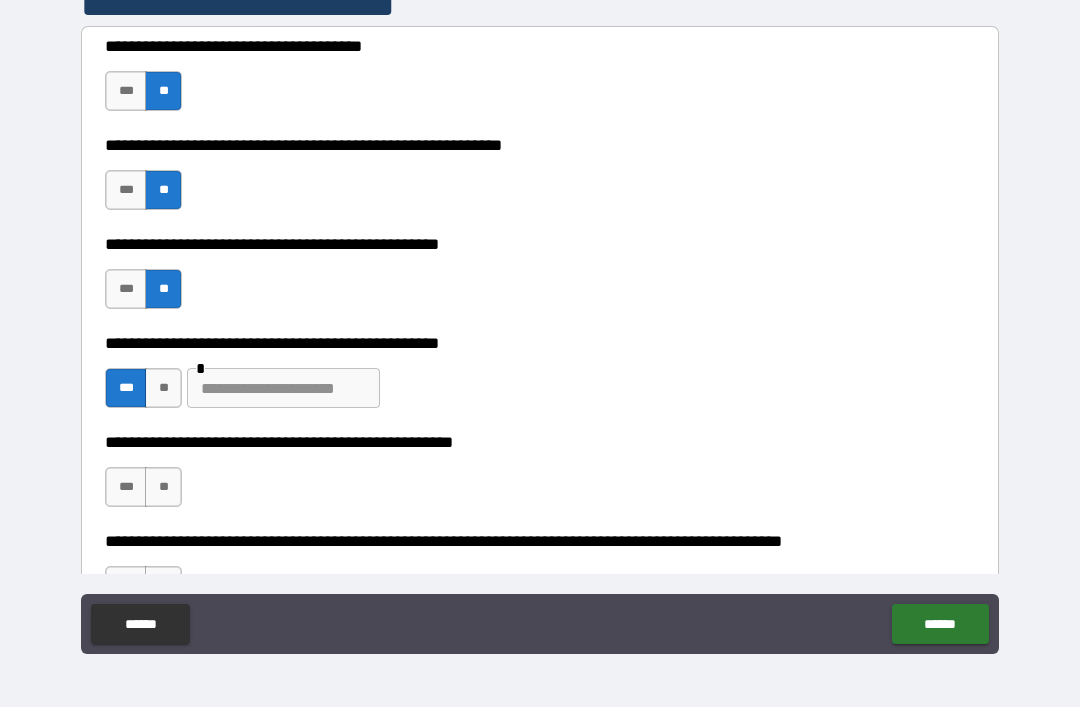 click at bounding box center [283, 388] 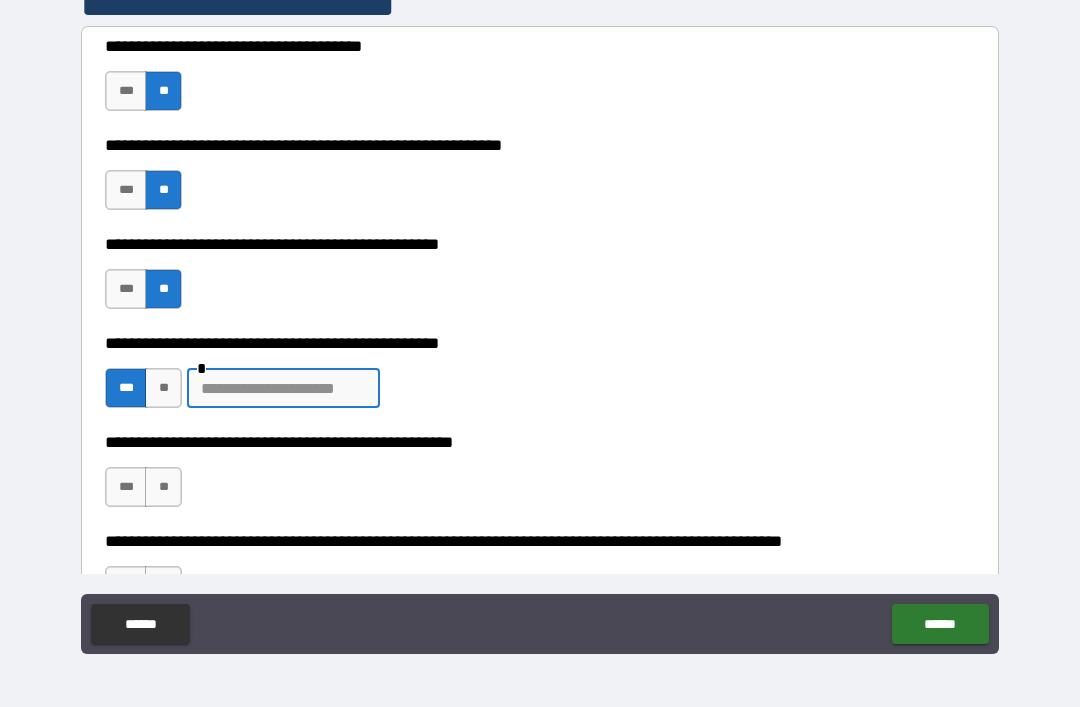 click at bounding box center (283, 388) 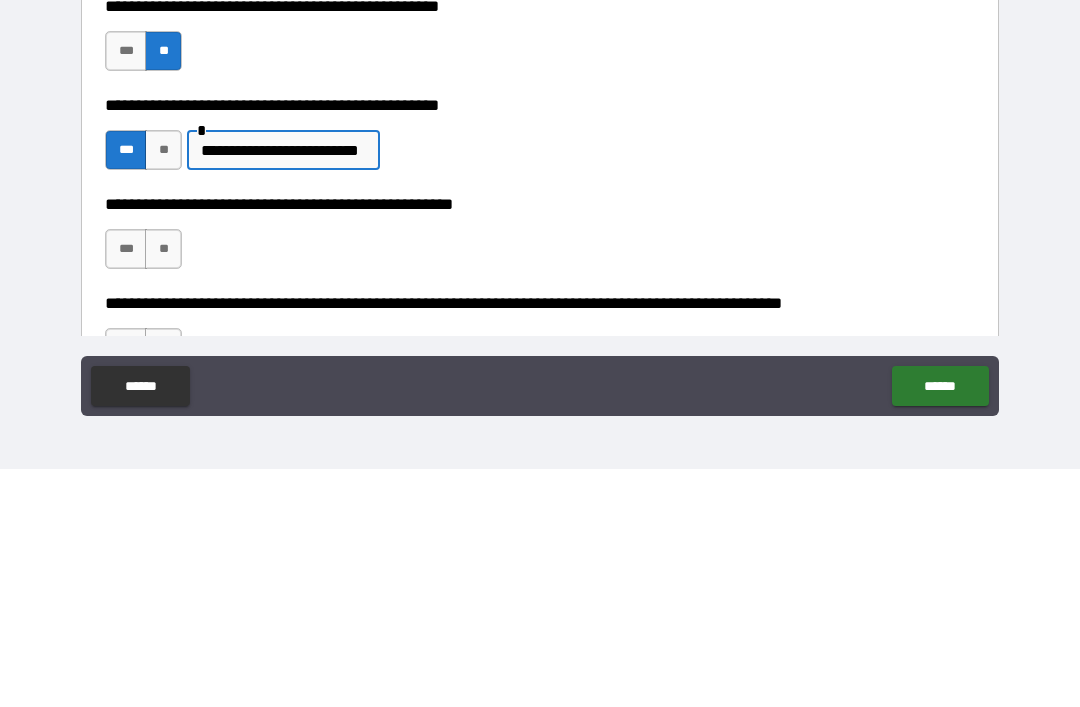 type on "**********" 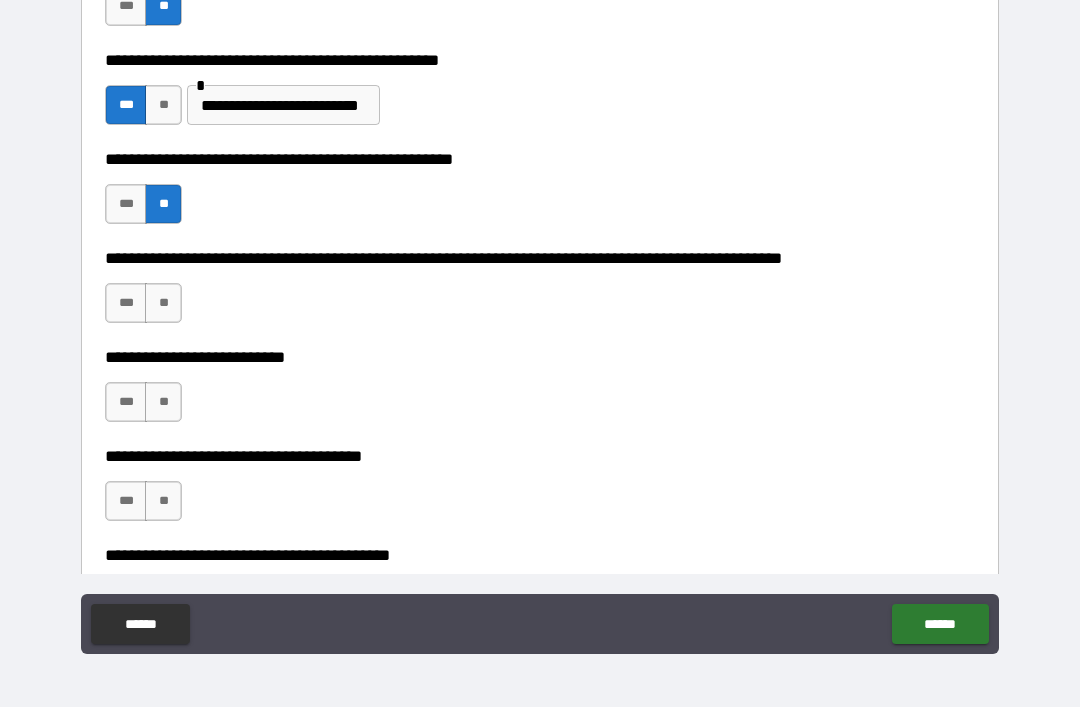 scroll, scrollTop: 717, scrollLeft: 0, axis: vertical 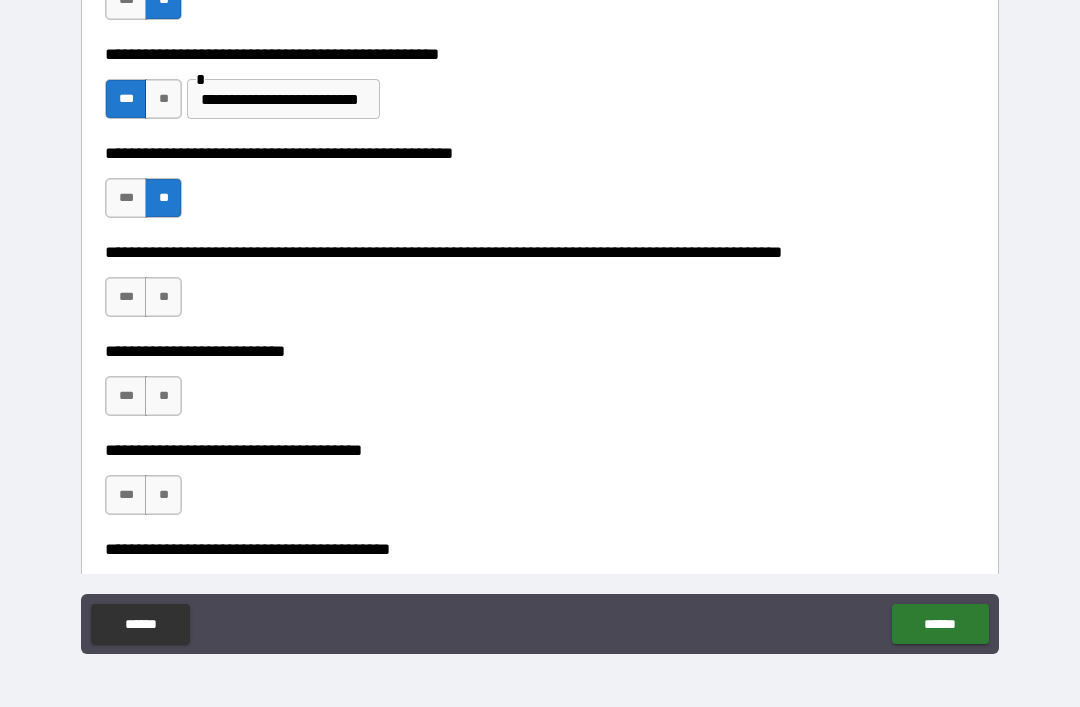 click on "**" at bounding box center [163, 297] 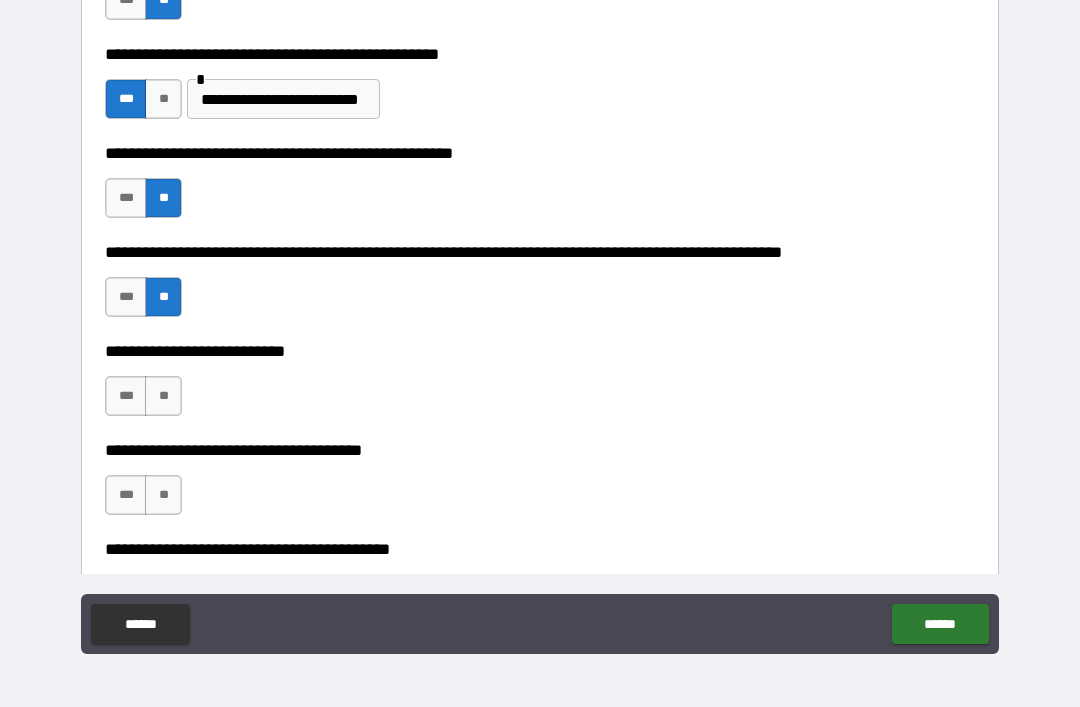 click on "**" at bounding box center [163, 396] 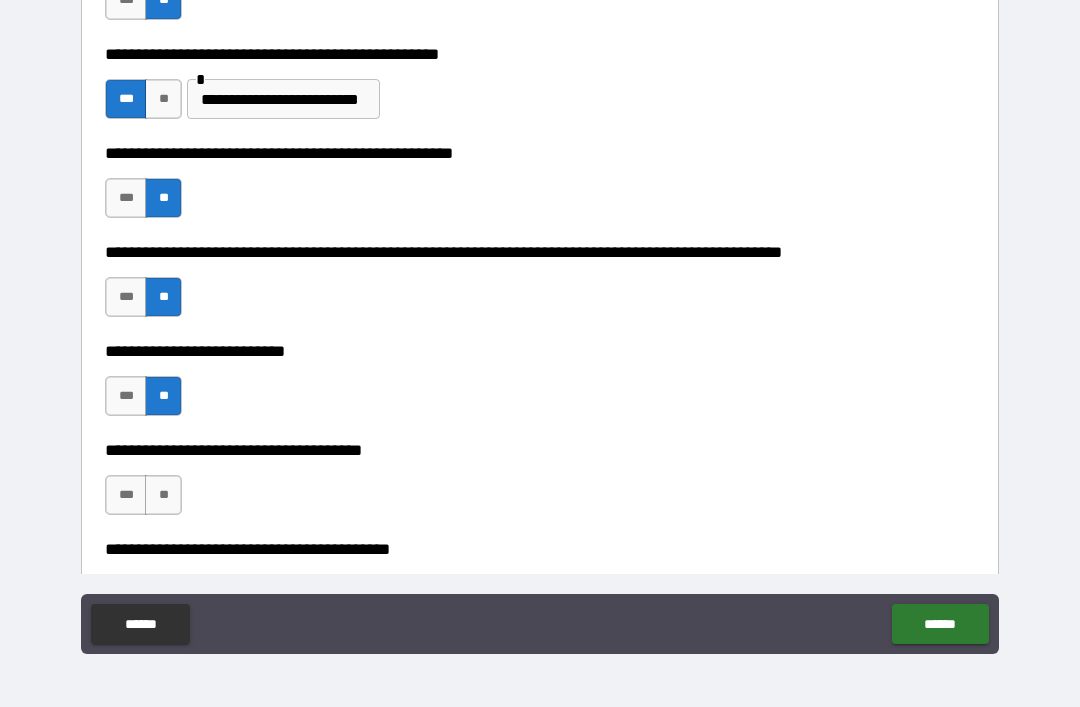 click on "**" at bounding box center (163, 495) 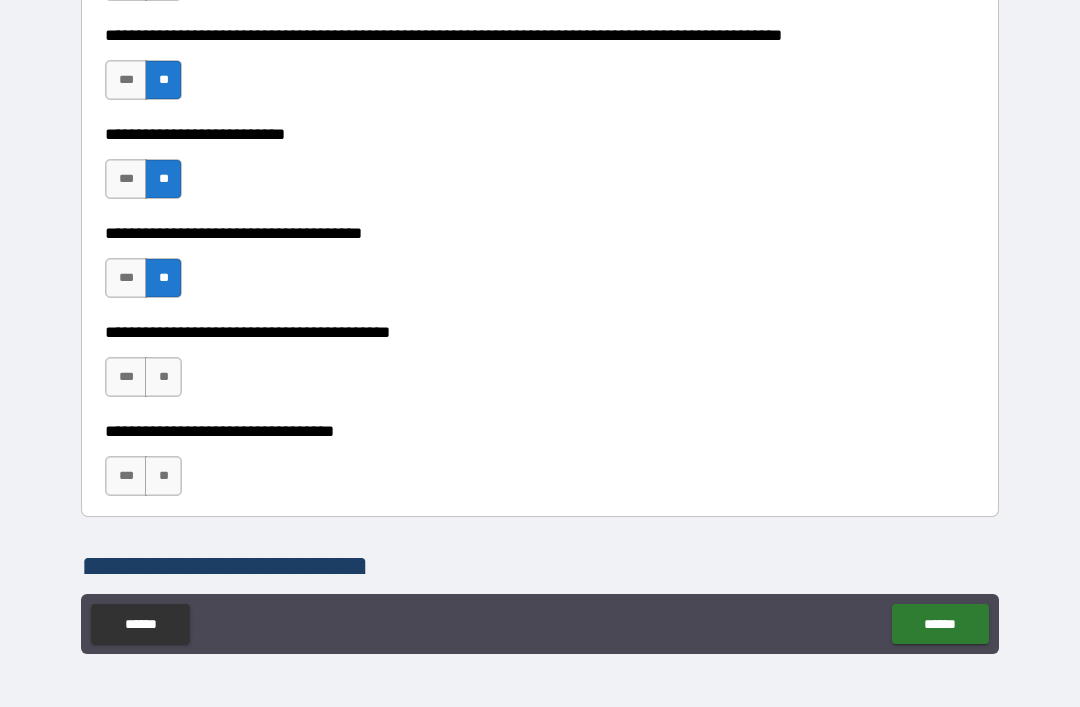 scroll, scrollTop: 942, scrollLeft: 0, axis: vertical 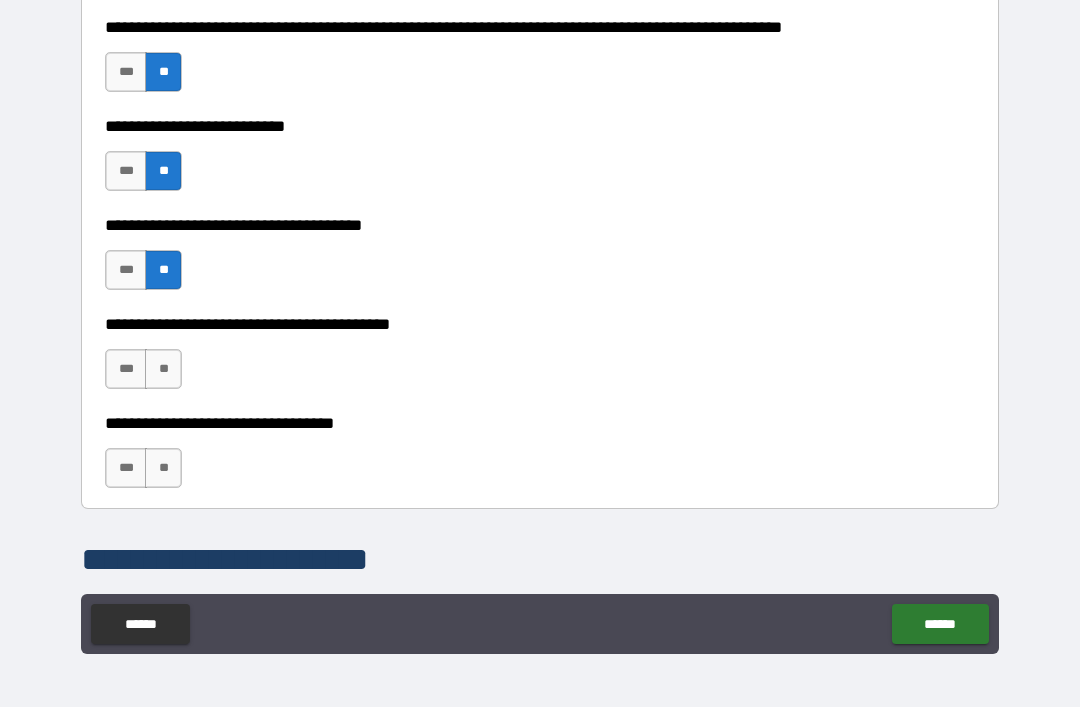 click on "**" at bounding box center (163, 369) 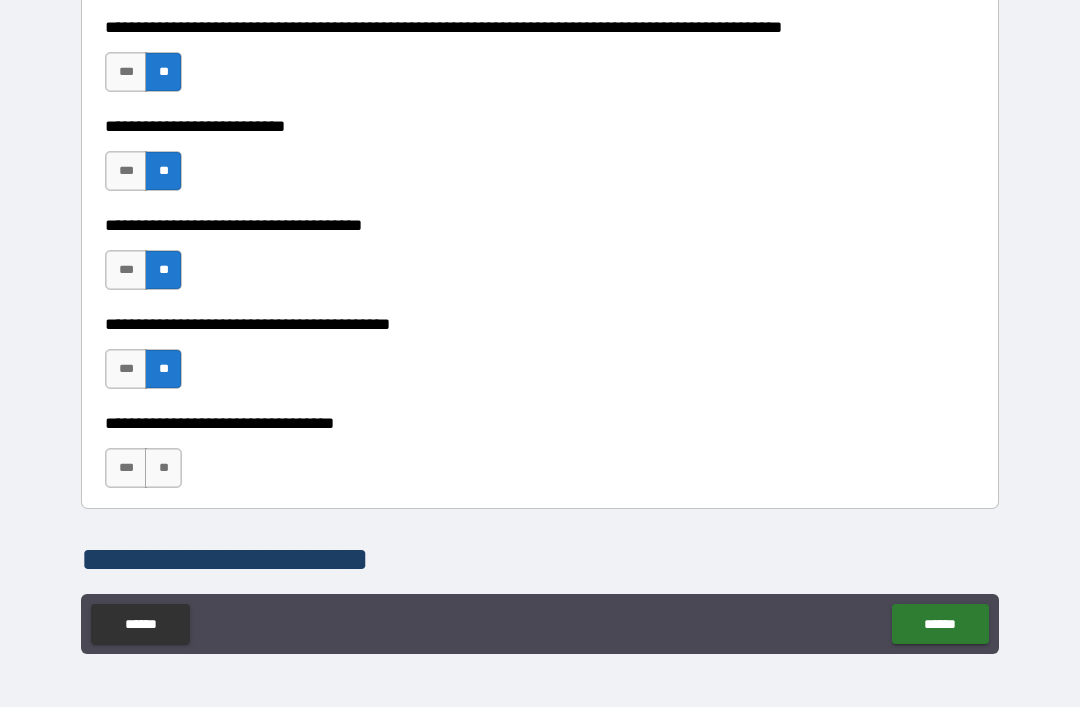 click on "**" at bounding box center (163, 468) 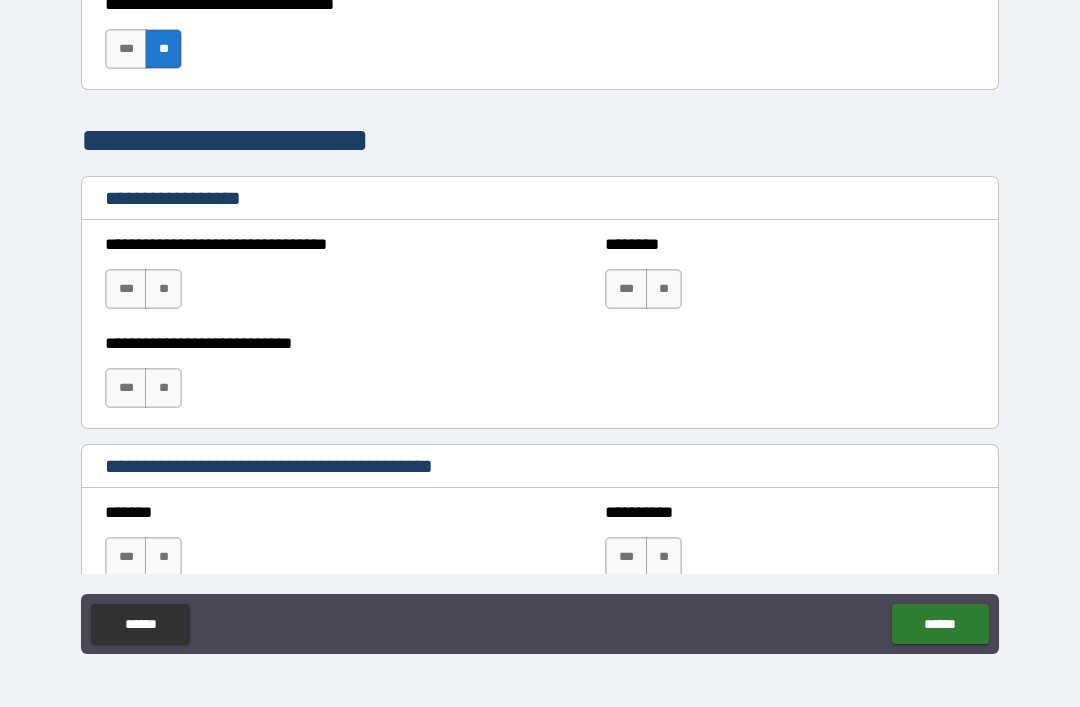 scroll, scrollTop: 1363, scrollLeft: 0, axis: vertical 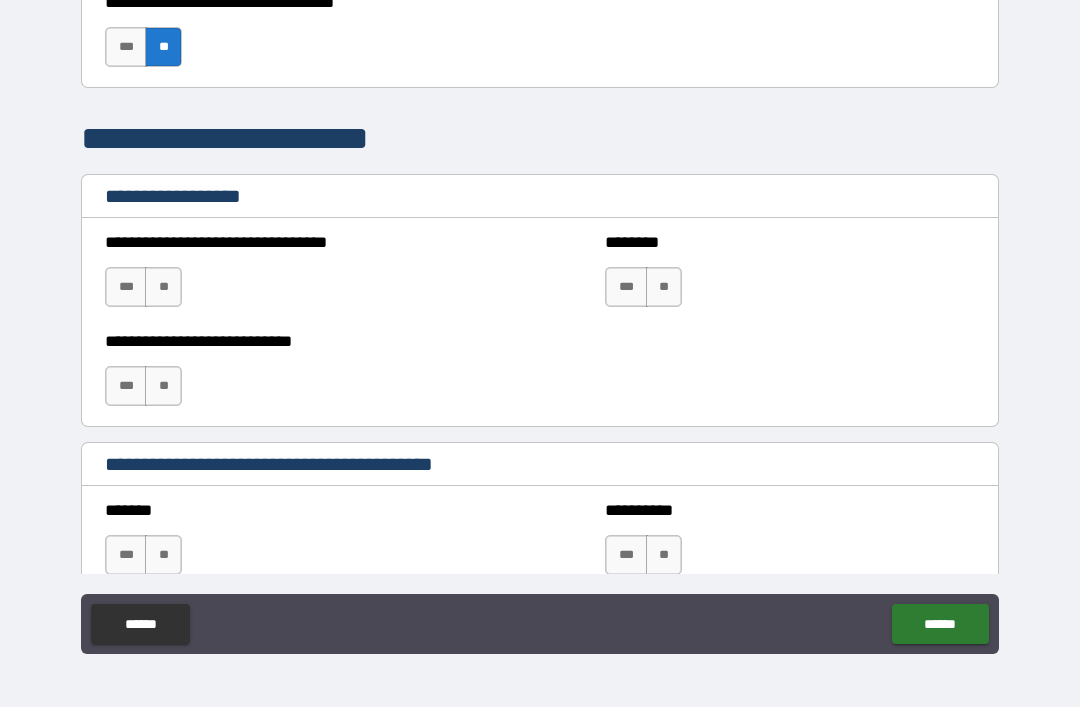 click on "**" at bounding box center (163, 287) 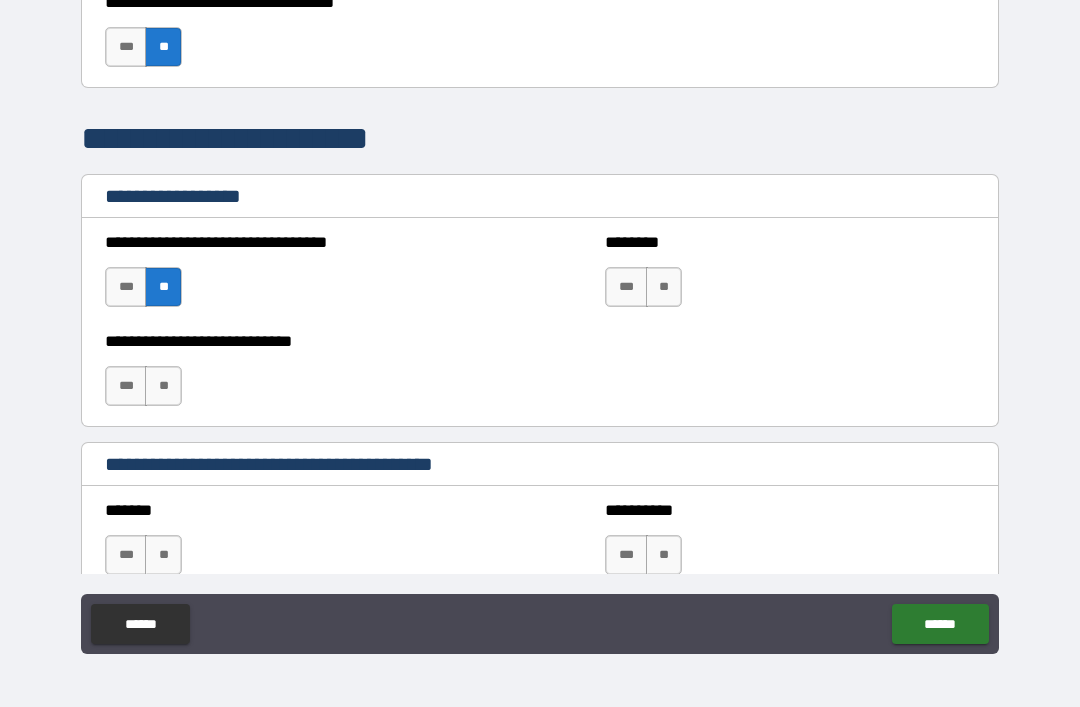 click on "**" at bounding box center (664, 287) 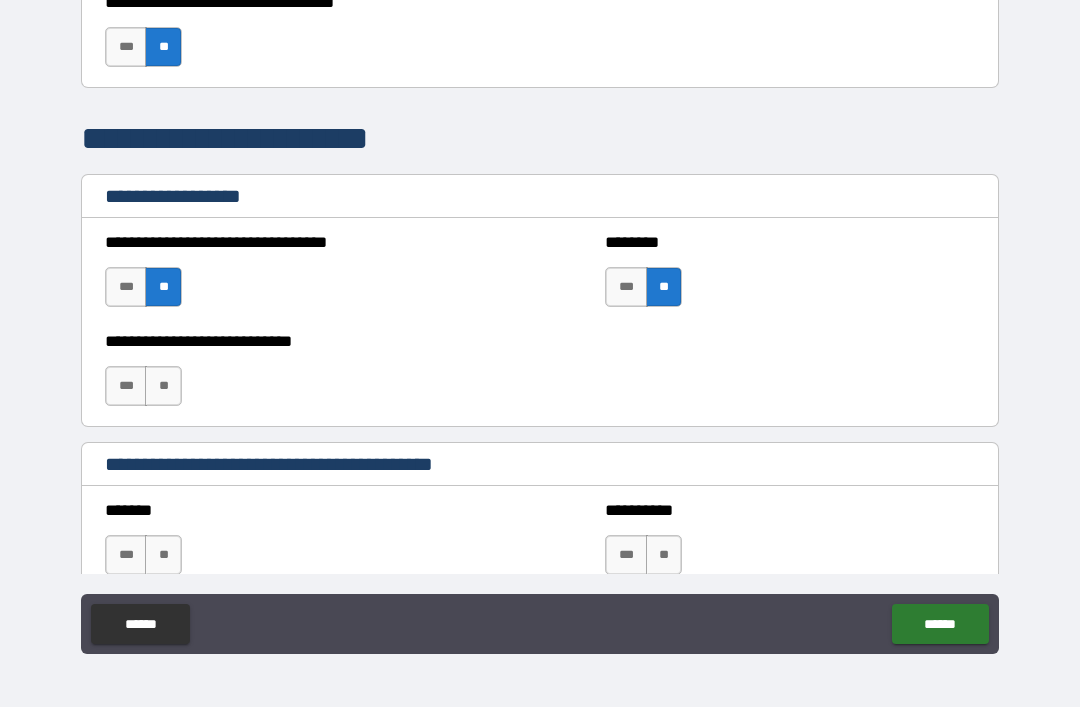 click on "**" at bounding box center (163, 386) 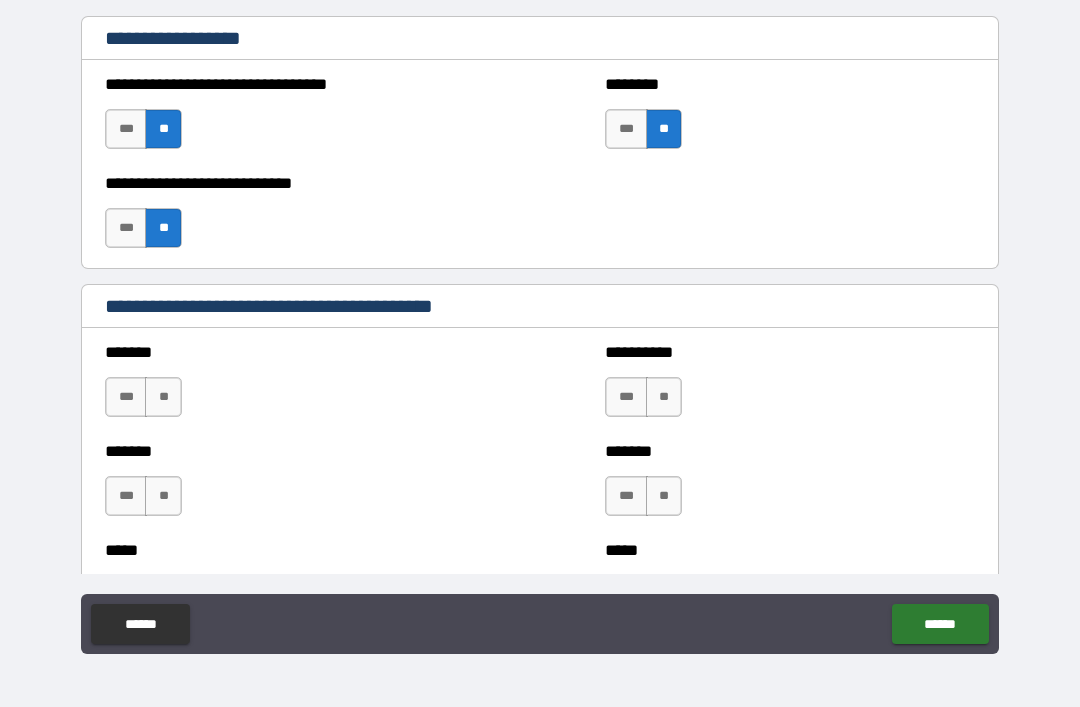 scroll, scrollTop: 1530, scrollLeft: 0, axis: vertical 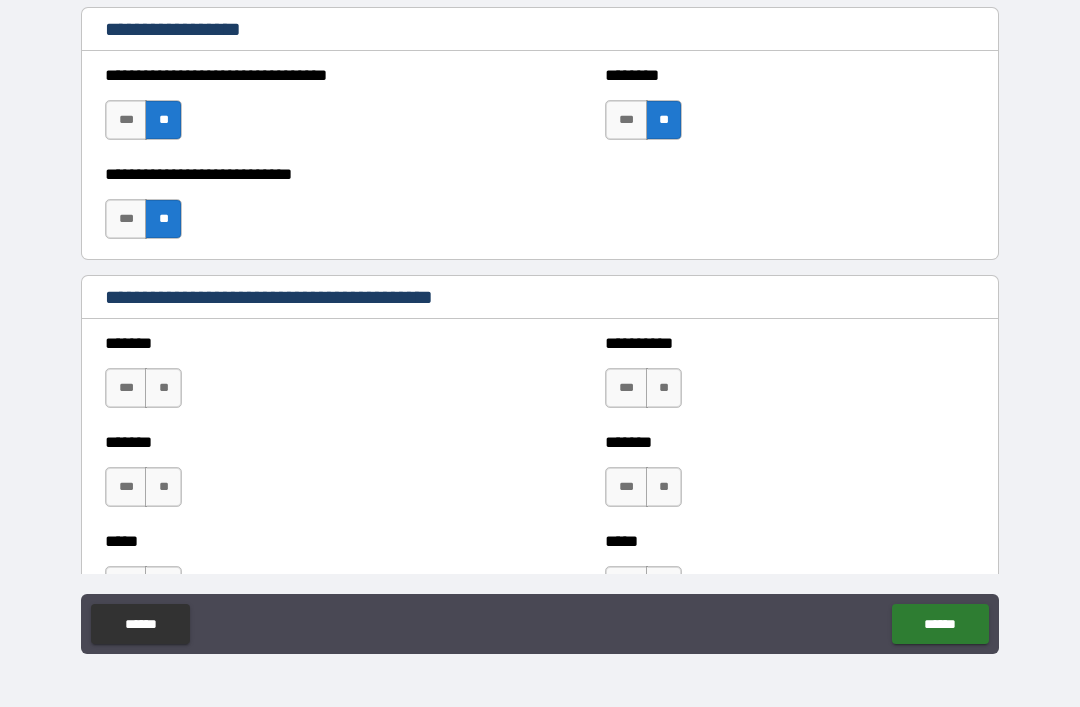 click on "**" at bounding box center (163, 388) 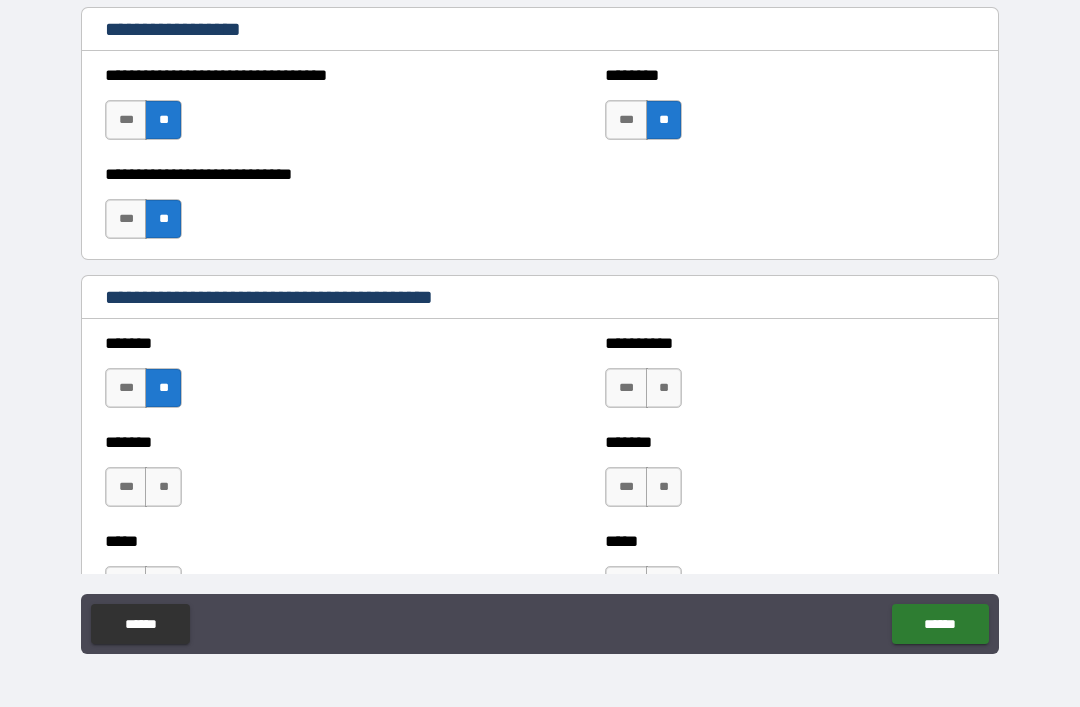 click on "**" at bounding box center (664, 388) 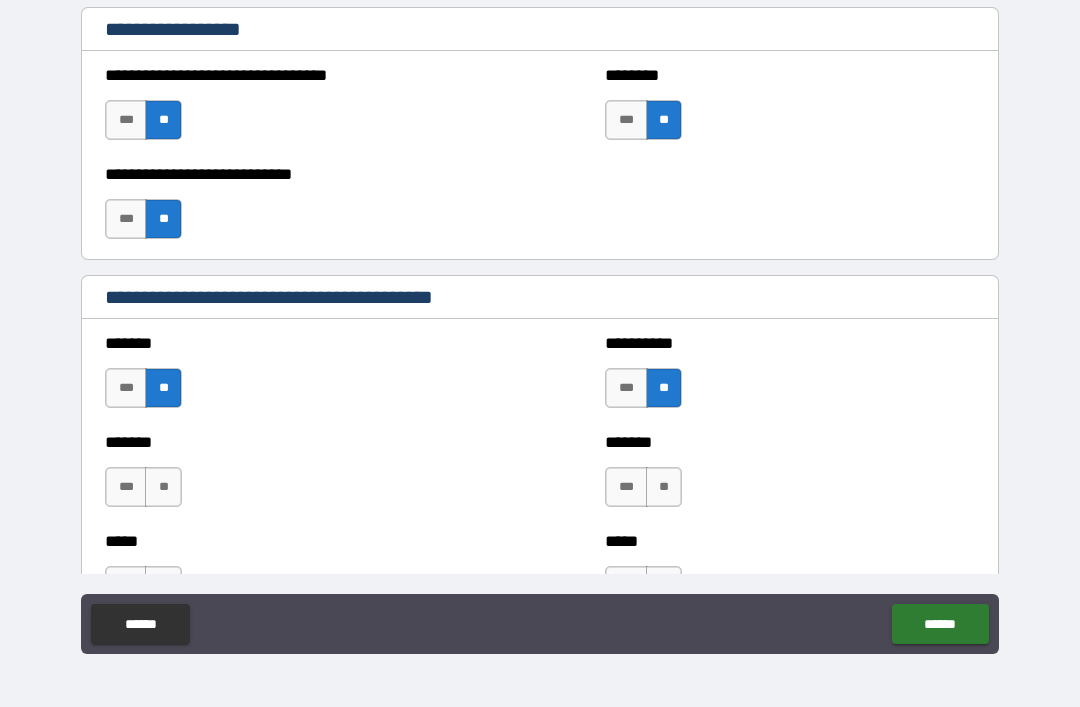 click on "**" at bounding box center [163, 487] 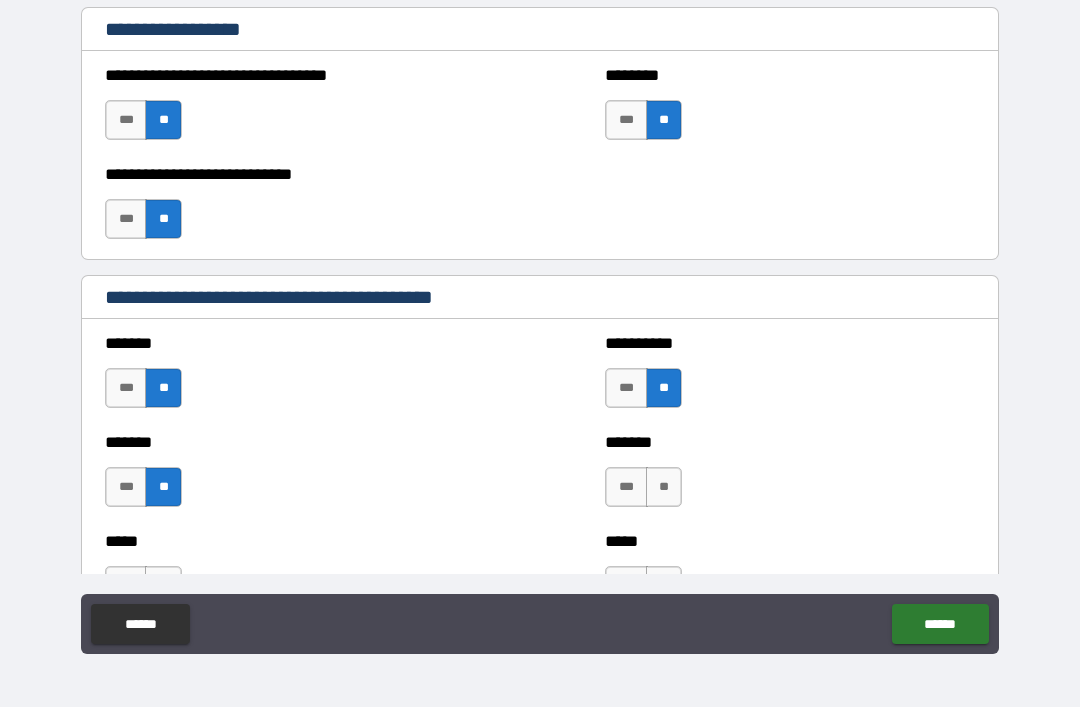 click on "**" at bounding box center [664, 487] 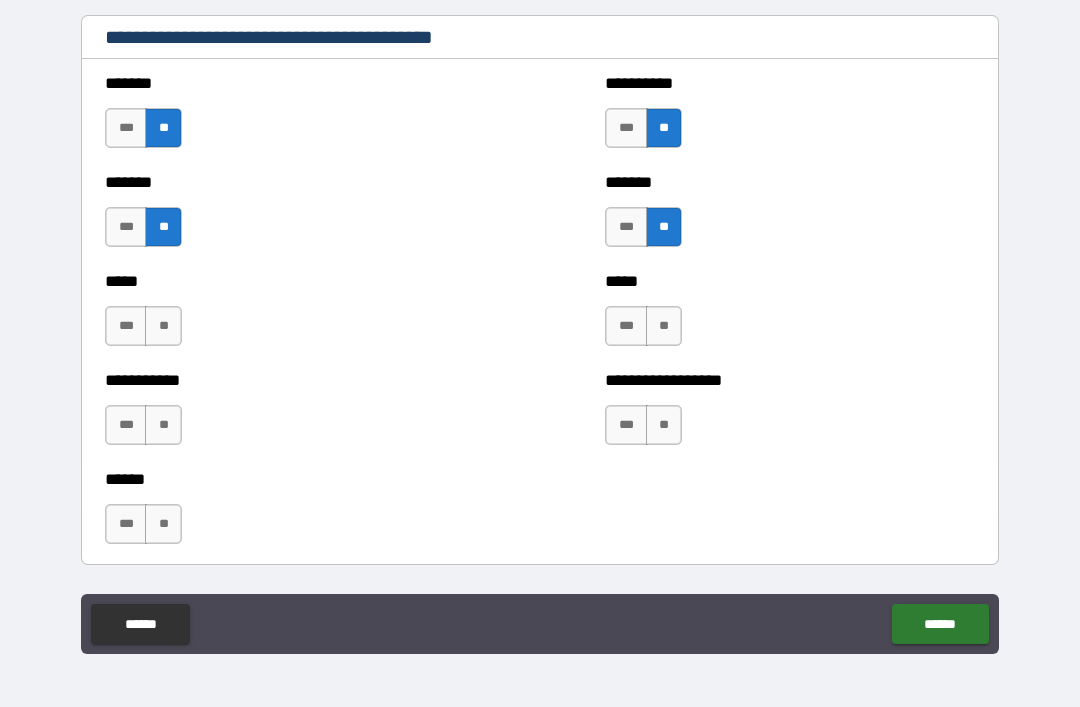 scroll, scrollTop: 1810, scrollLeft: 0, axis: vertical 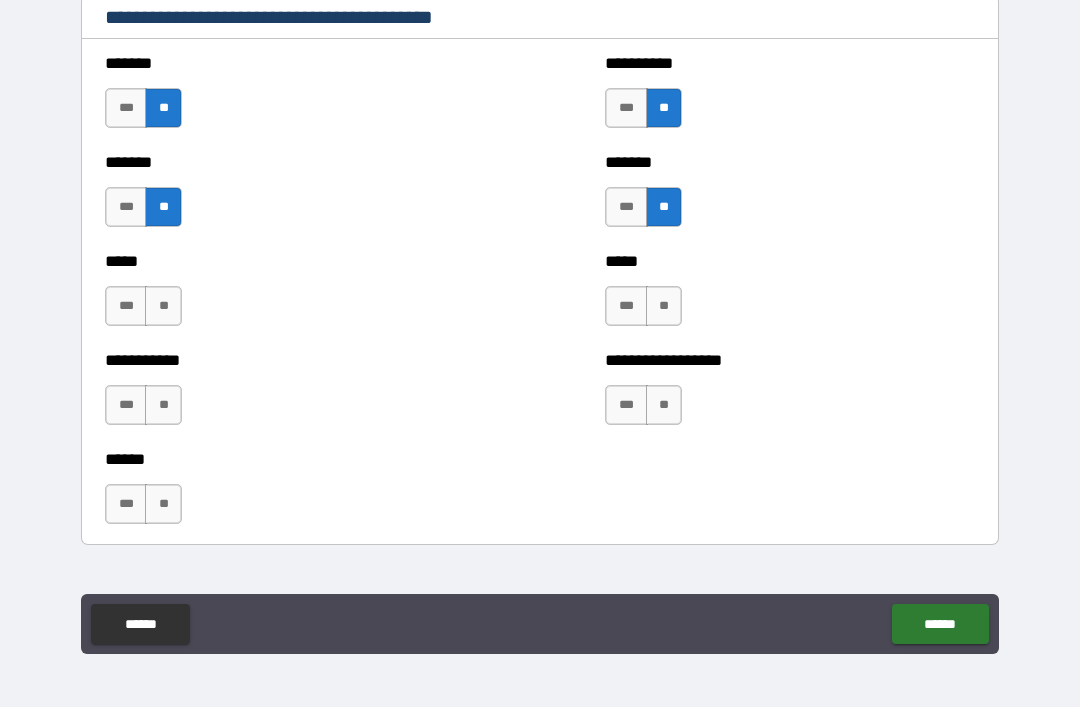 click on "**" at bounding box center [163, 306] 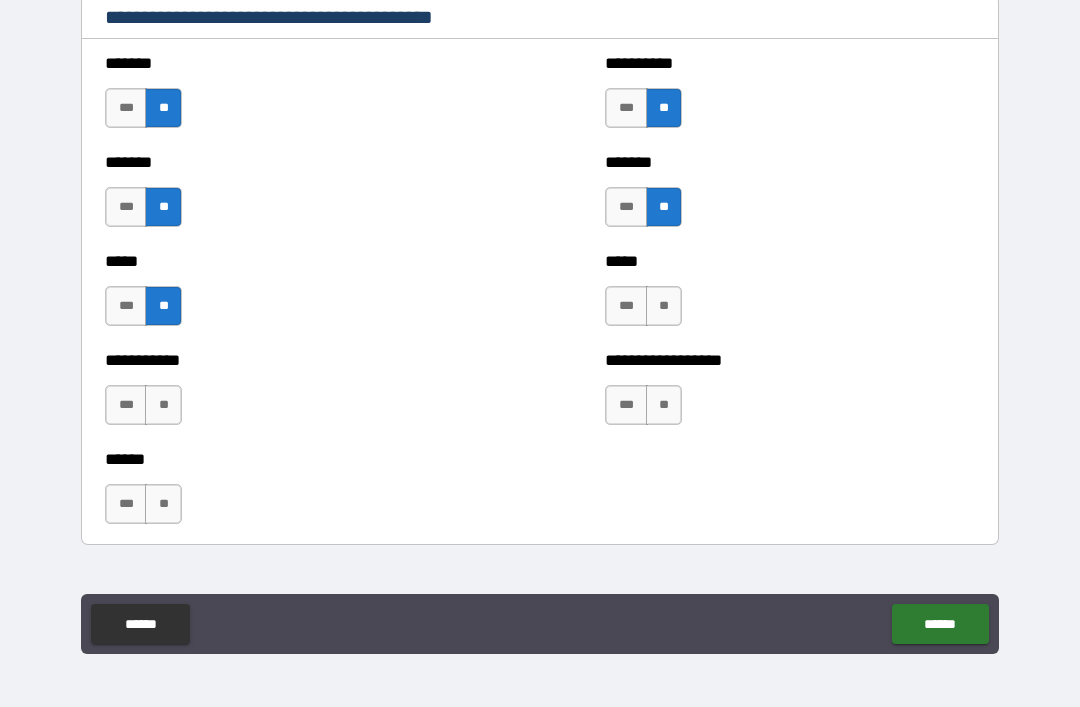 click on "**" at bounding box center [664, 306] 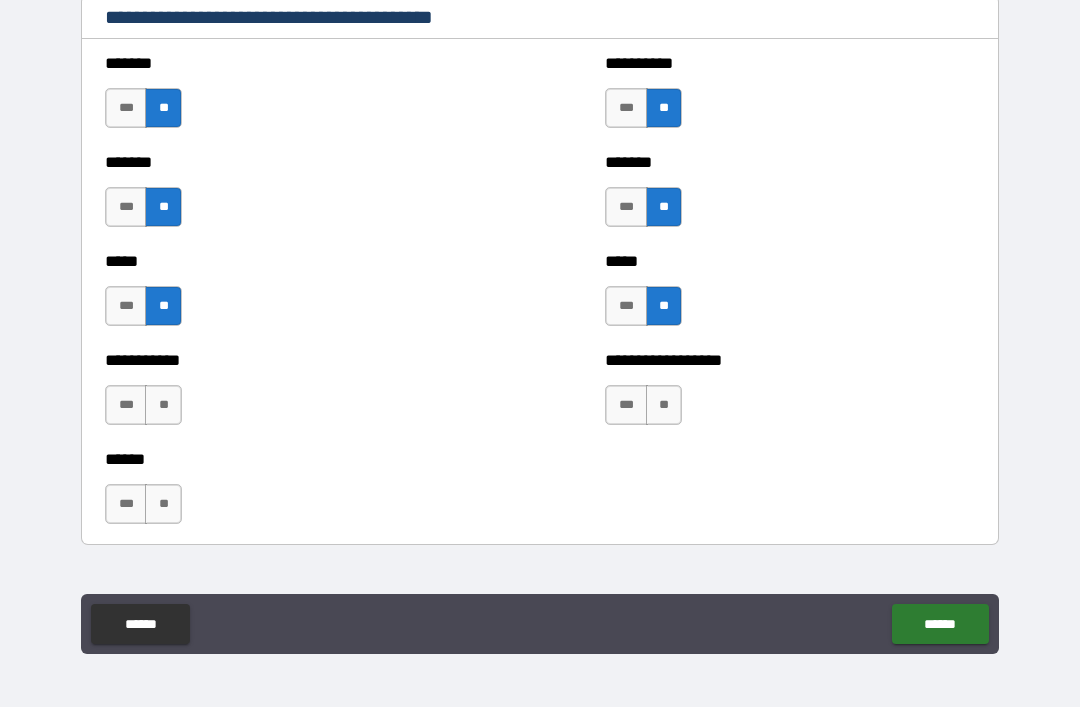 click on "**" at bounding box center (664, 405) 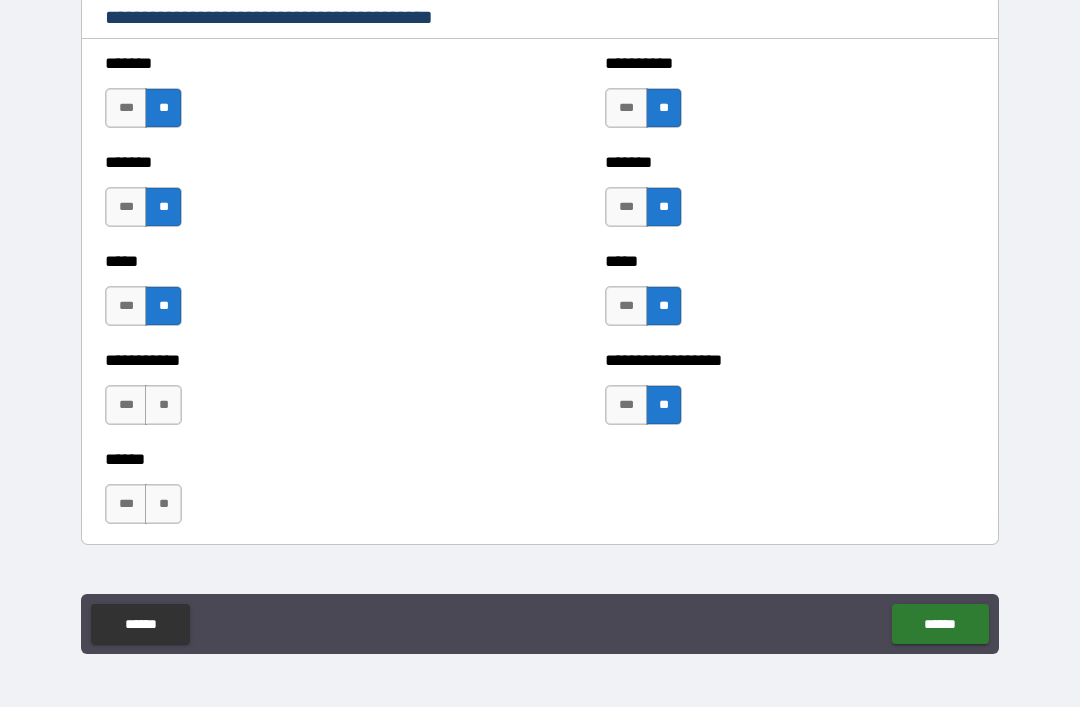 click on "**" at bounding box center [163, 405] 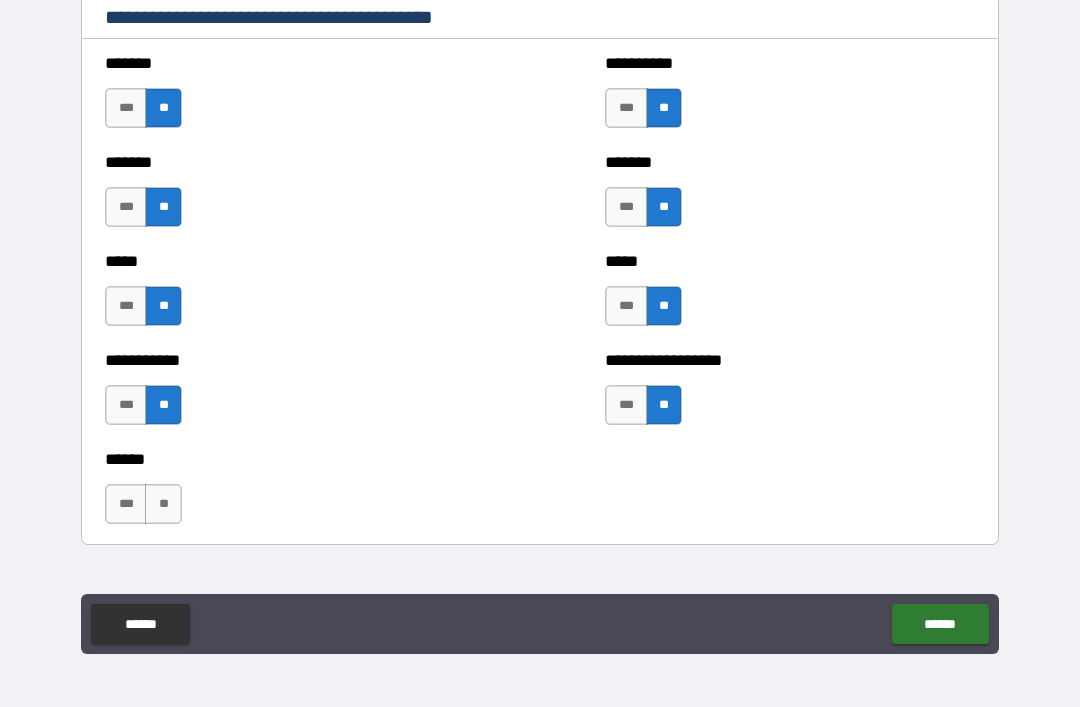 click on "**" at bounding box center [163, 504] 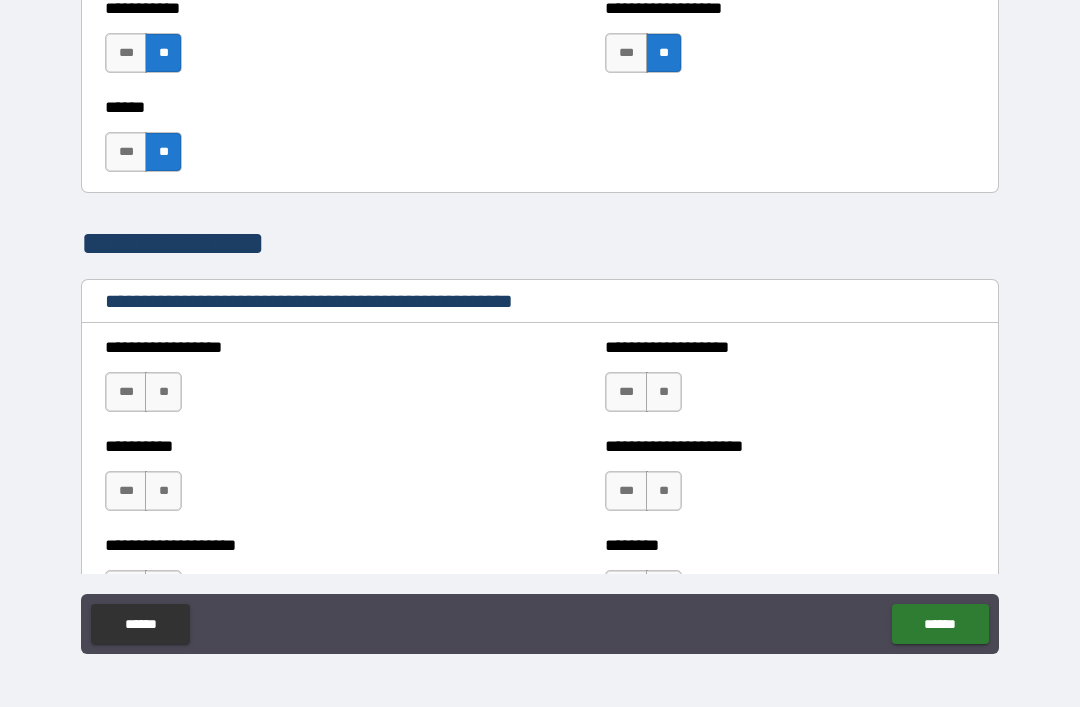 scroll, scrollTop: 2177, scrollLeft: 0, axis: vertical 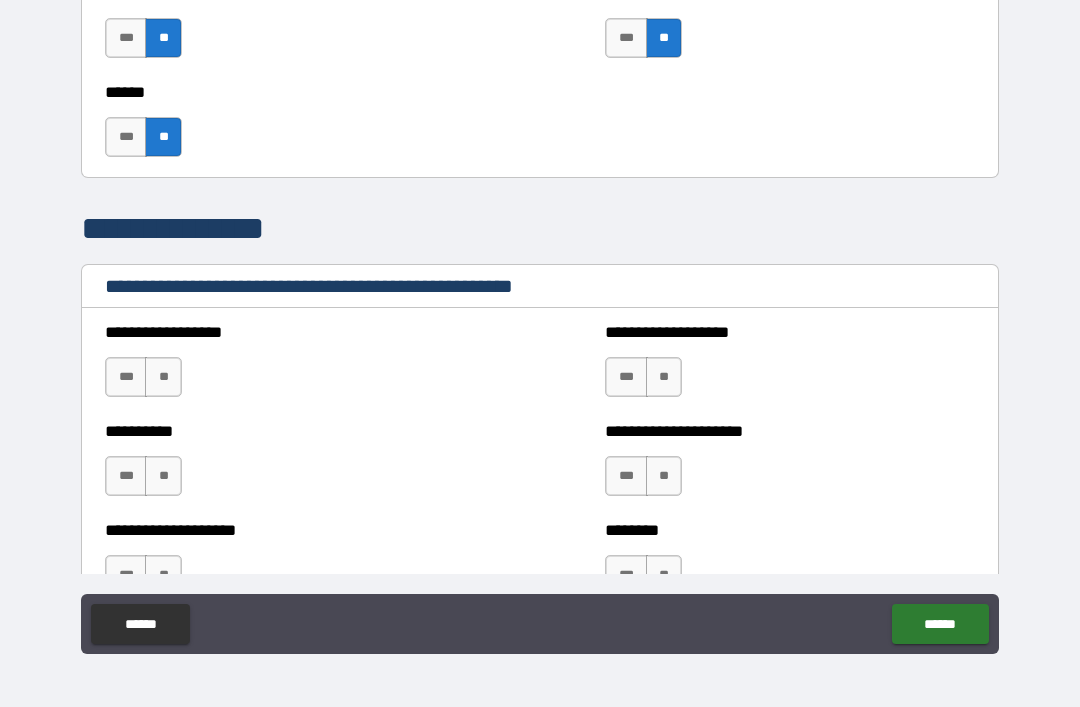 click on "**" at bounding box center [163, 377] 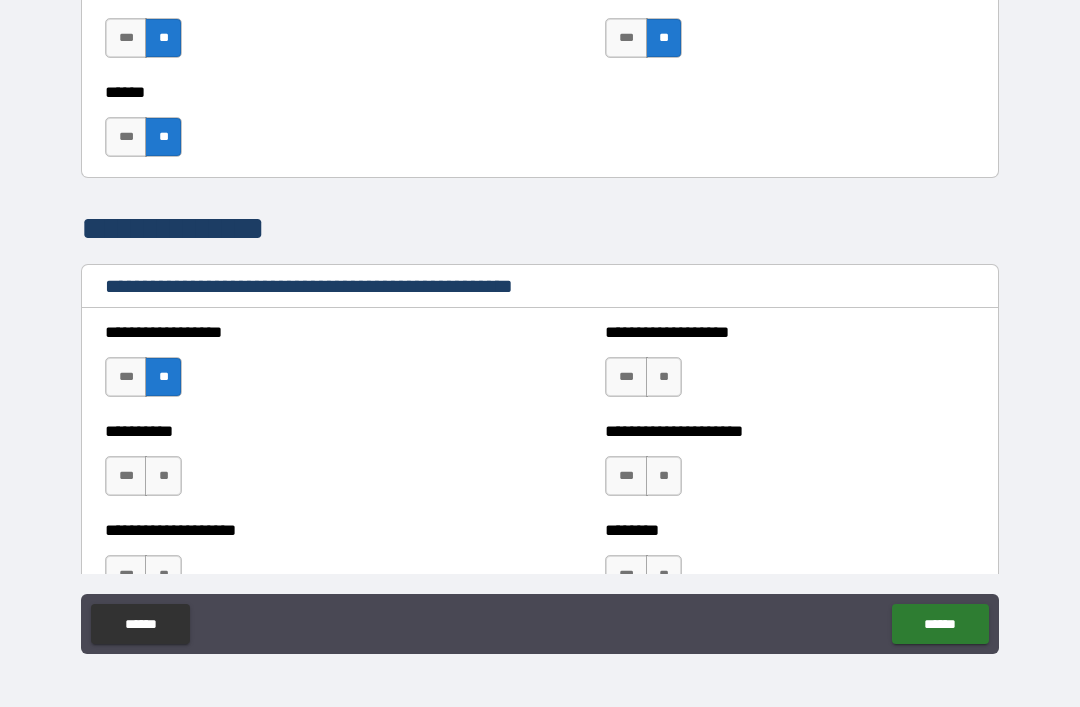 click on "**" at bounding box center [664, 377] 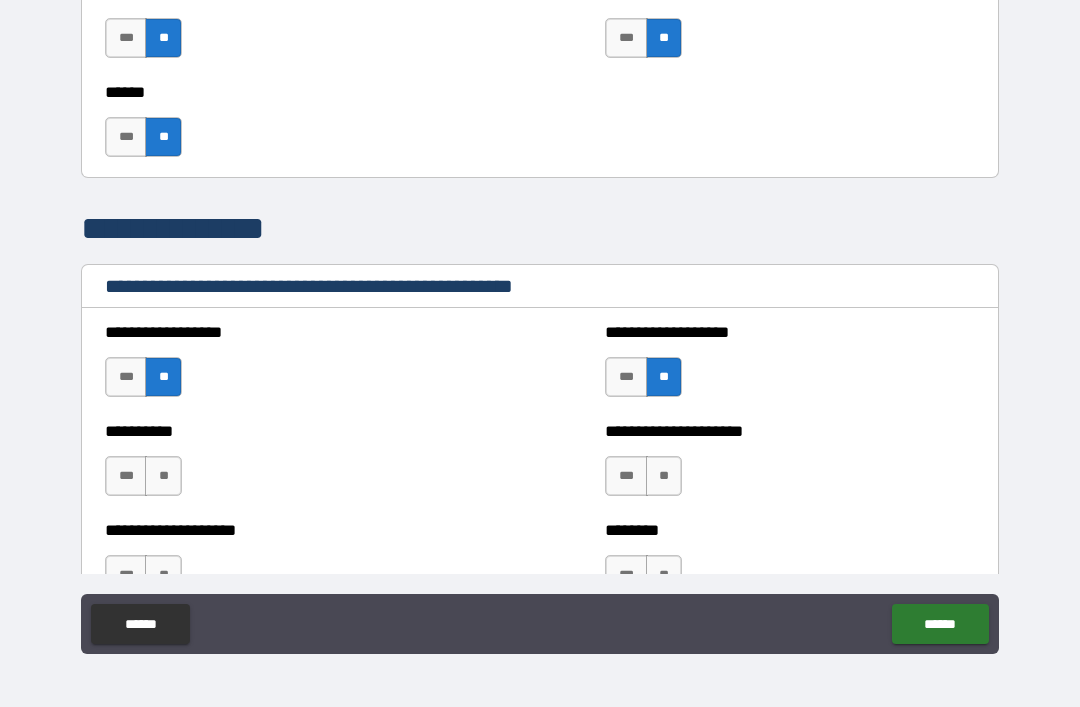 click on "**" at bounding box center (163, 476) 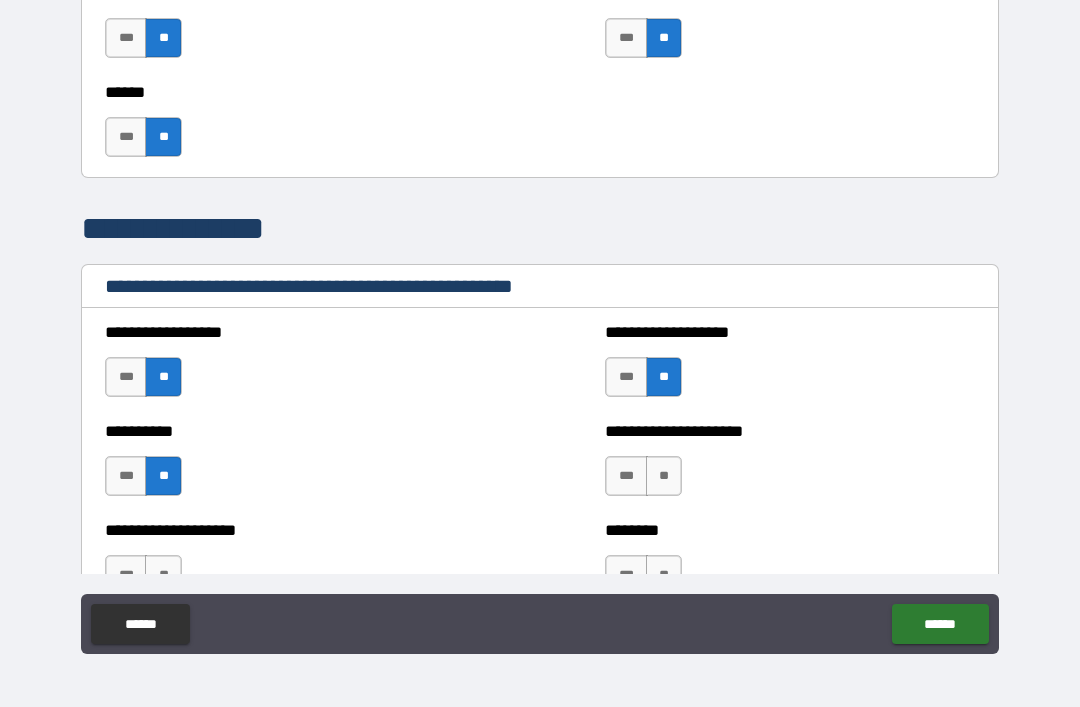 click on "**" at bounding box center [664, 476] 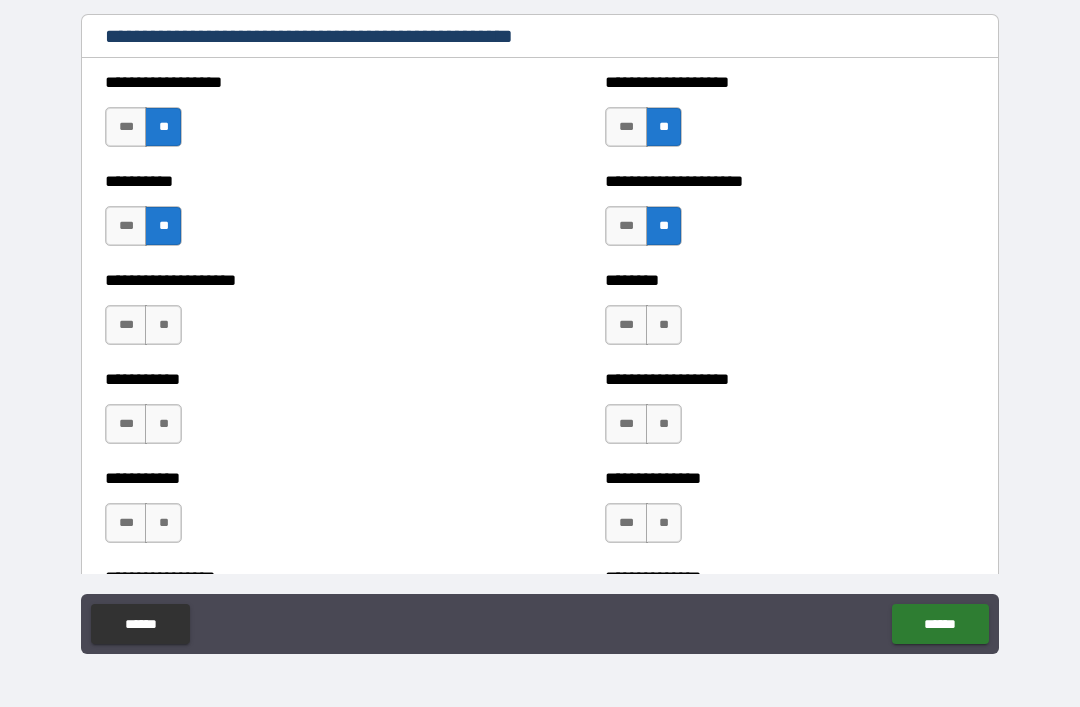 scroll, scrollTop: 2438, scrollLeft: 0, axis: vertical 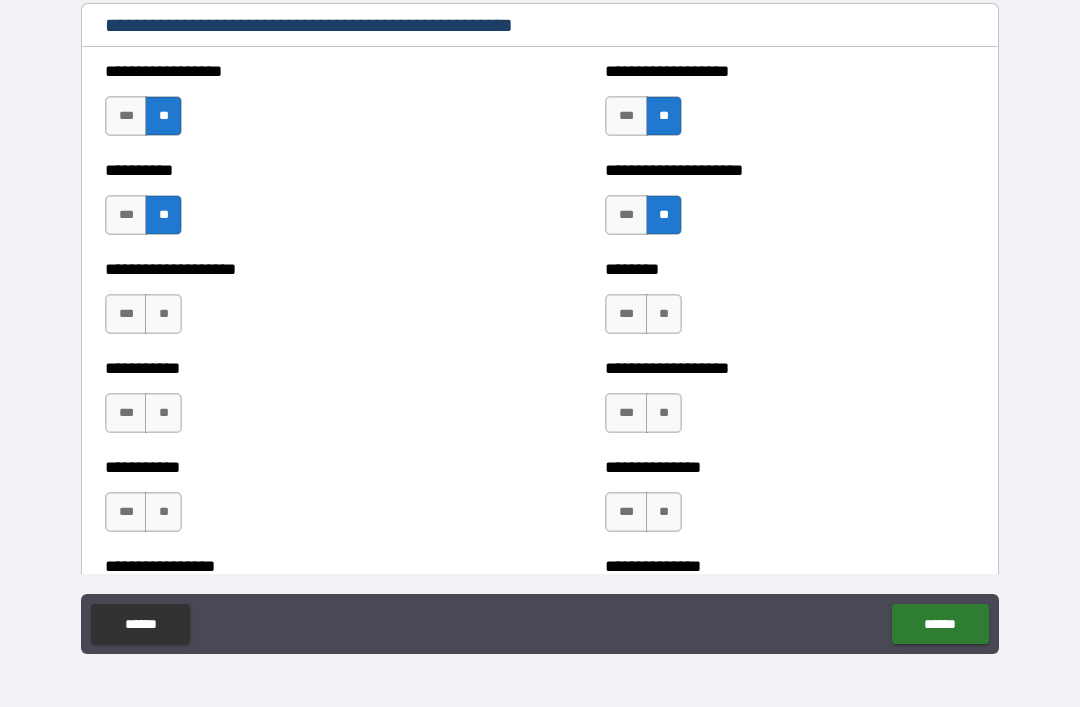 click on "**" at bounding box center [163, 314] 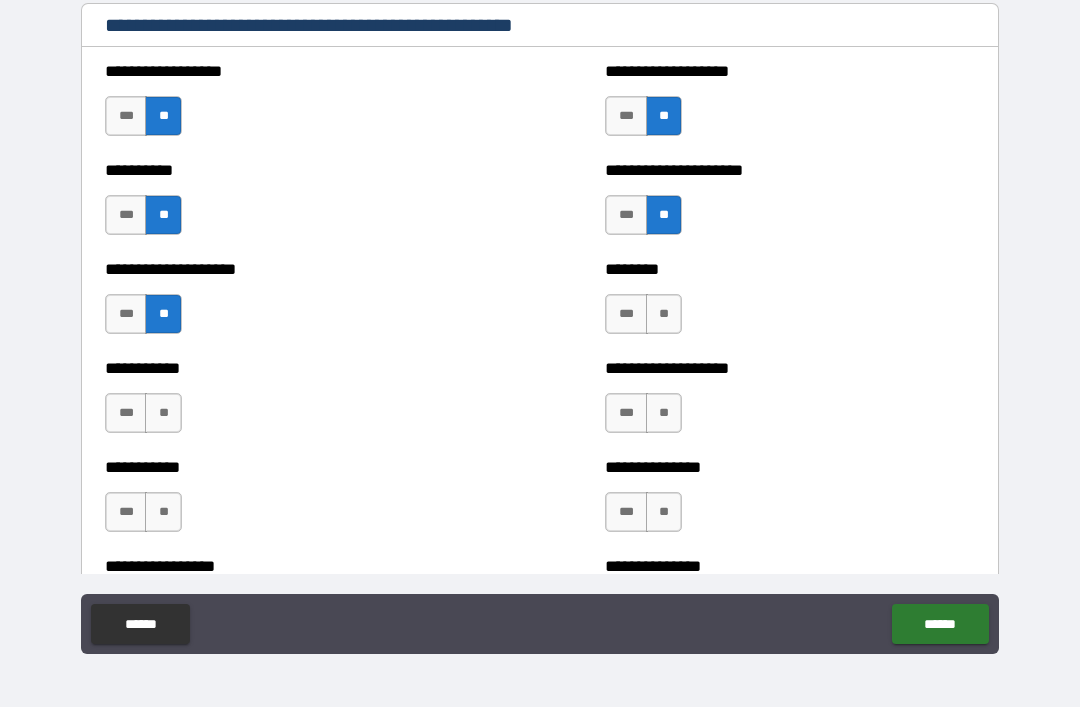 click on "**" at bounding box center (664, 314) 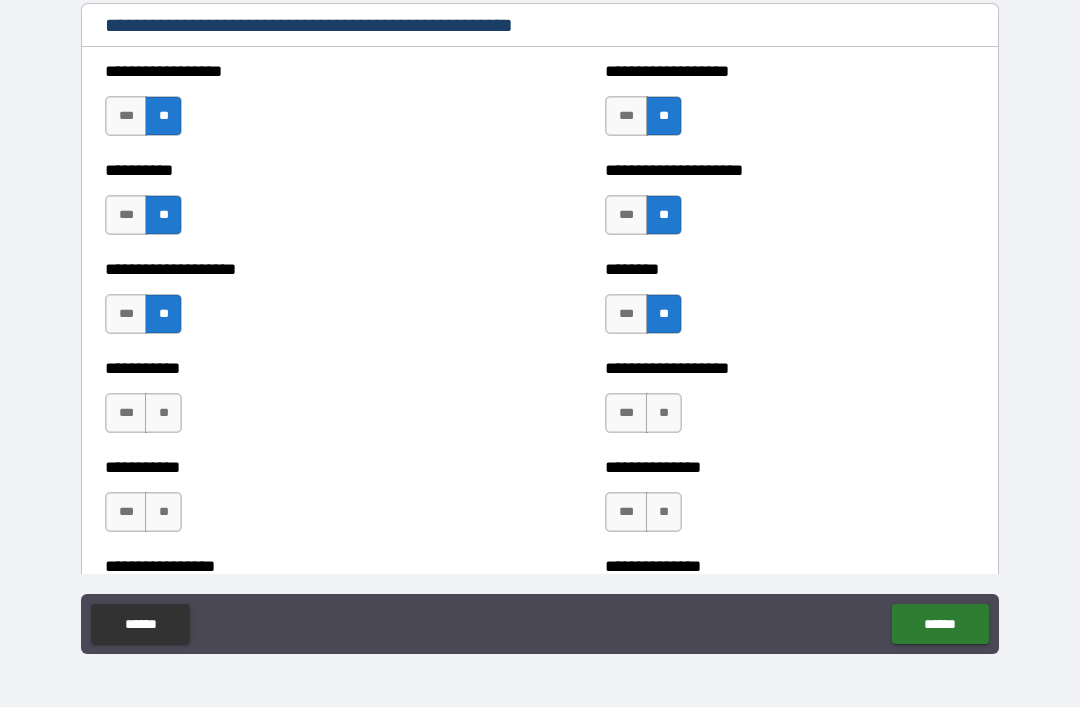 click on "**" at bounding box center [163, 413] 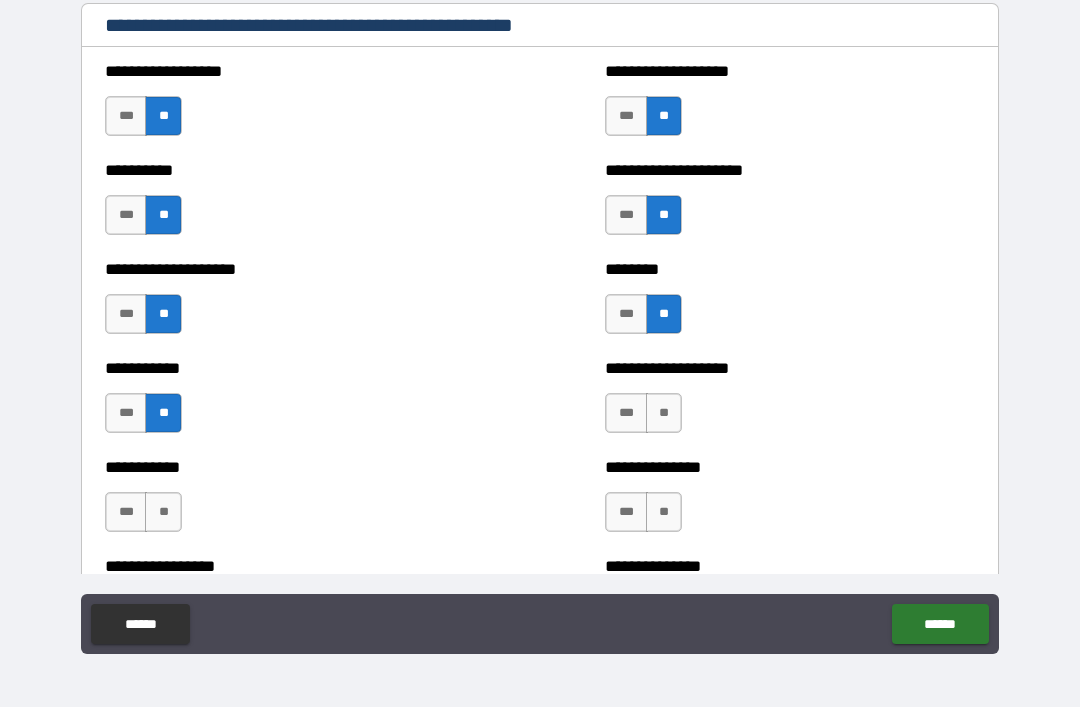 click on "**" at bounding box center (664, 413) 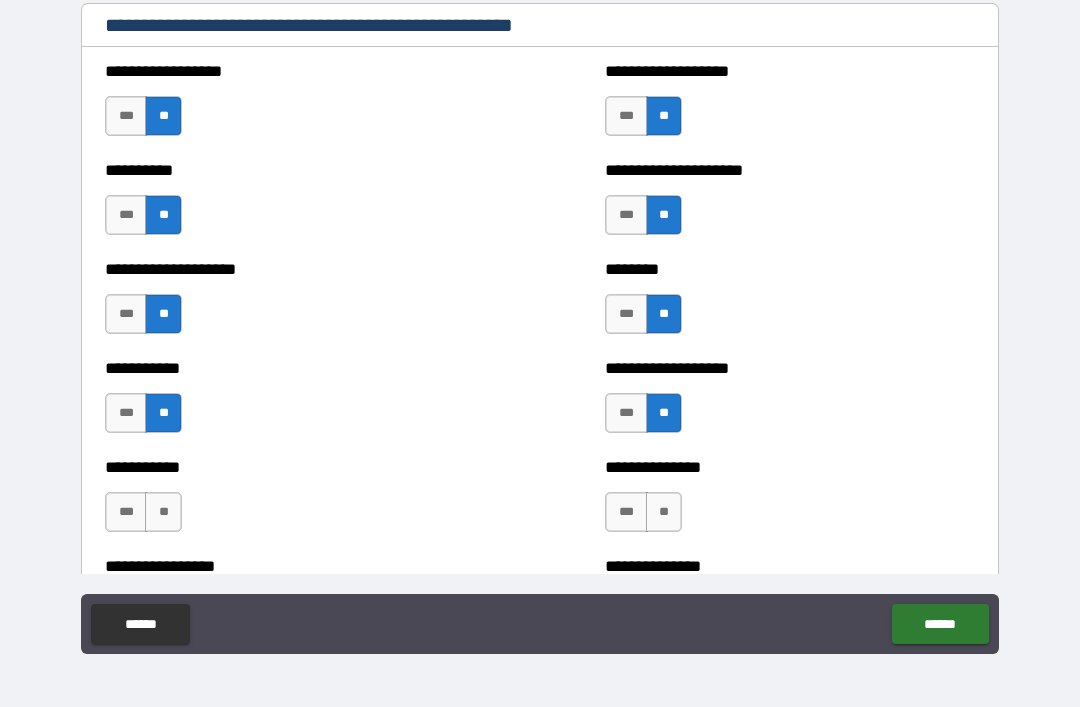 click on "**" at bounding box center [664, 512] 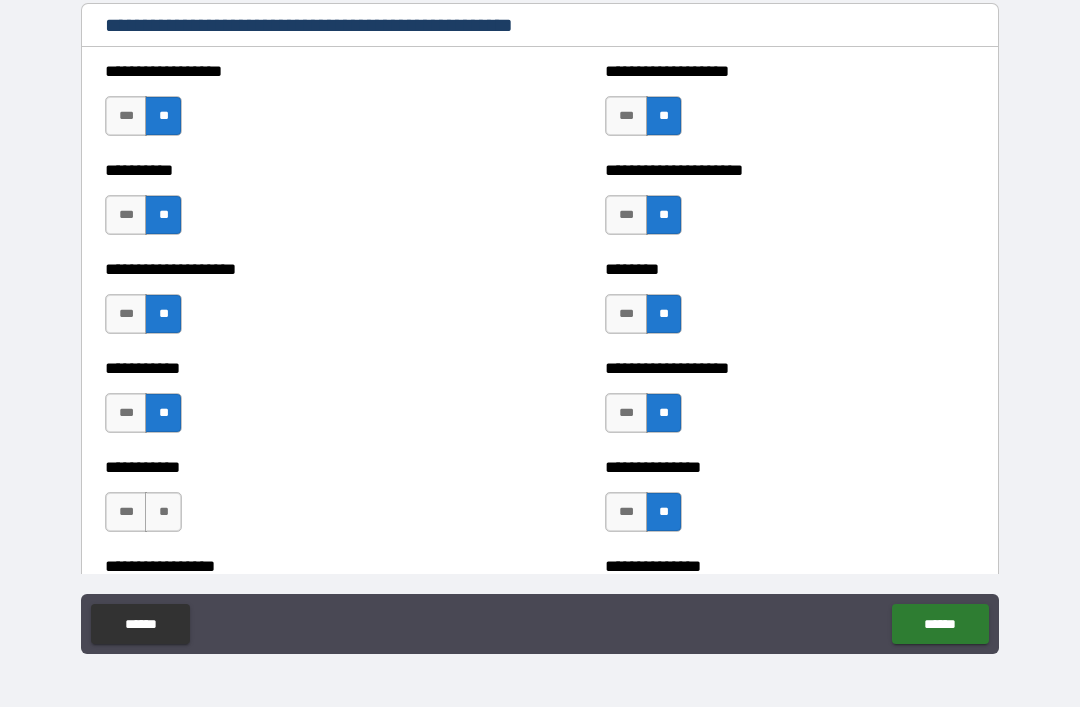 click on "**" at bounding box center [163, 512] 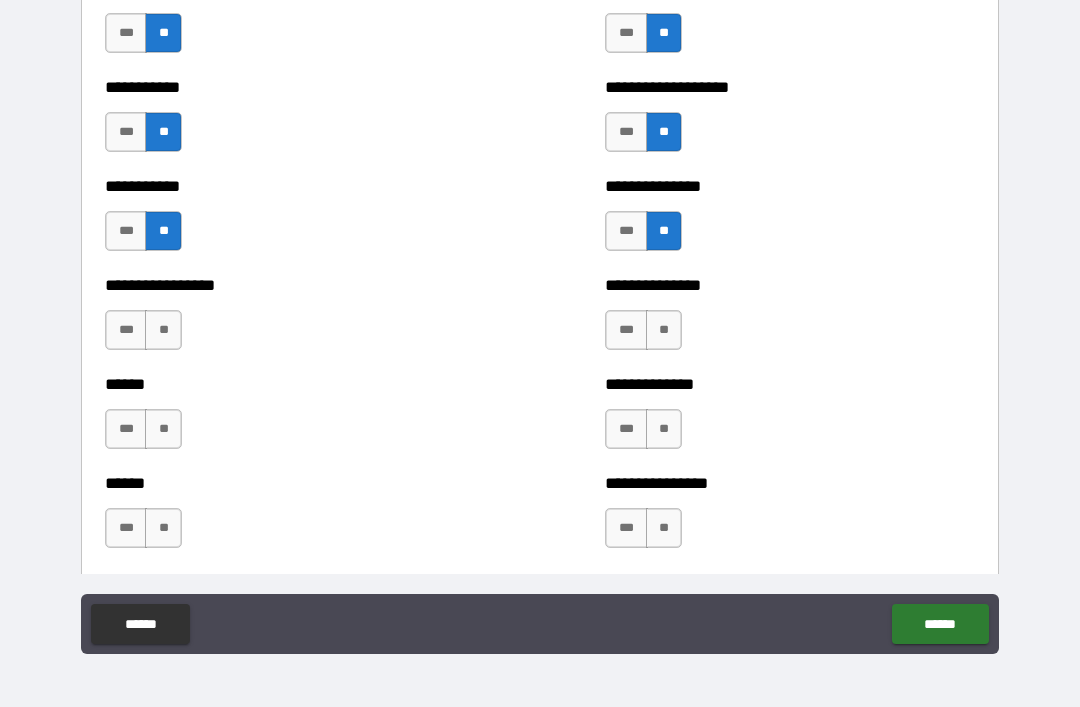 scroll, scrollTop: 2720, scrollLeft: 0, axis: vertical 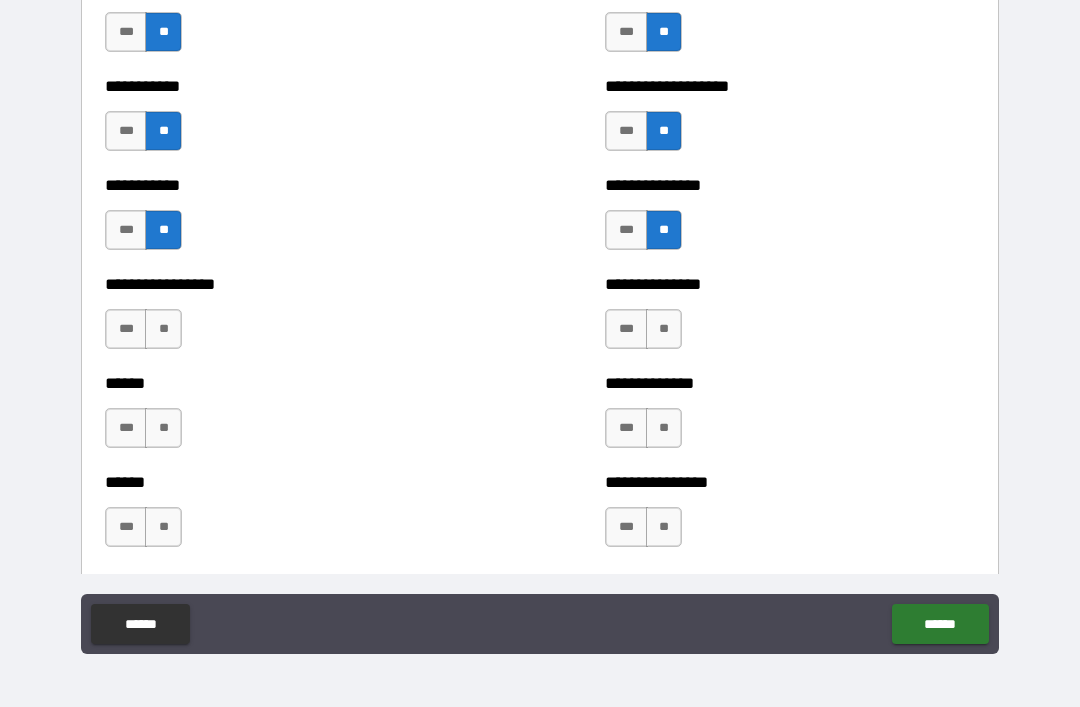 click on "**" at bounding box center (163, 329) 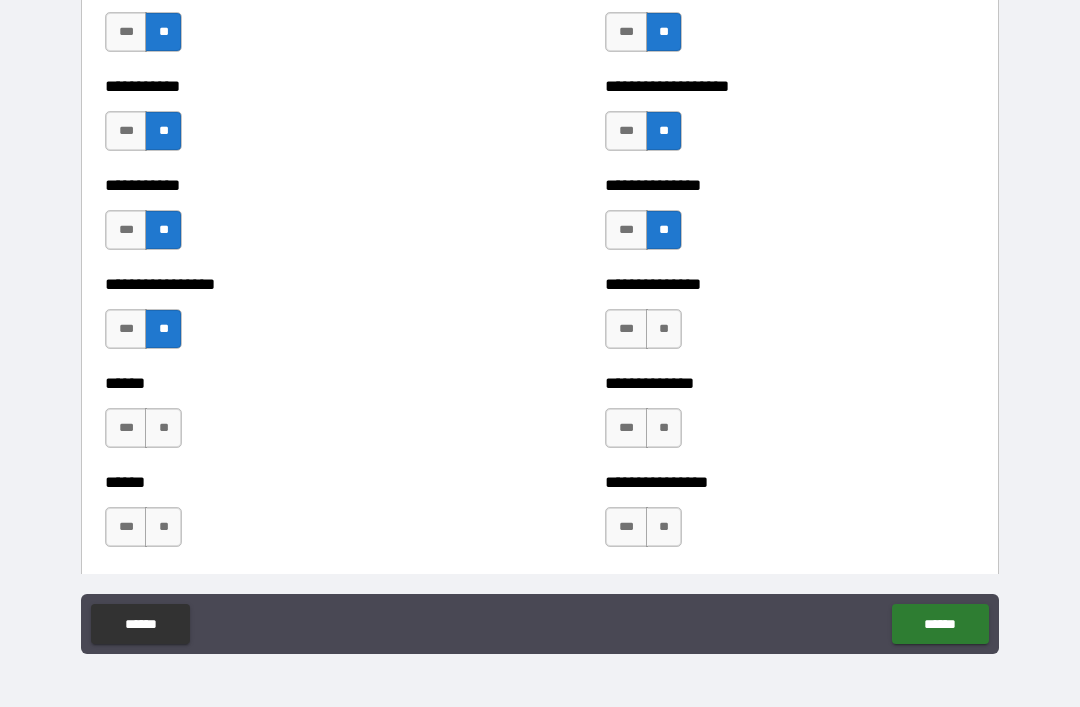 click on "**" at bounding box center (664, 329) 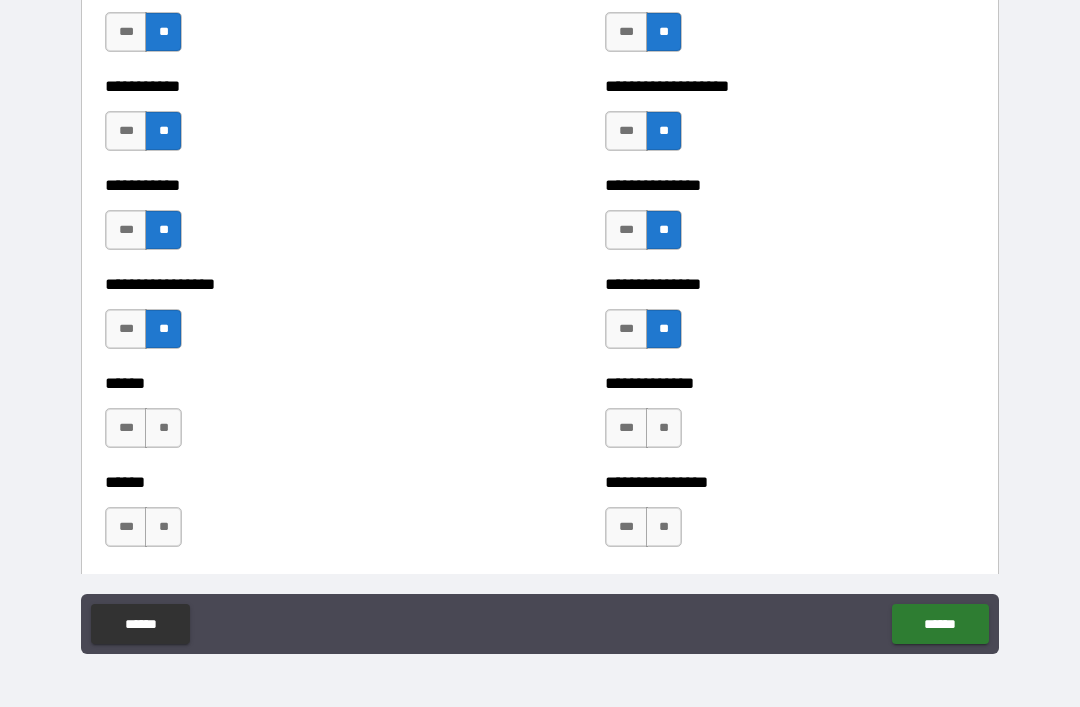 click on "**" at bounding box center [664, 428] 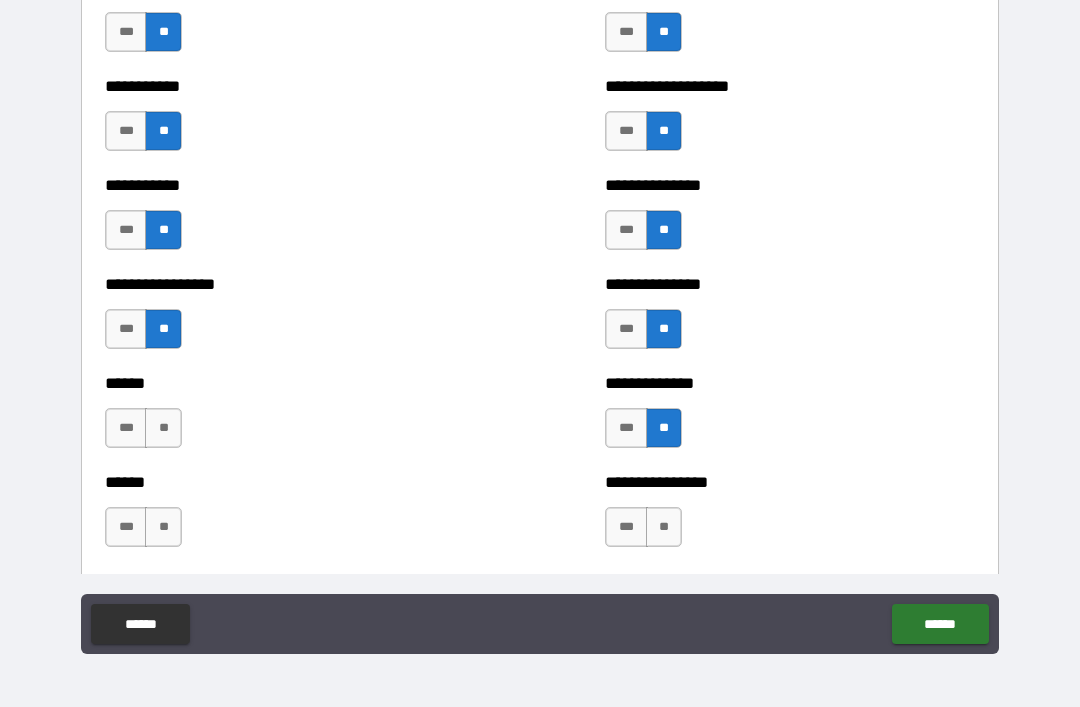 click on "**" at bounding box center (163, 428) 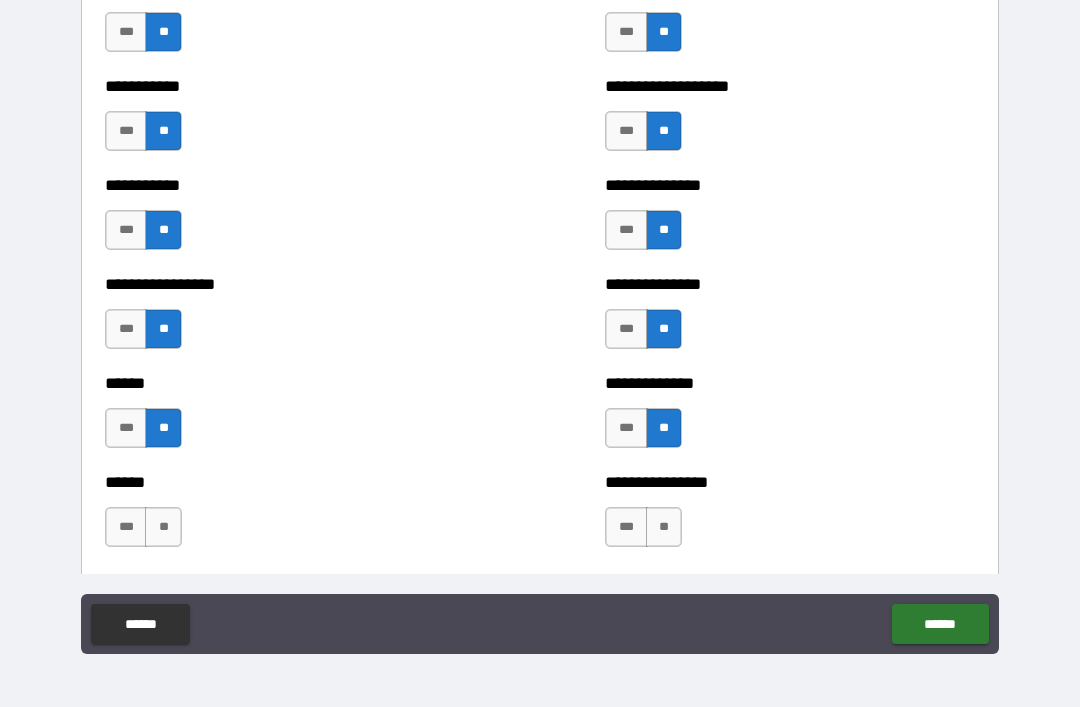 click on "**" at bounding box center [163, 527] 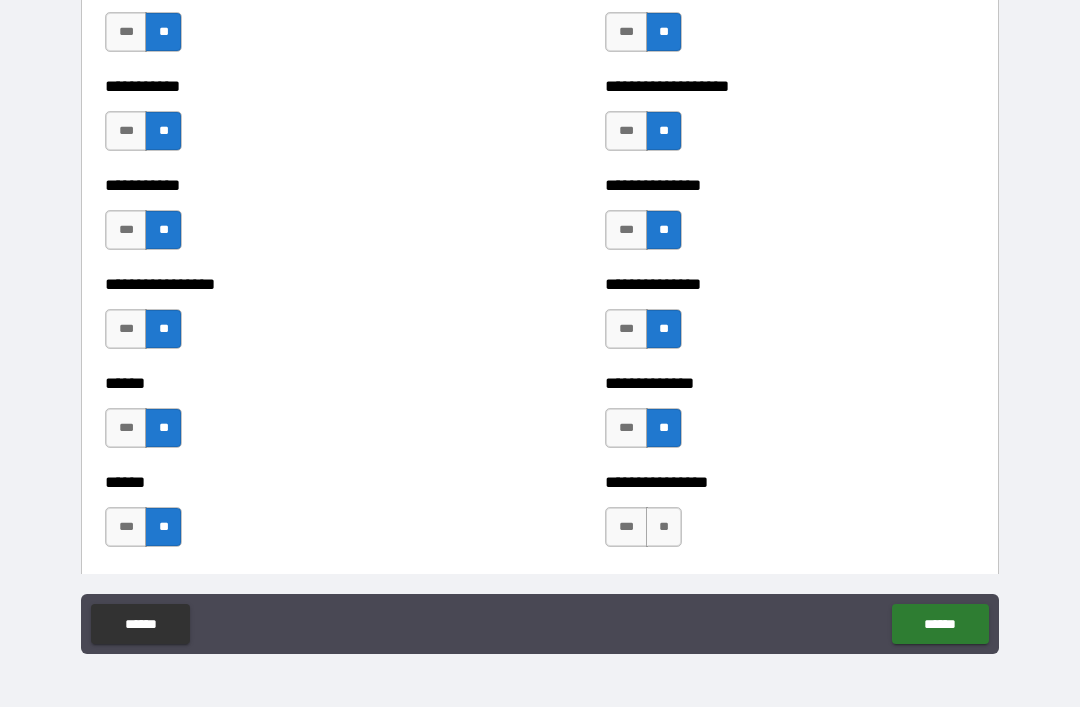 click on "**" at bounding box center [664, 527] 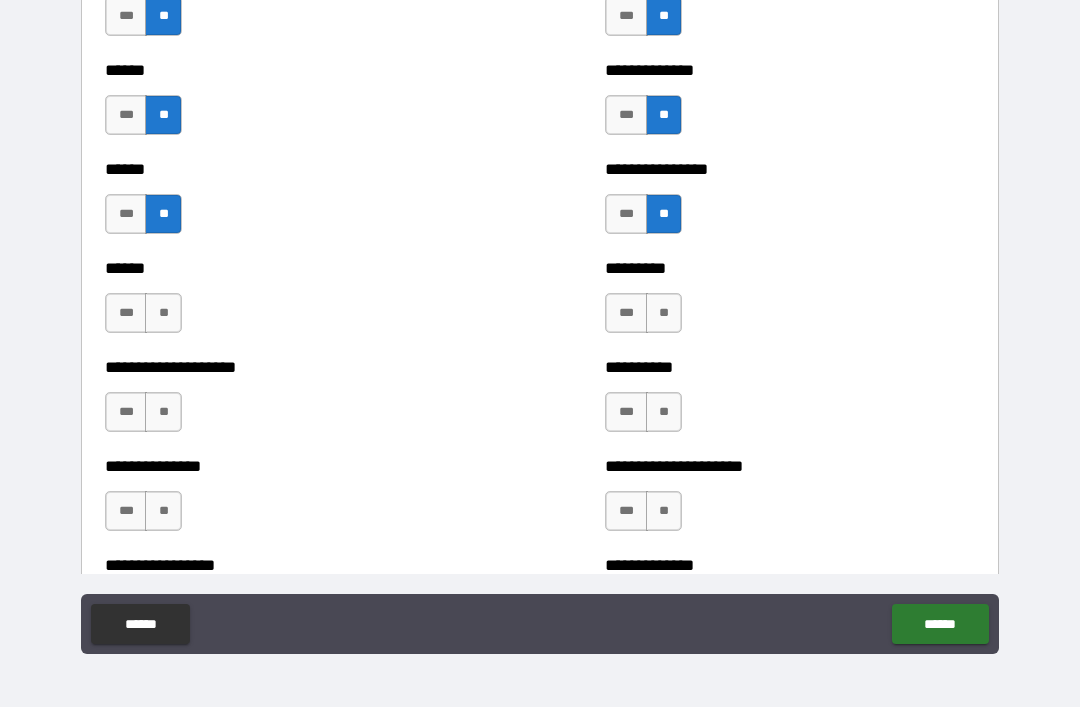 scroll, scrollTop: 3036, scrollLeft: 0, axis: vertical 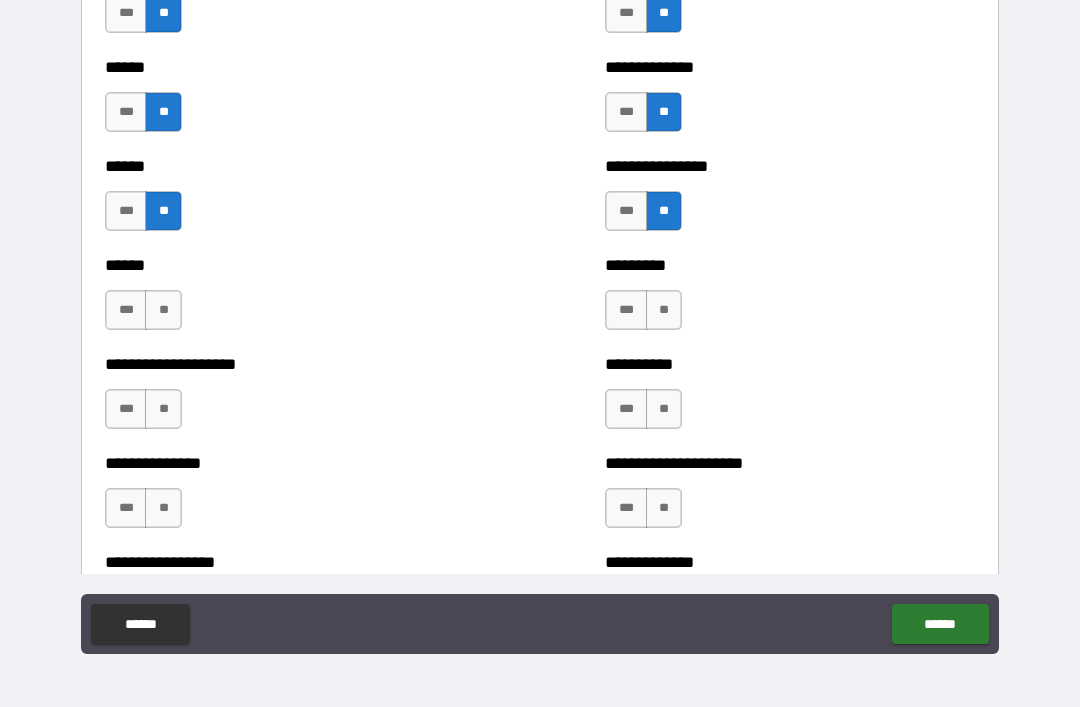 click on "**" at bounding box center (163, 310) 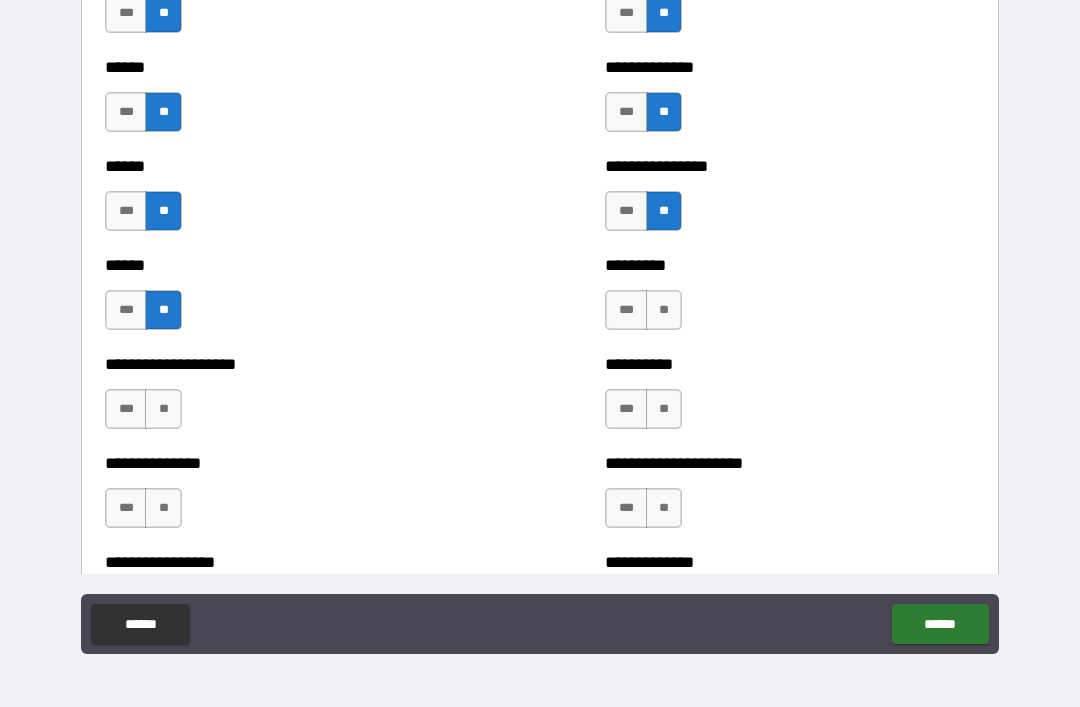 click on "**" at bounding box center [664, 310] 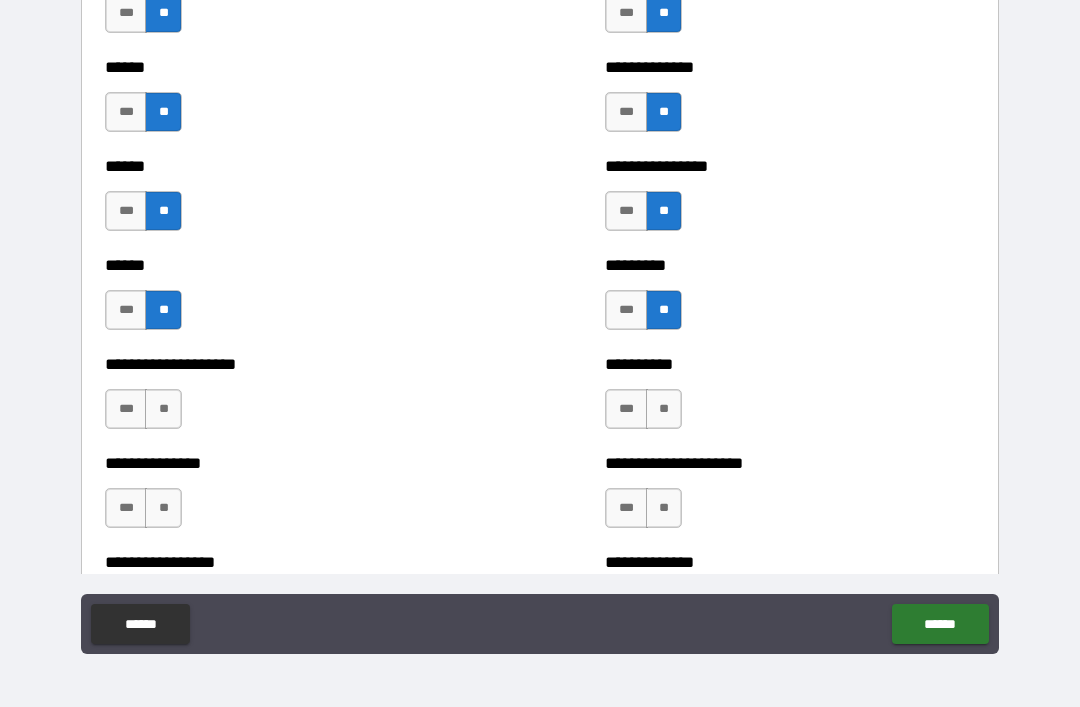 click on "**" at bounding box center (664, 409) 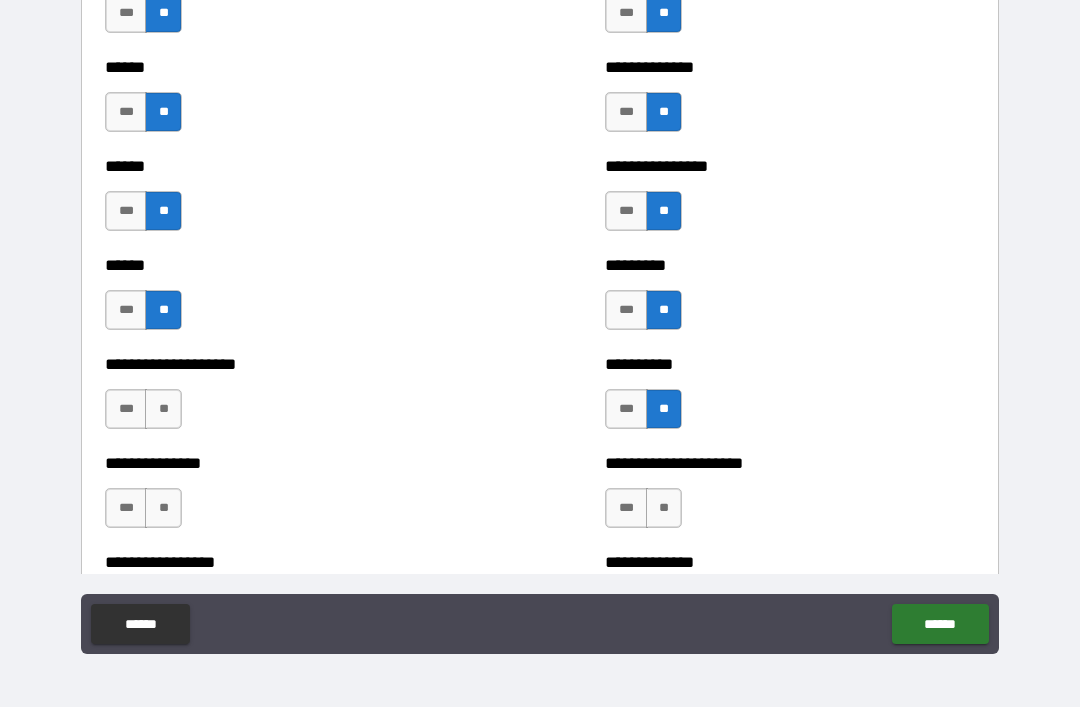 click on "***" at bounding box center (126, 409) 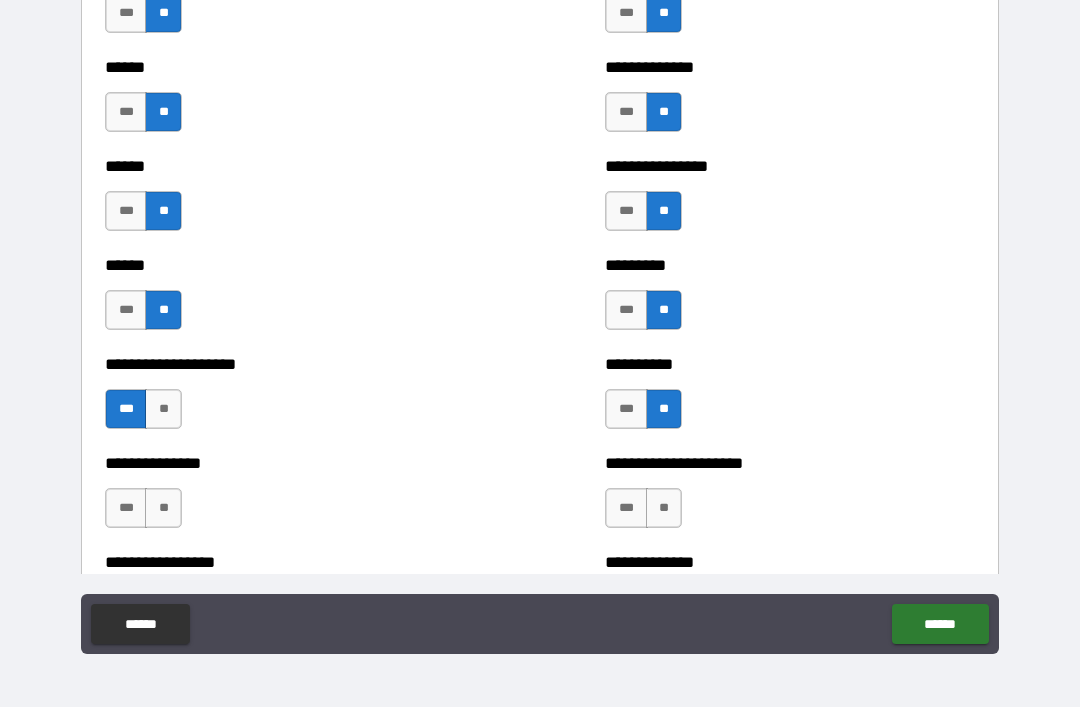click on "**" at bounding box center (664, 508) 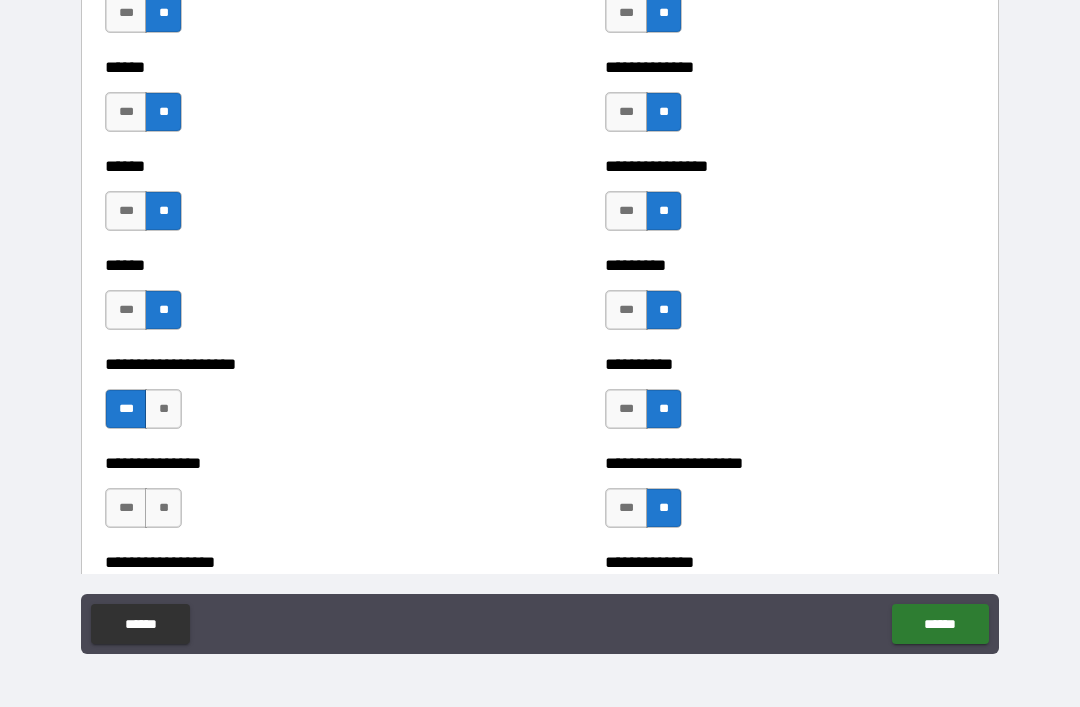 click on "**" at bounding box center [163, 508] 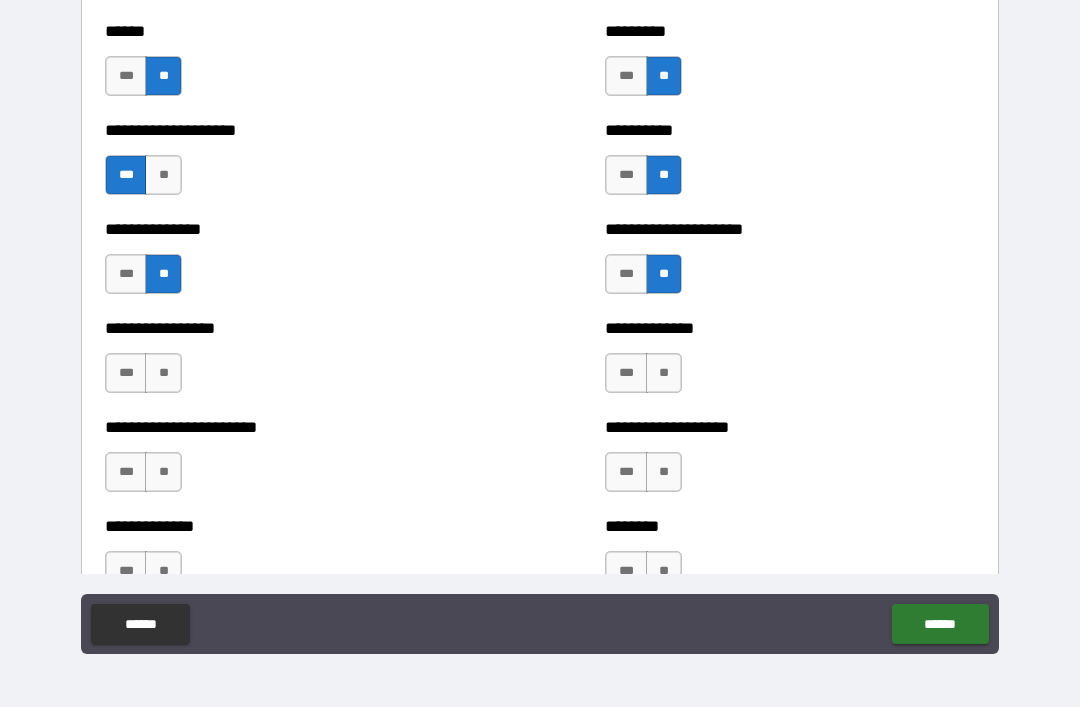 scroll, scrollTop: 3287, scrollLeft: 0, axis: vertical 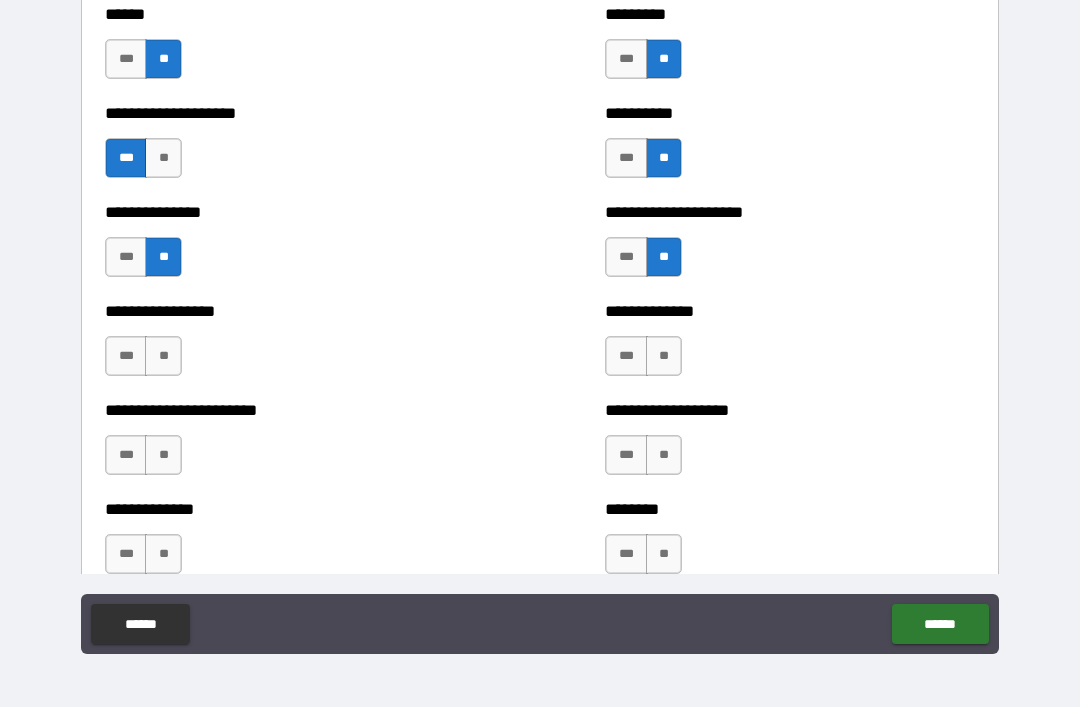 click on "**" at bounding box center (163, 356) 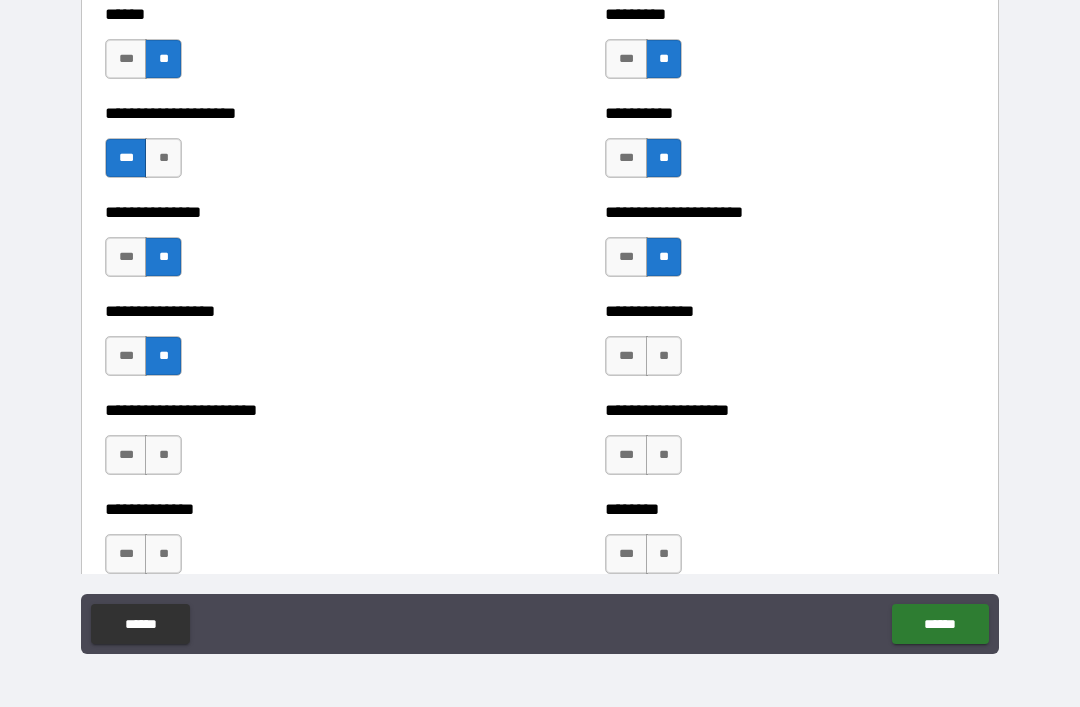 click on "**" at bounding box center [163, 158] 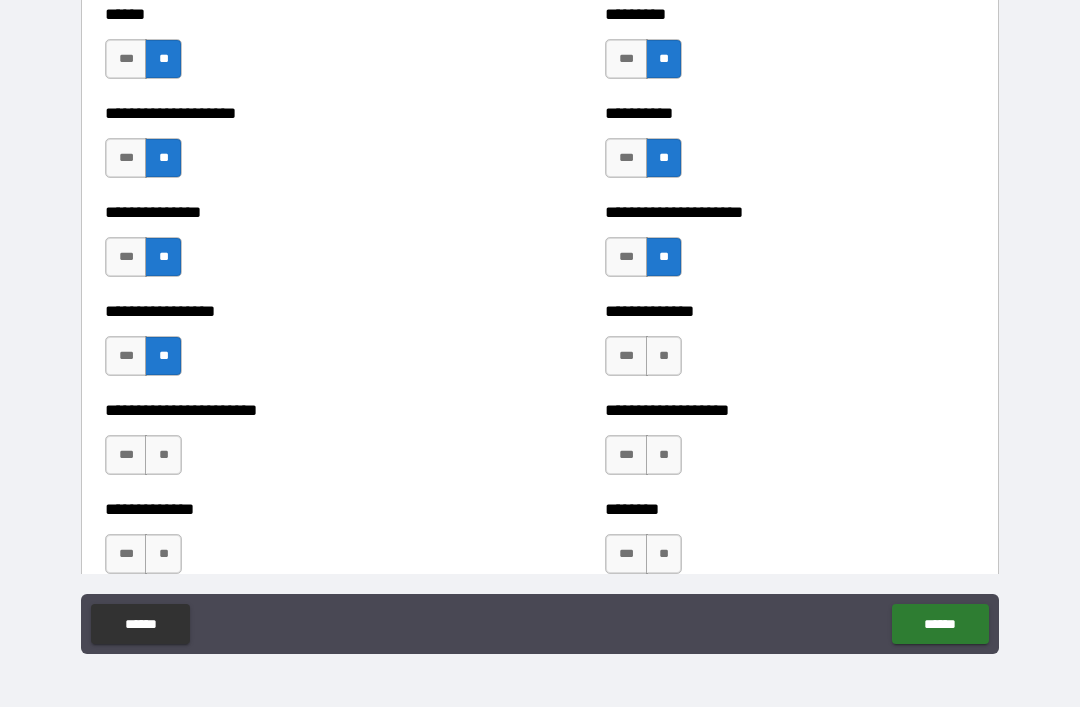 click on "**" at bounding box center [664, 356] 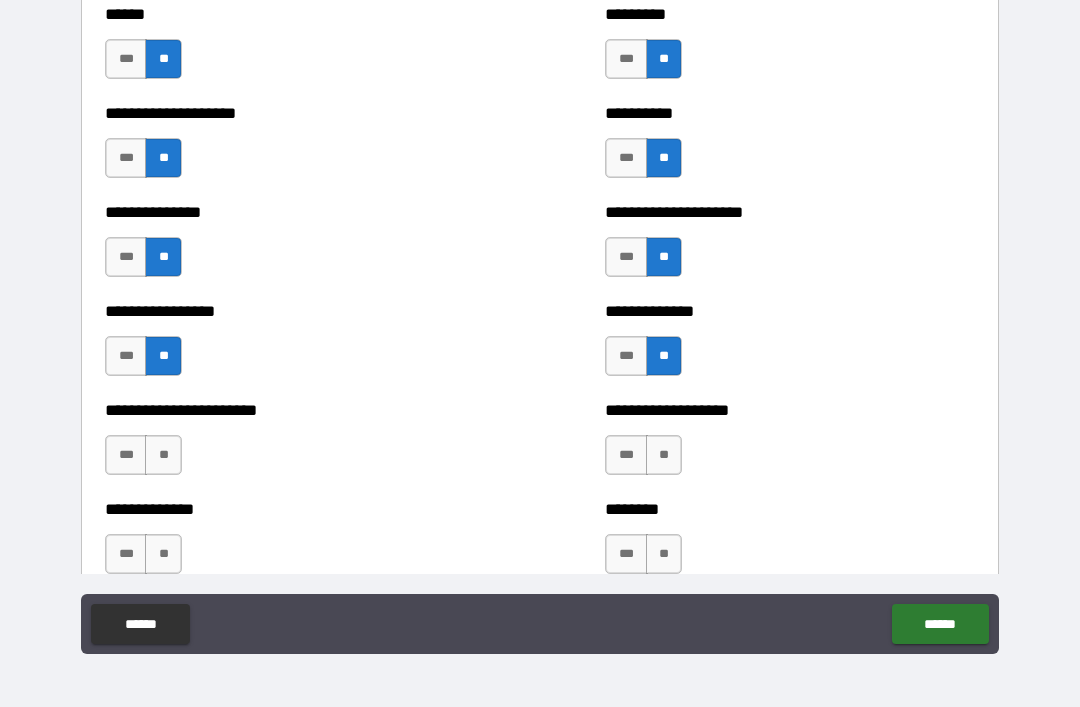 click on "**" at bounding box center [664, 455] 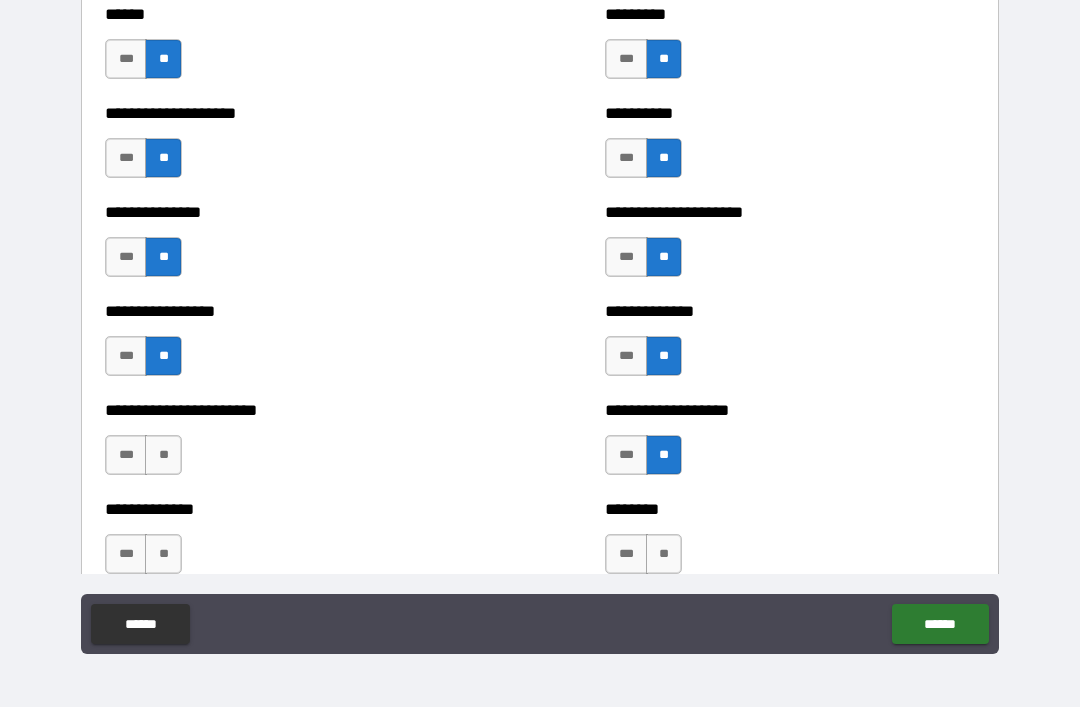 click on "**" at bounding box center [163, 455] 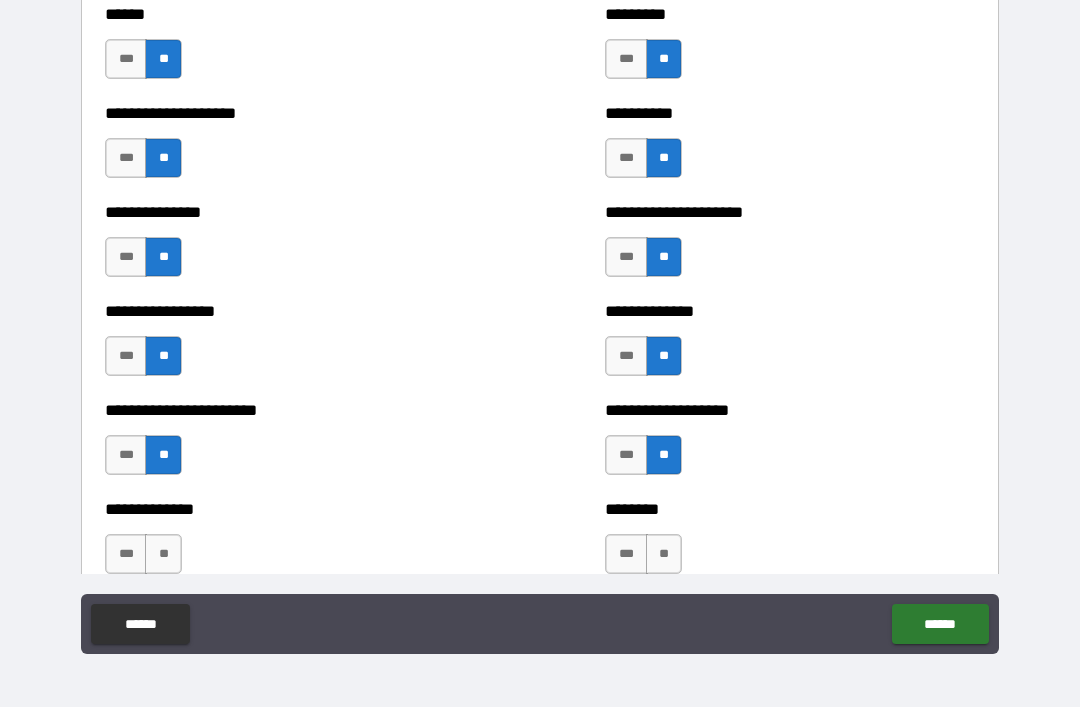 click on "**" at bounding box center (163, 554) 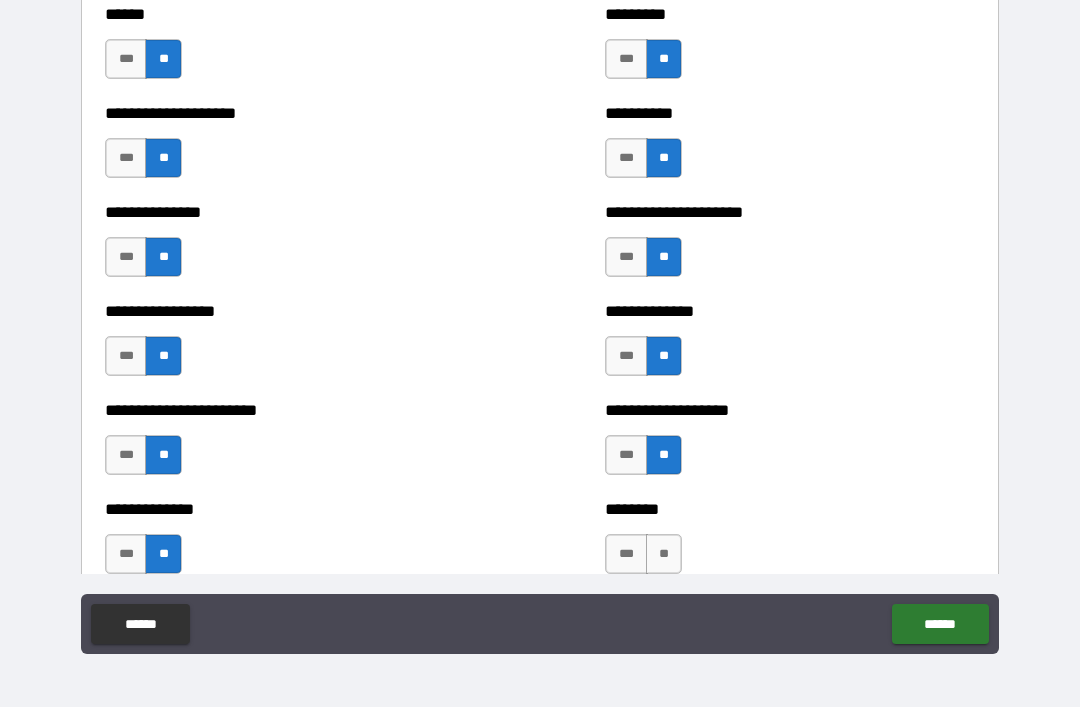 click on "**" at bounding box center [664, 554] 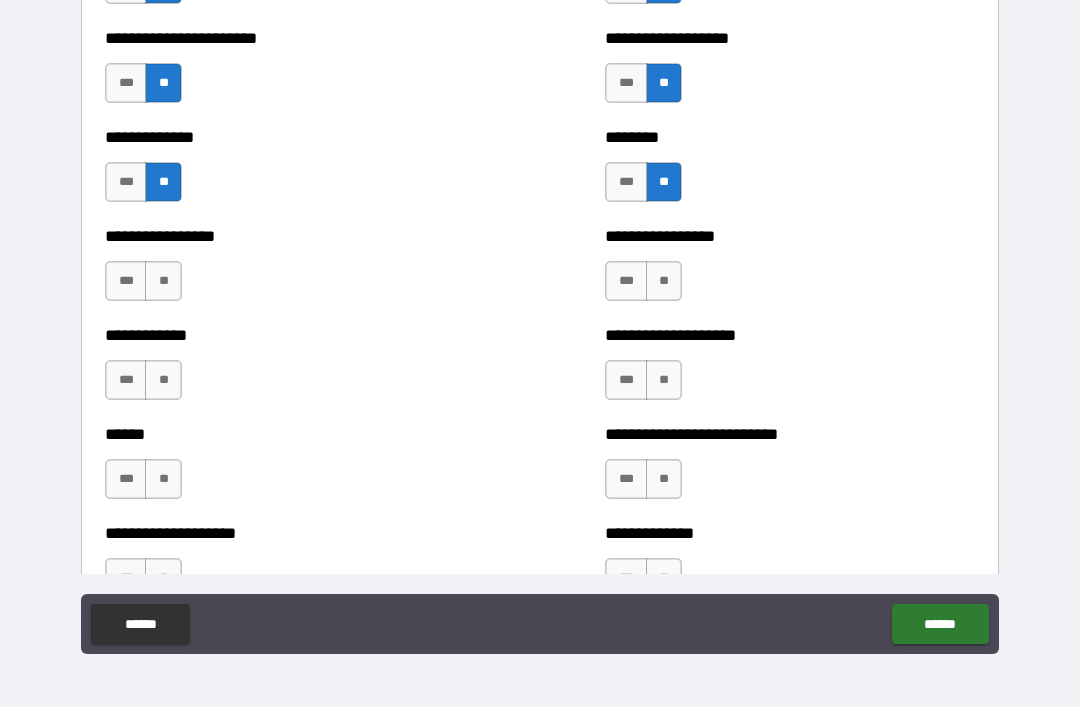 scroll, scrollTop: 3666, scrollLeft: 0, axis: vertical 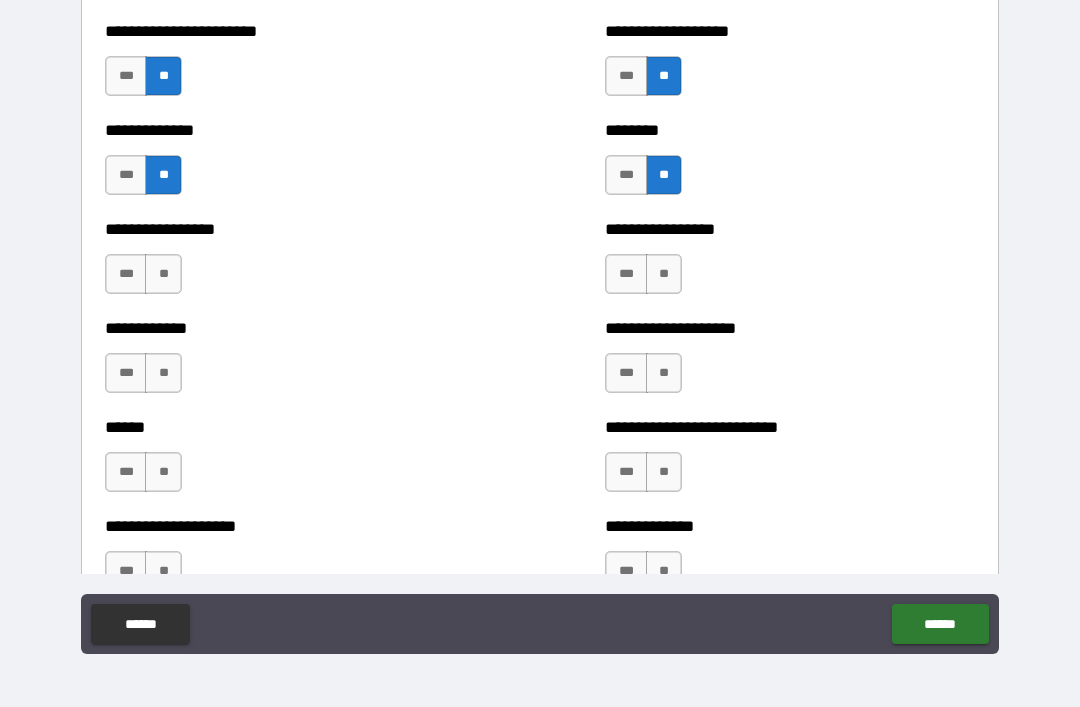 click on "**" at bounding box center [163, 274] 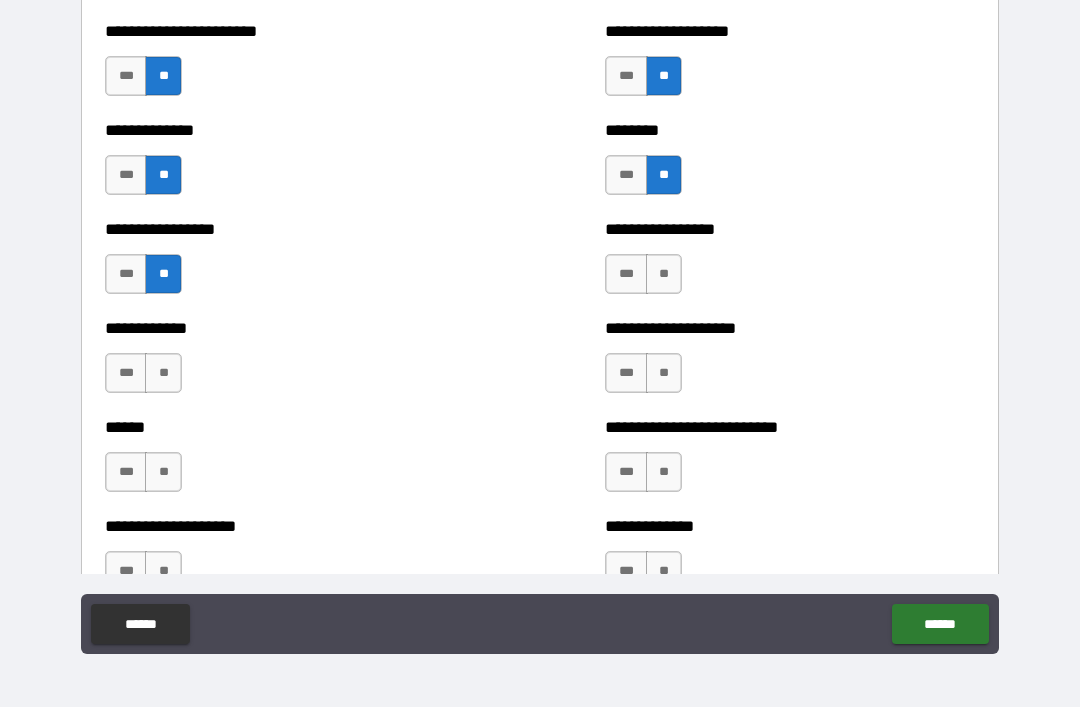 click on "**" at bounding box center [664, 274] 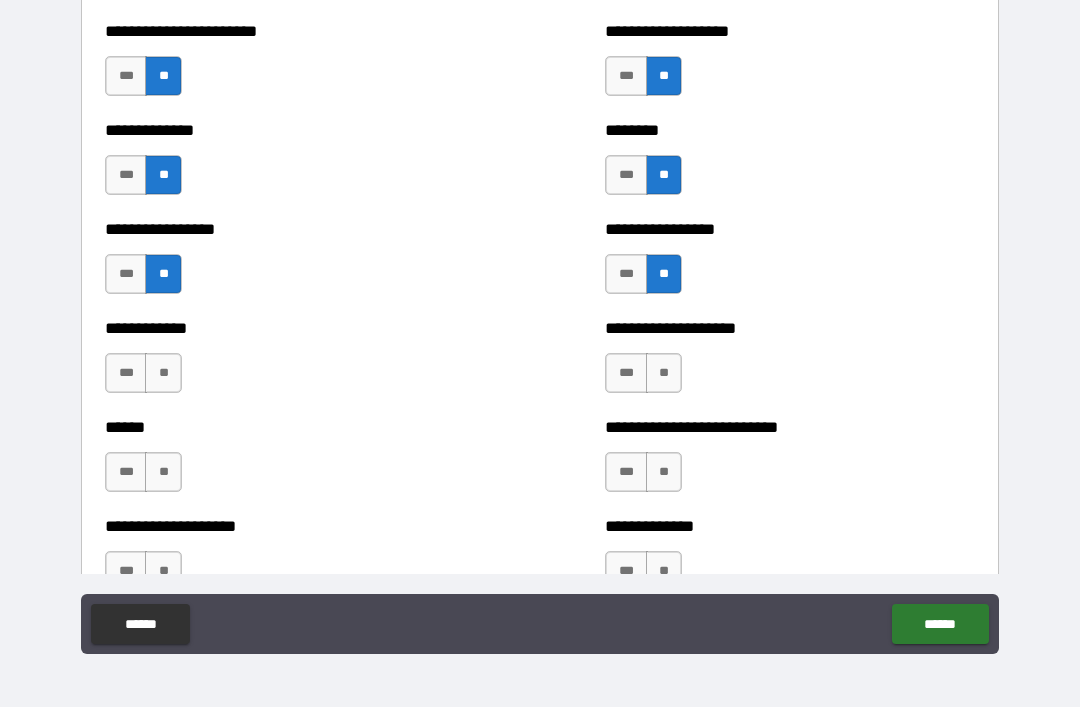 click on "**" at bounding box center (664, 373) 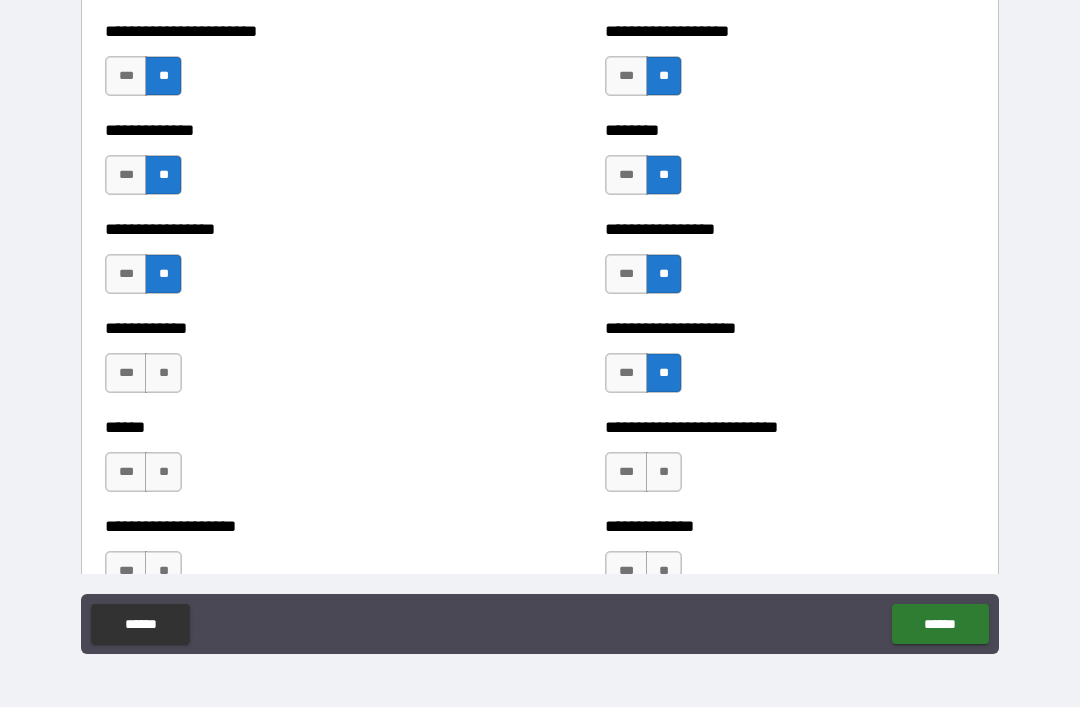click on "**" at bounding box center (163, 373) 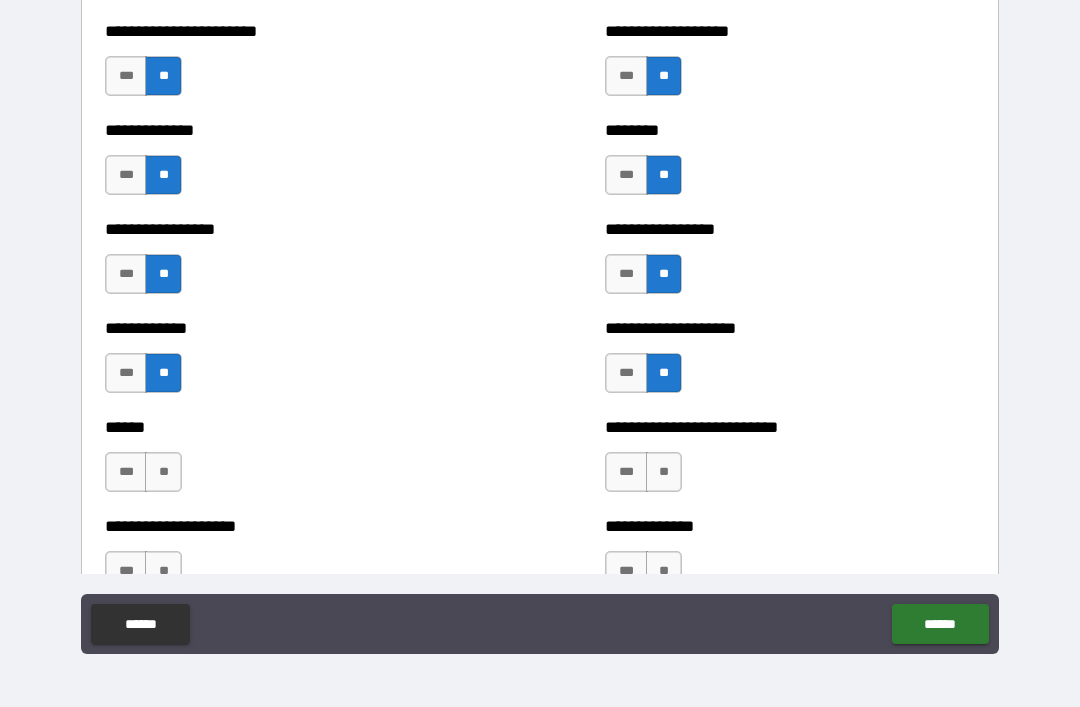 click on "**" at bounding box center (163, 472) 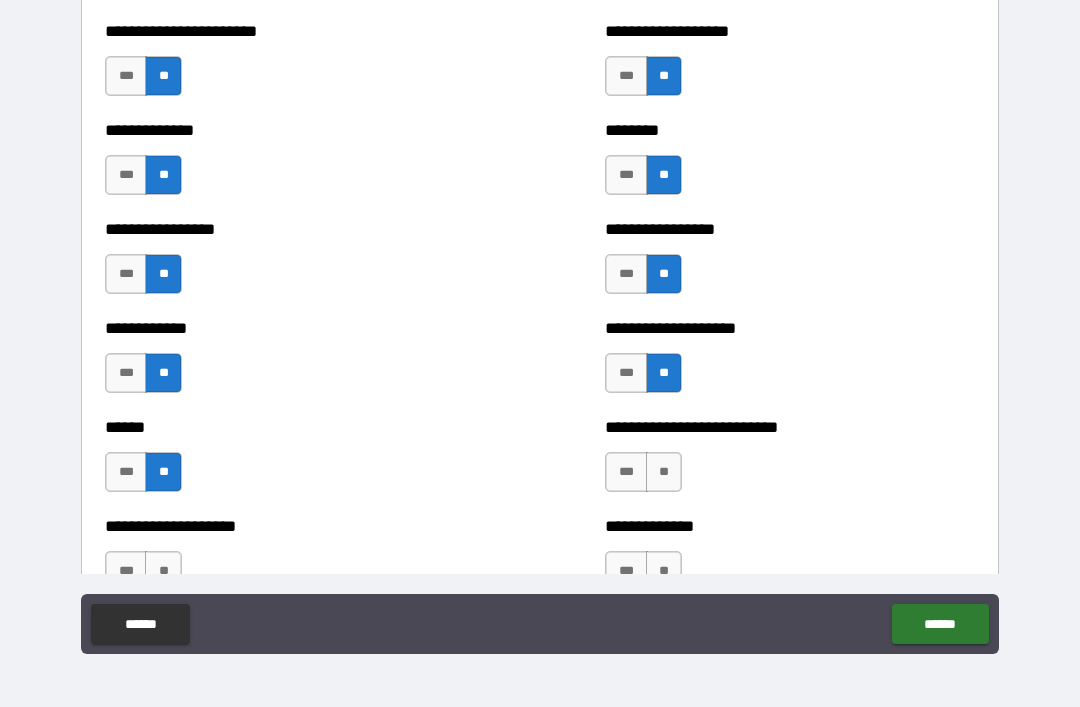 click on "**" at bounding box center [664, 472] 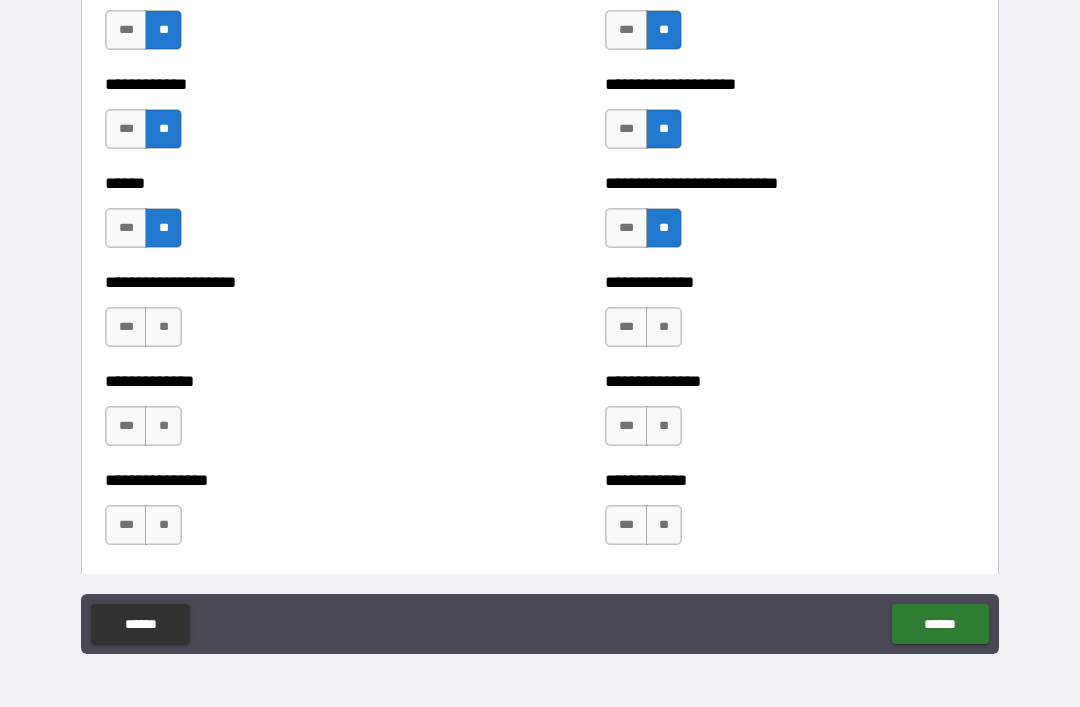 scroll, scrollTop: 3921, scrollLeft: 0, axis: vertical 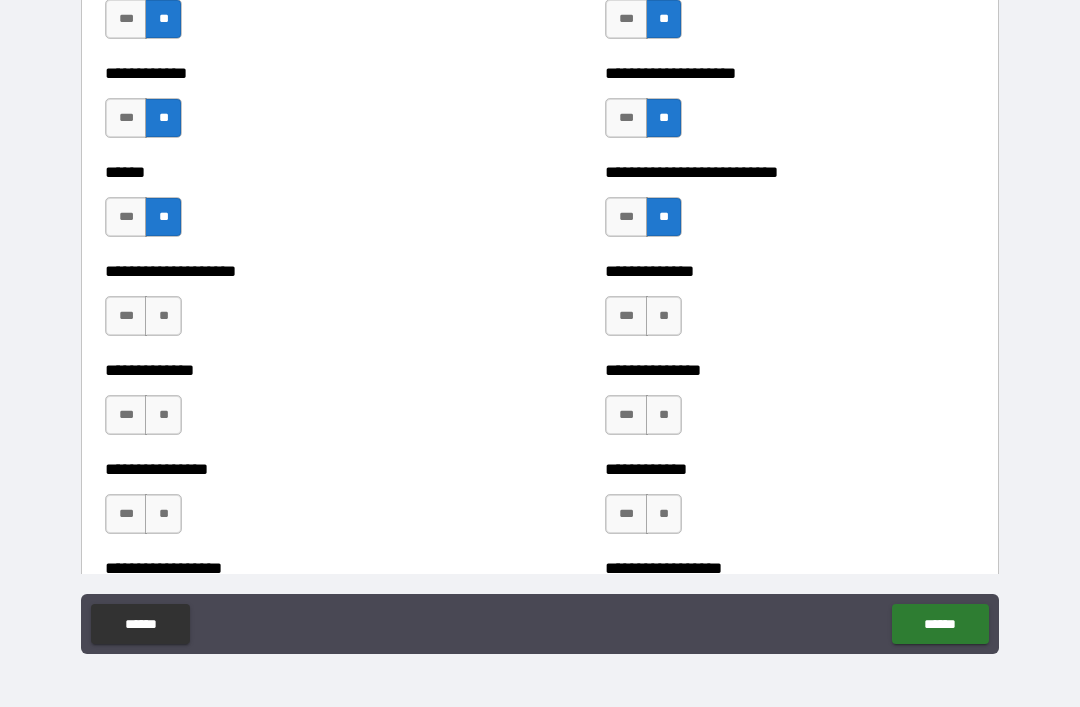 click on "**" at bounding box center (664, 316) 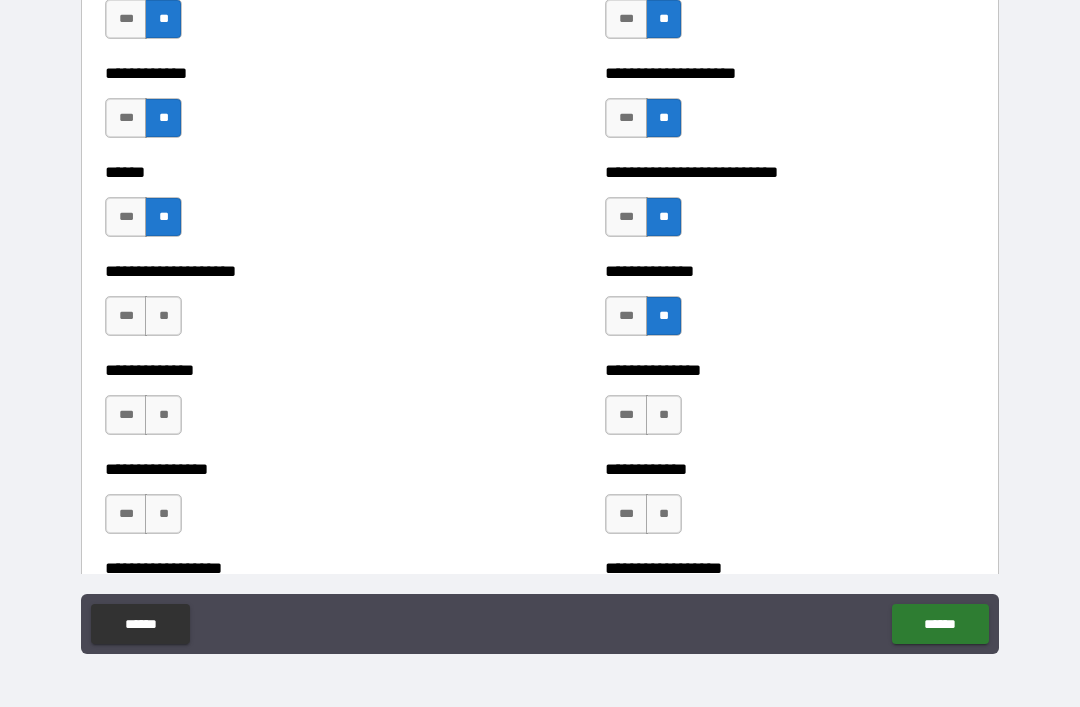 click on "**" at bounding box center (163, 316) 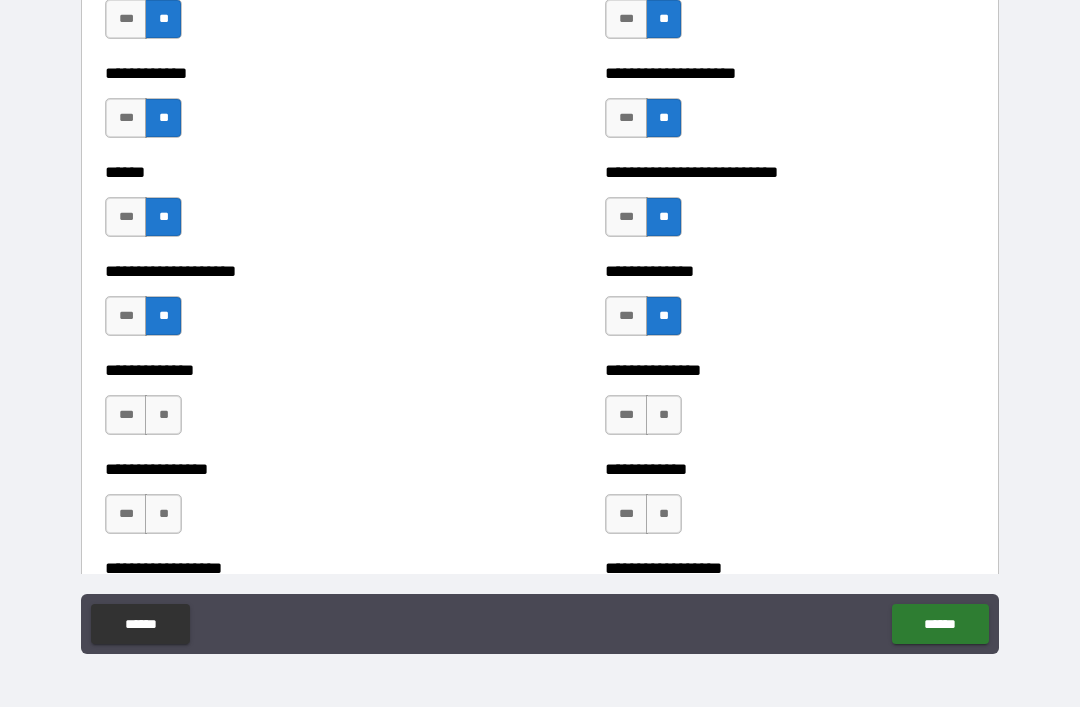 click on "**" at bounding box center (163, 415) 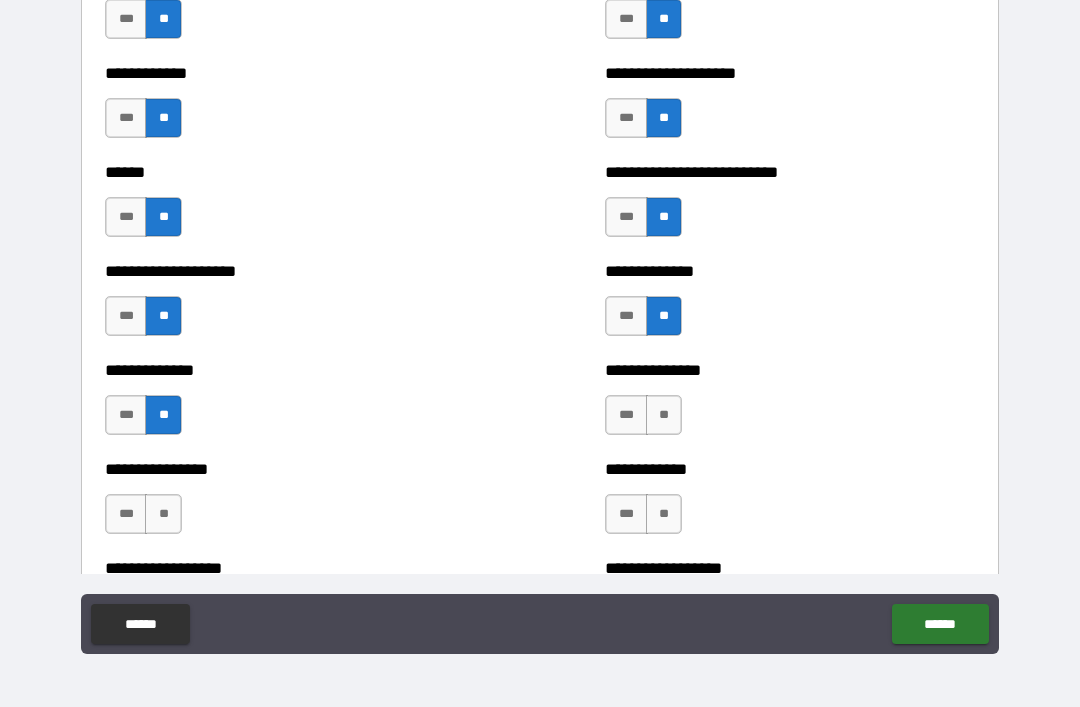 click on "**" at bounding box center [664, 415] 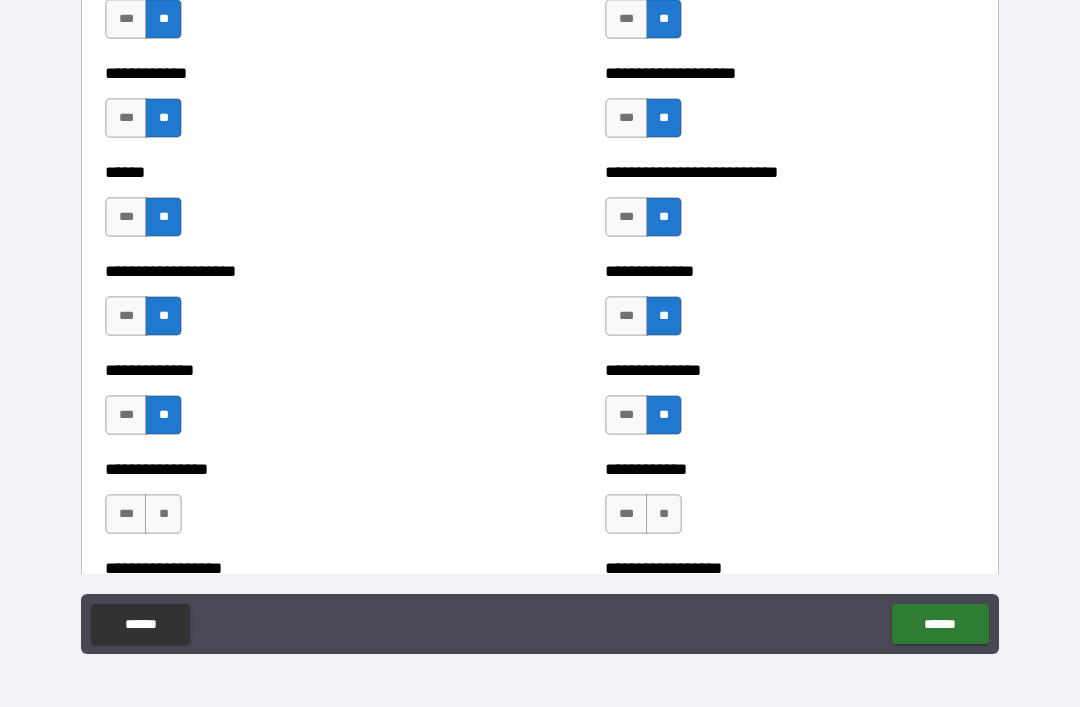 click on "**" at bounding box center (664, 514) 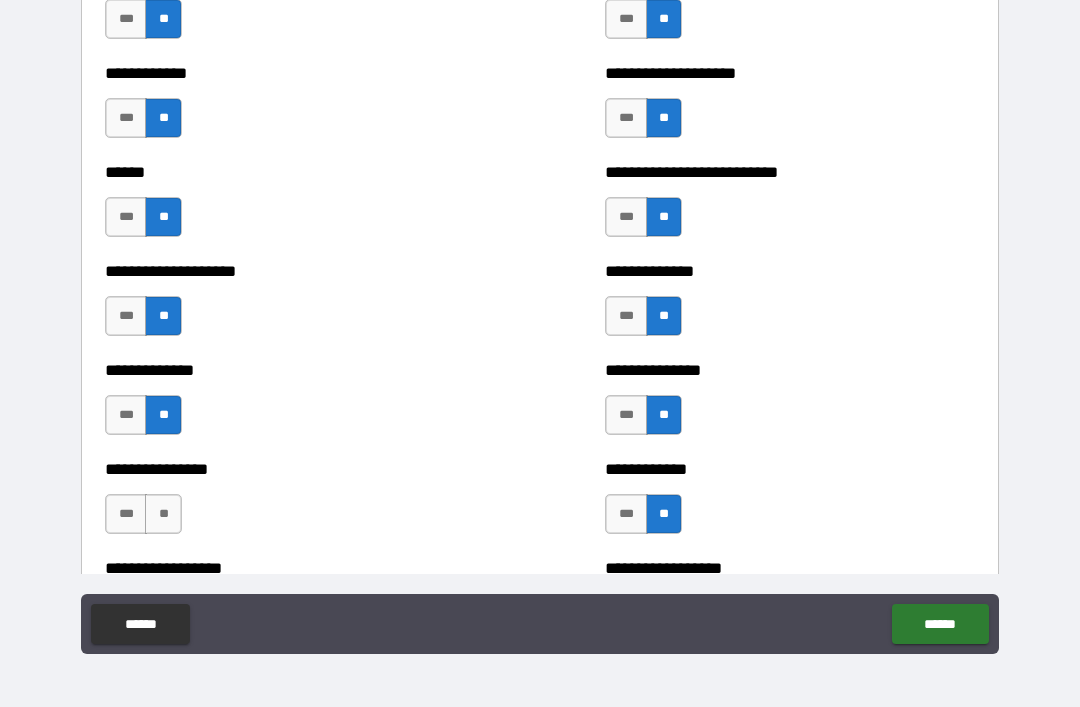 click on "**" at bounding box center [163, 514] 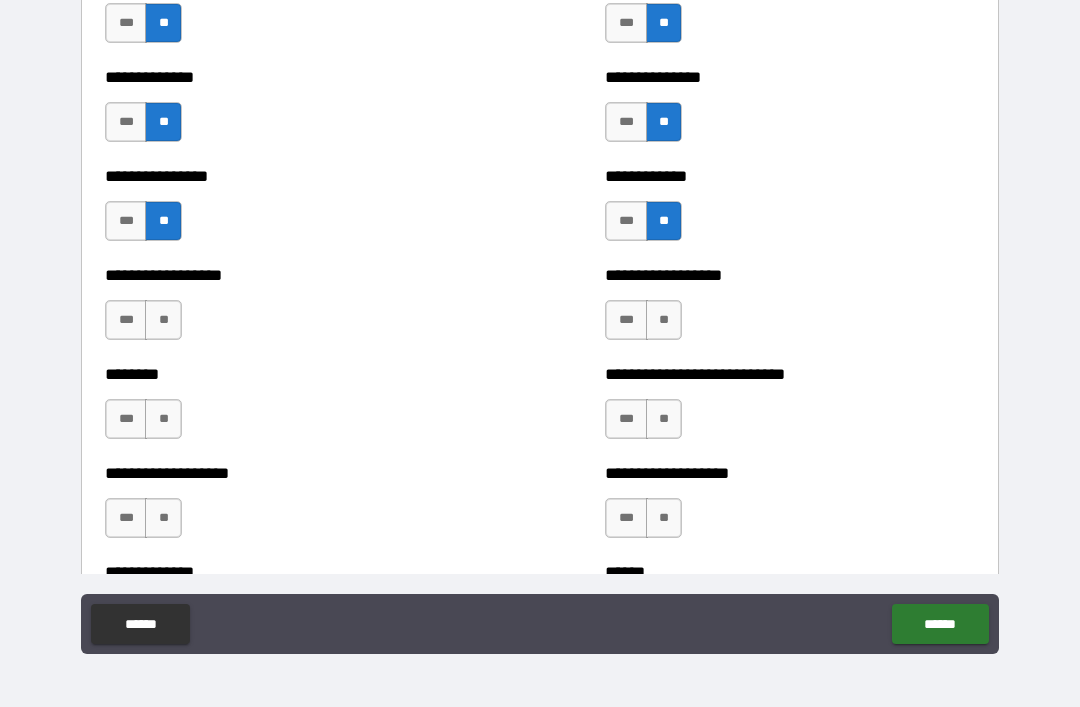 scroll, scrollTop: 4229, scrollLeft: 0, axis: vertical 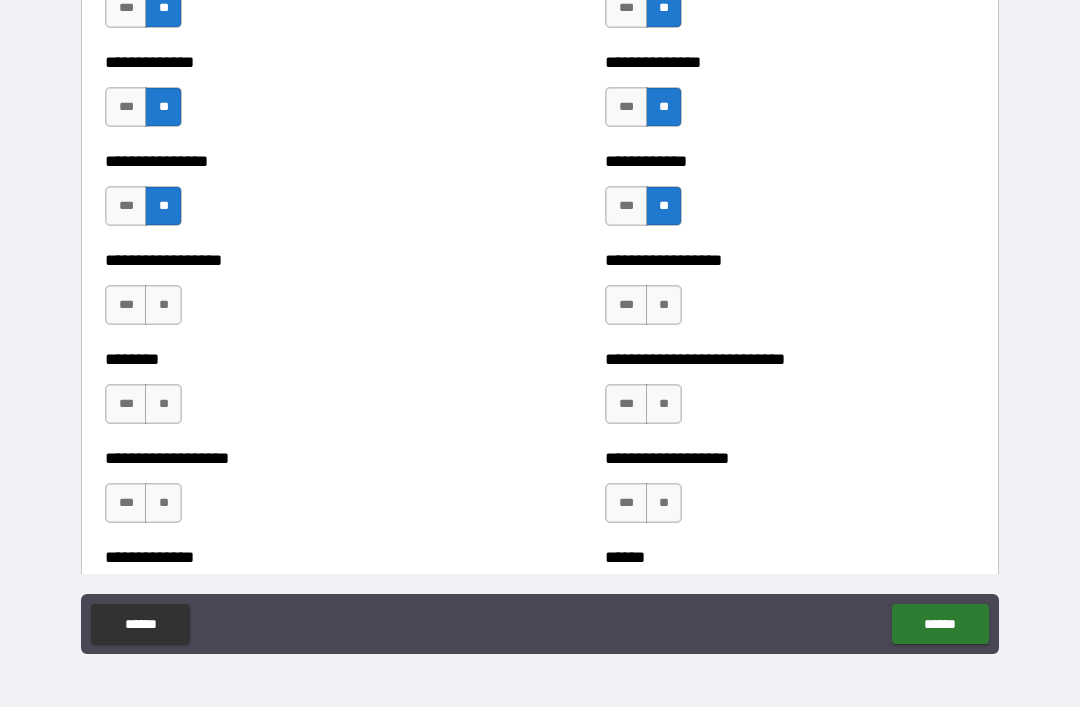 click on "**" at bounding box center (163, 305) 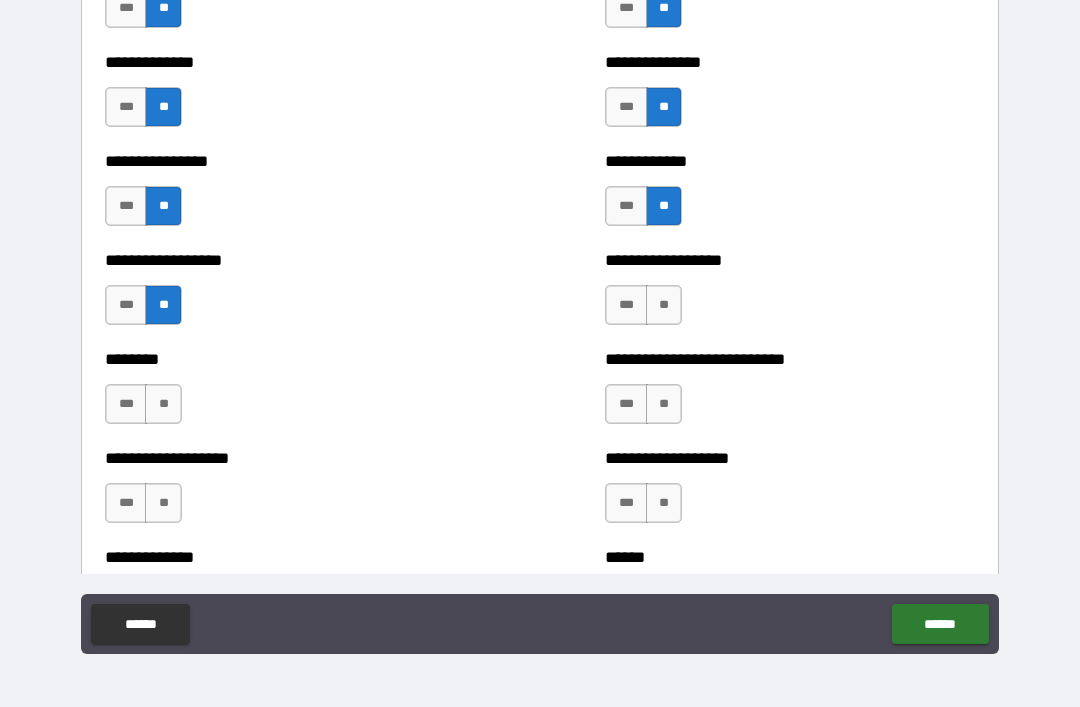 click on "**" at bounding box center [664, 305] 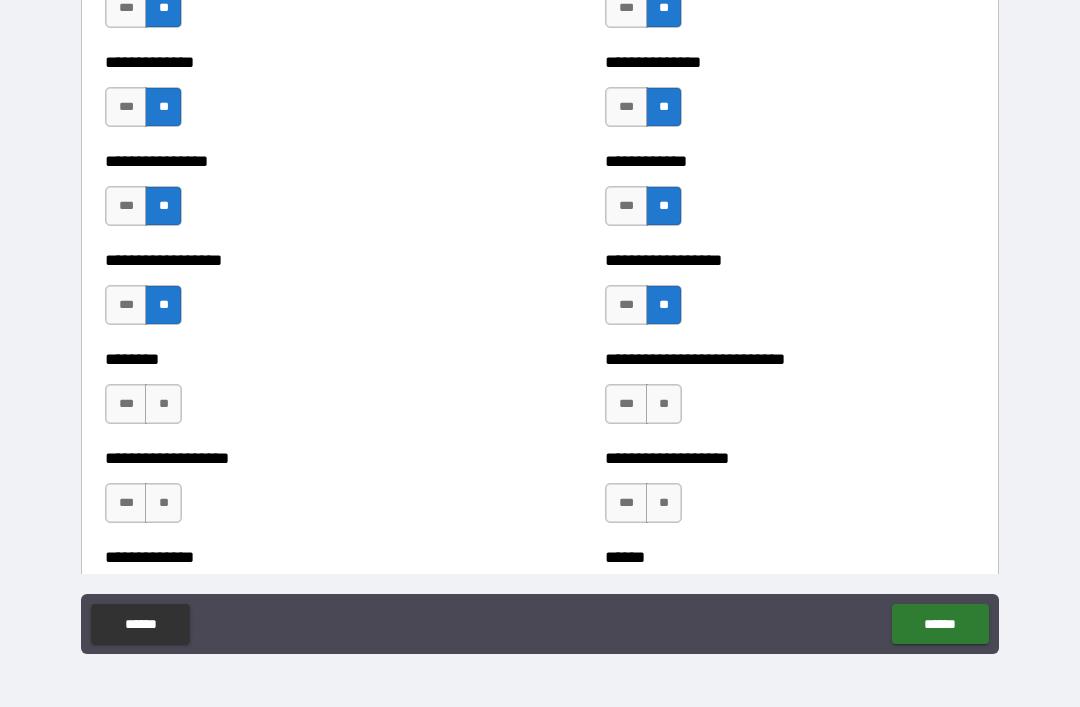 click on "**" at bounding box center [664, 404] 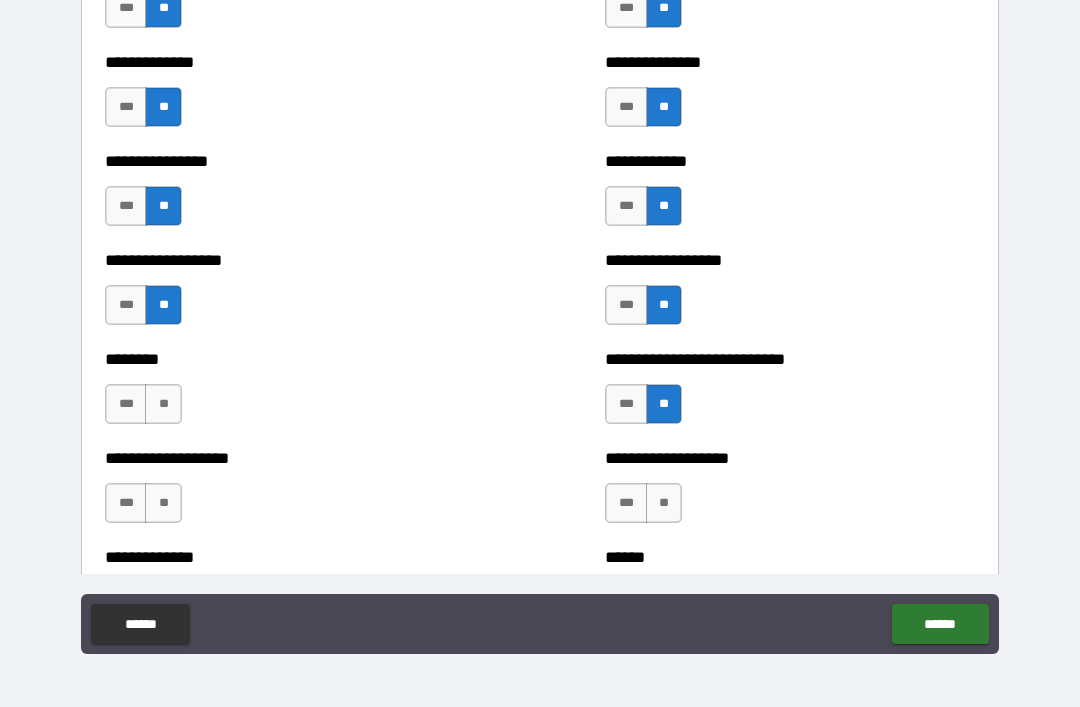 click on "**" at bounding box center [163, 404] 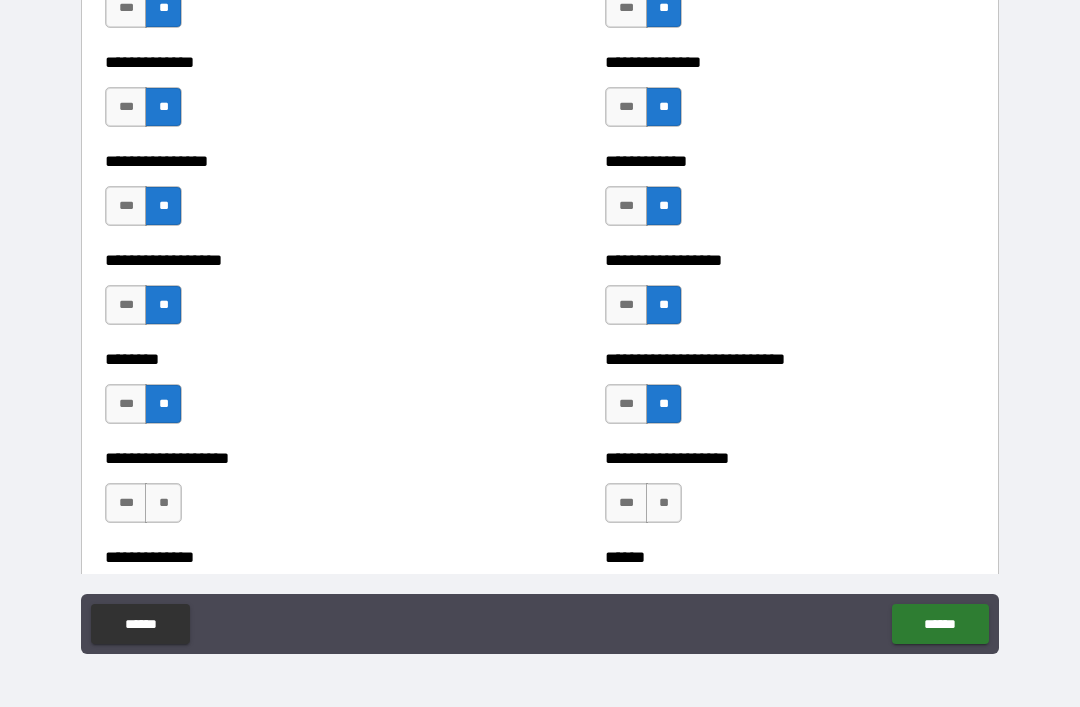 click on "**" at bounding box center (163, 503) 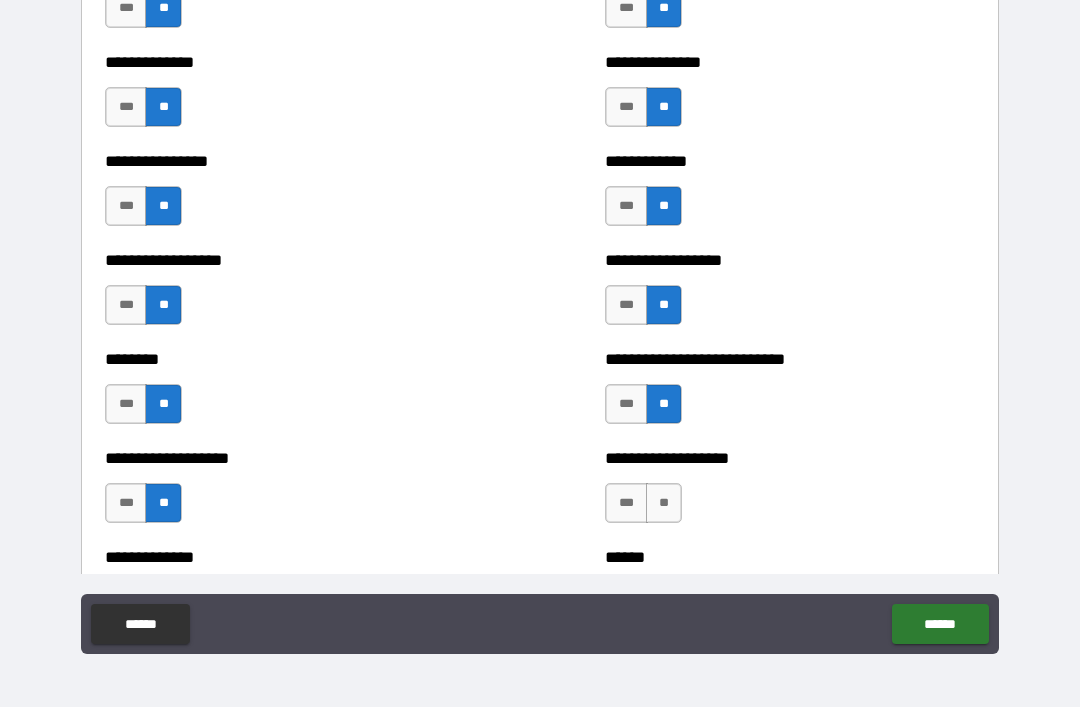 click on "**" at bounding box center [664, 503] 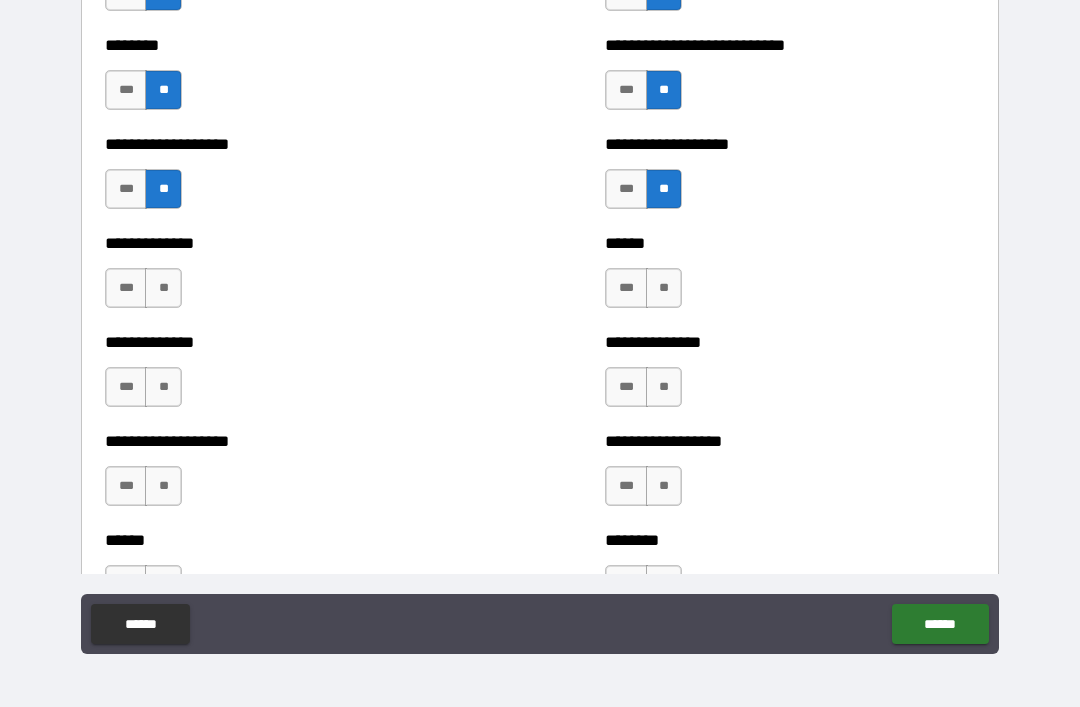 scroll, scrollTop: 4544, scrollLeft: 0, axis: vertical 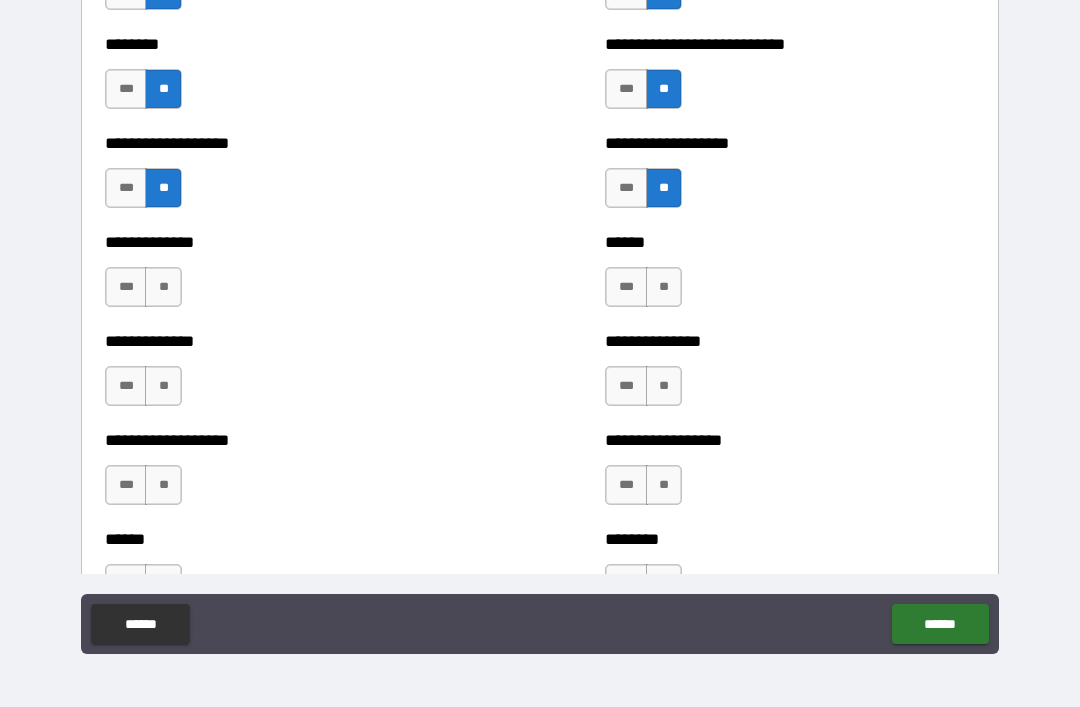 click on "**" at bounding box center (163, 287) 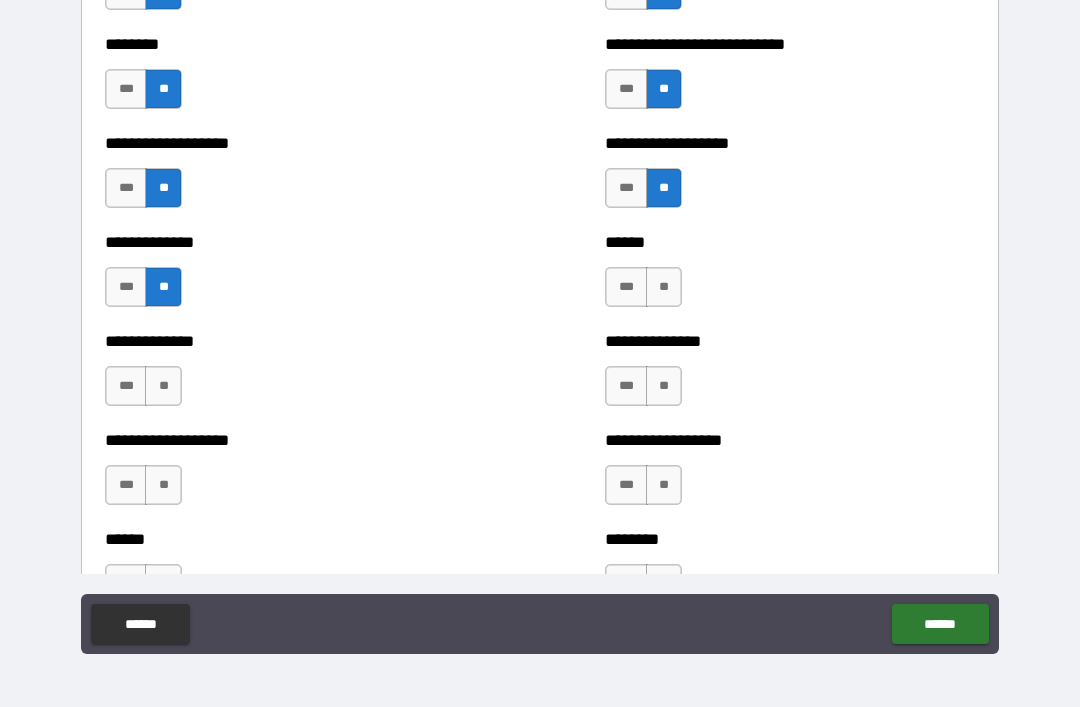 click on "**" at bounding box center [664, 287] 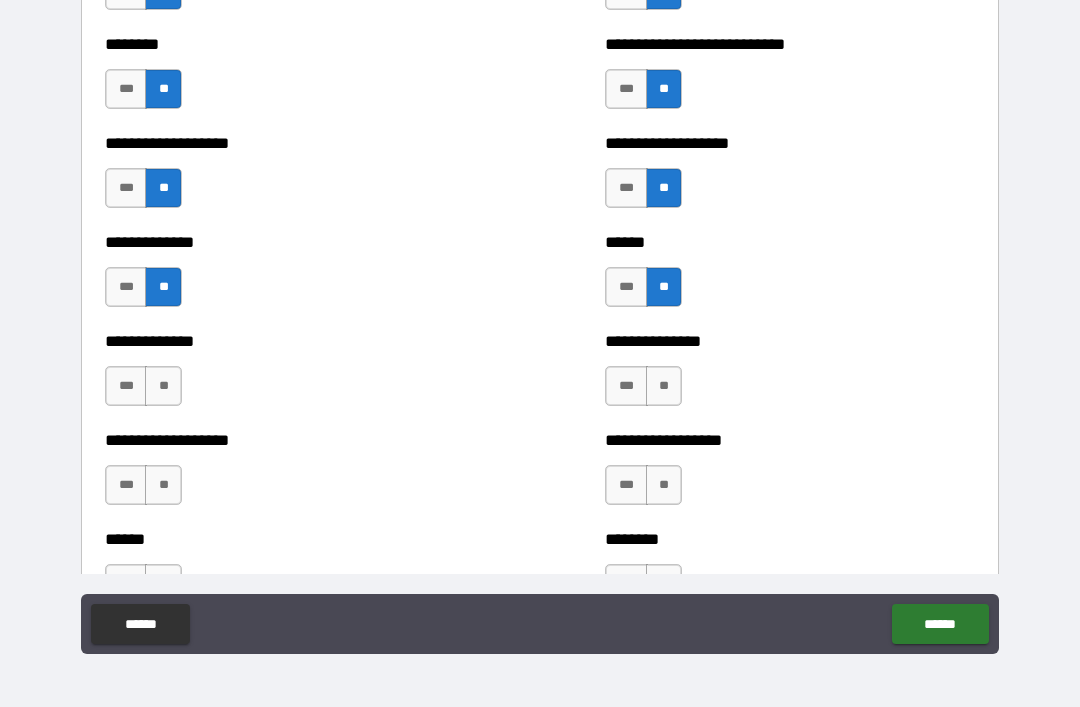 click on "**" at bounding box center [664, 386] 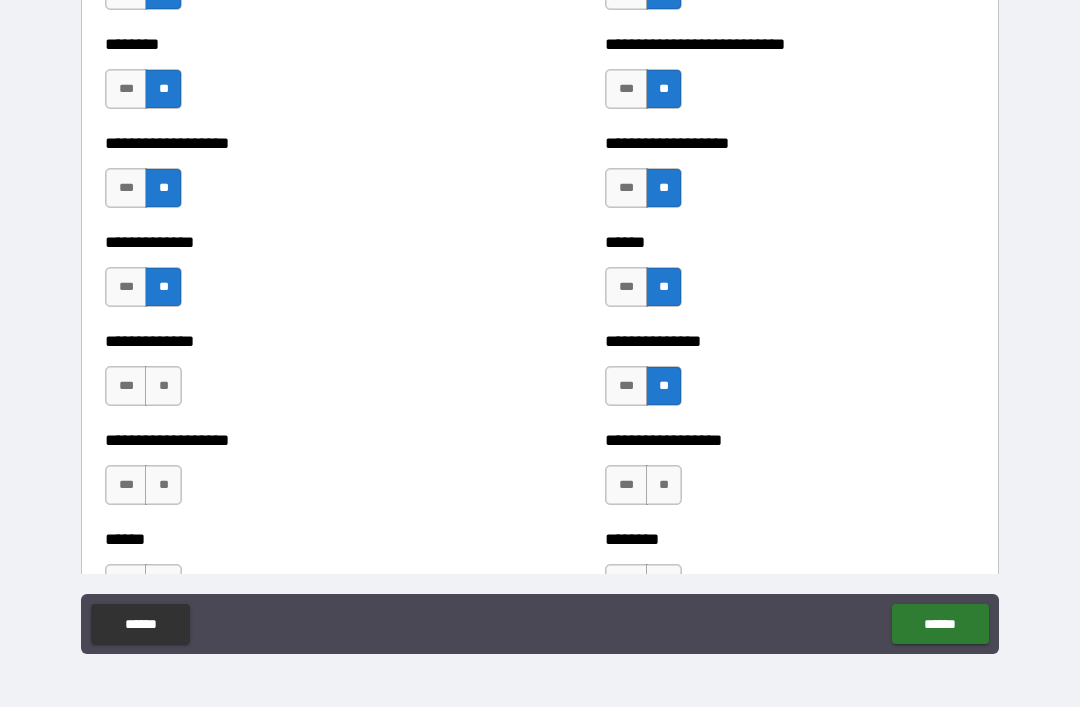 click on "**" at bounding box center [163, 386] 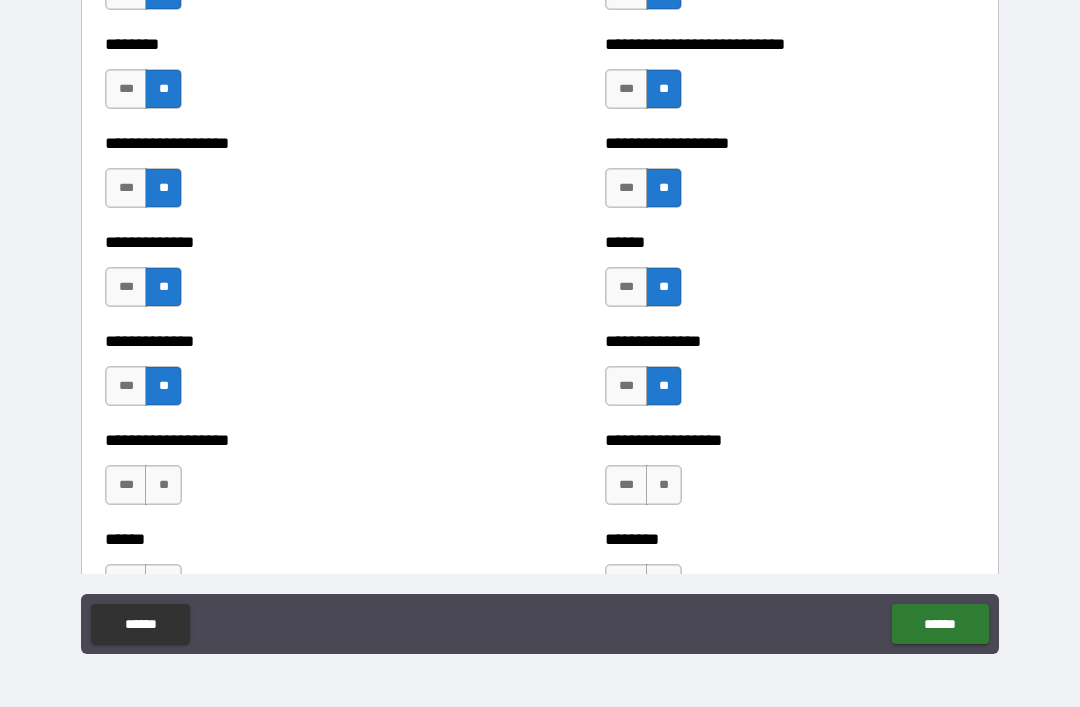 click on "**" at bounding box center [163, 485] 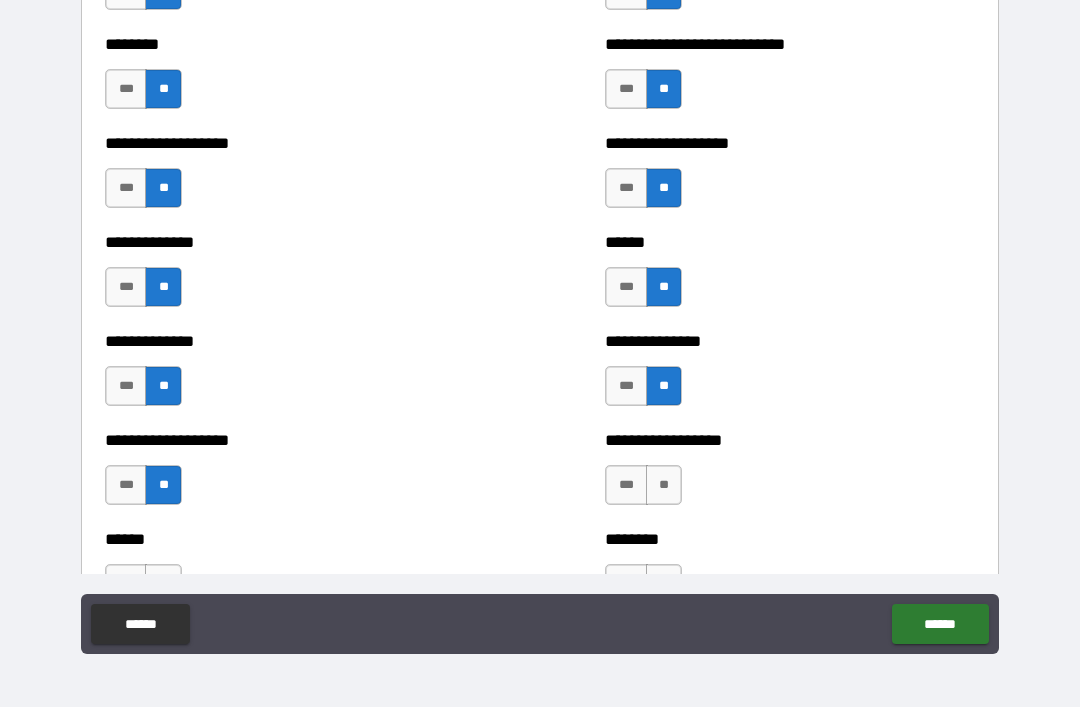 click on "**" at bounding box center [664, 485] 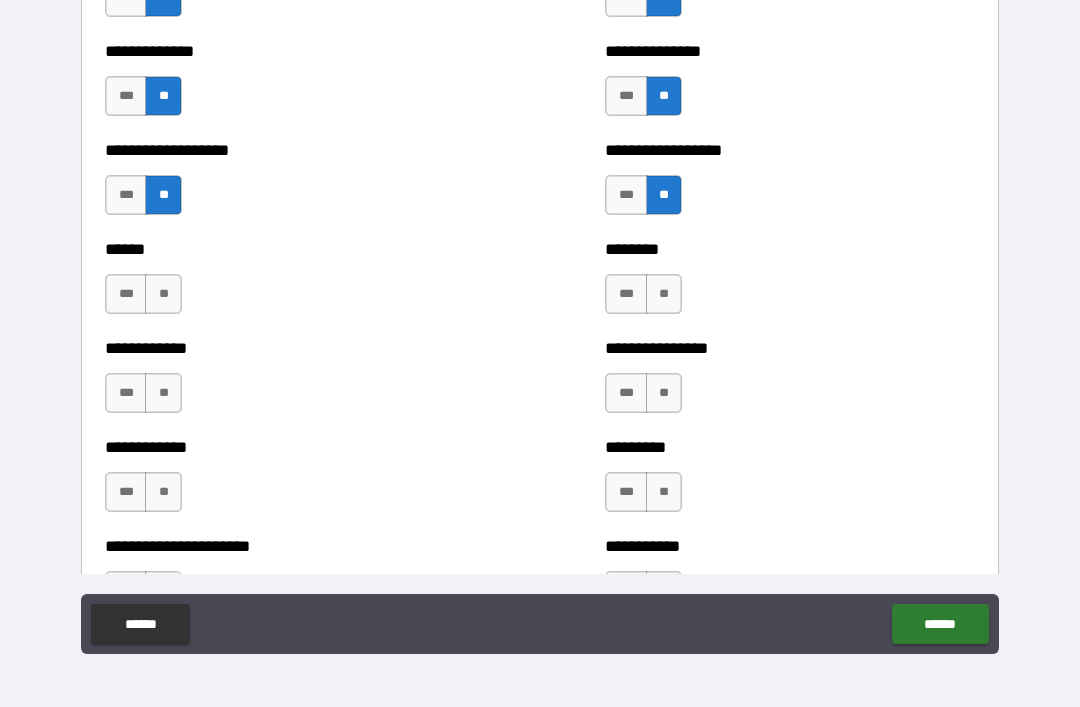scroll, scrollTop: 4858, scrollLeft: 0, axis: vertical 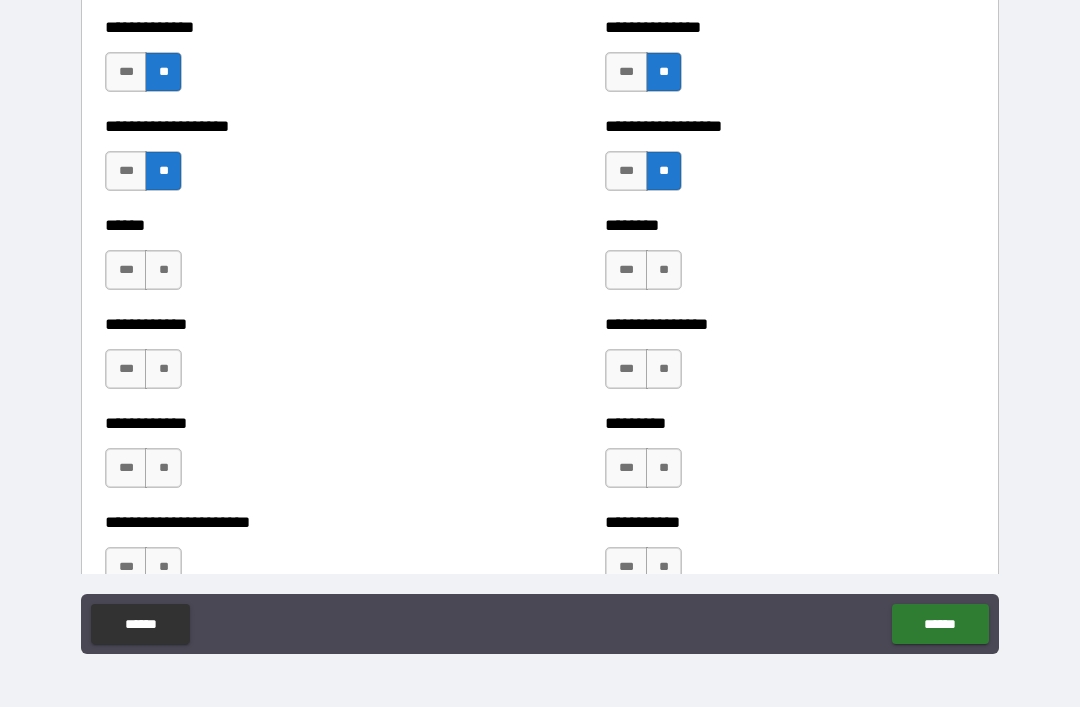 click on "**" at bounding box center [163, 270] 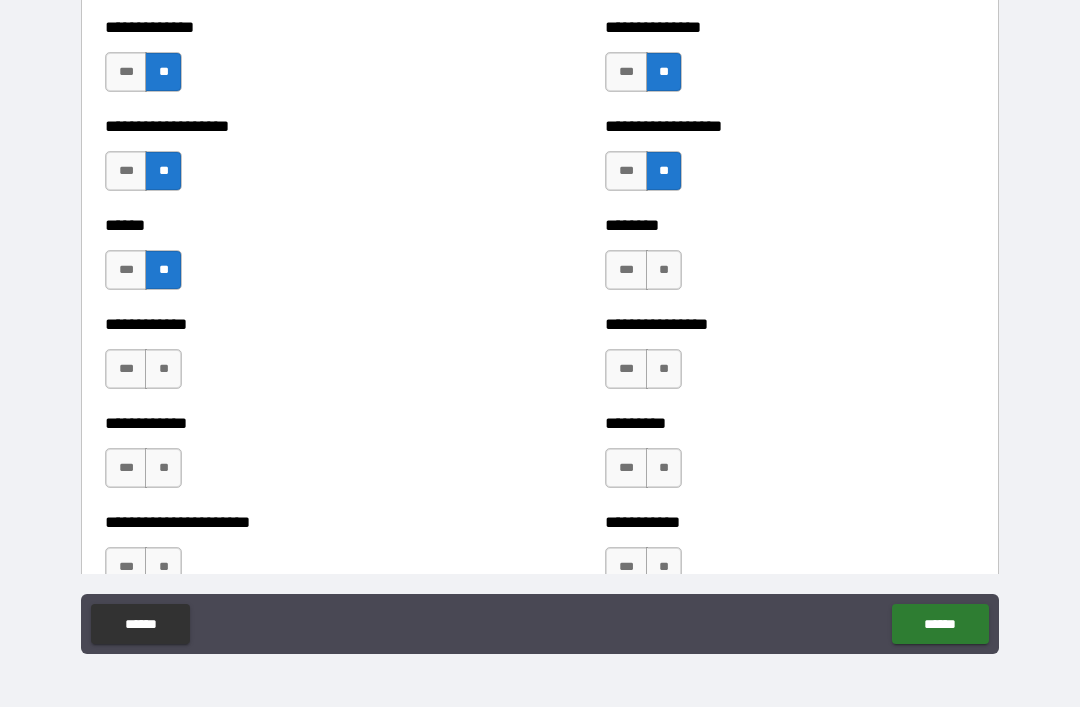 click on "**" at bounding box center [664, 270] 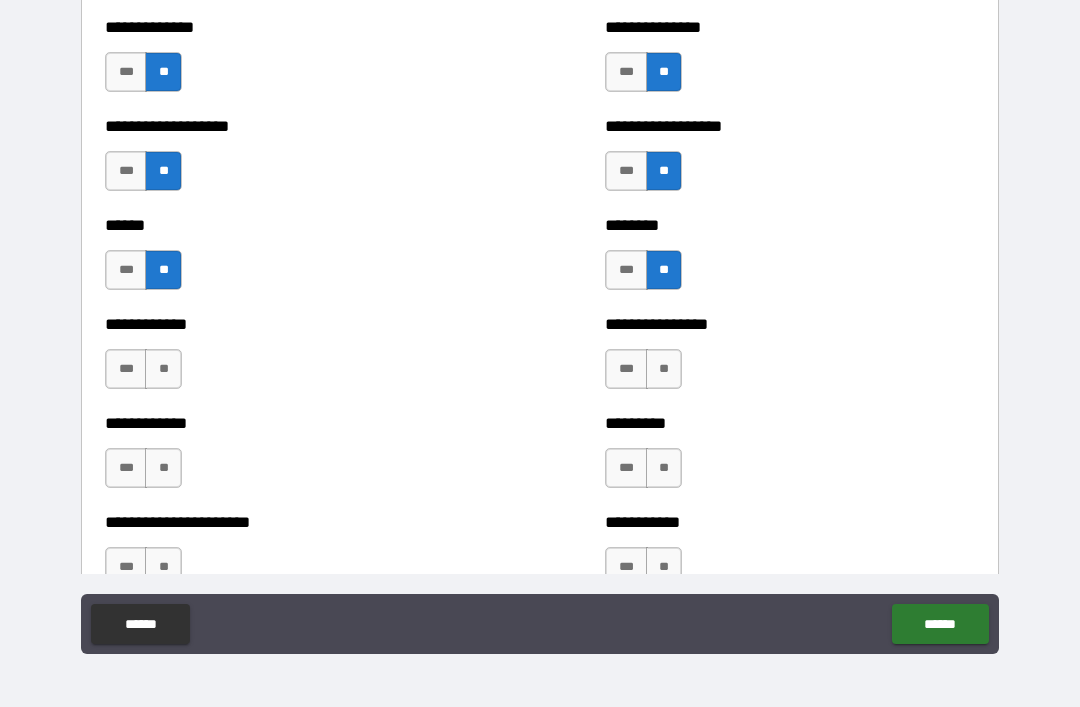 click on "**" at bounding box center (664, 369) 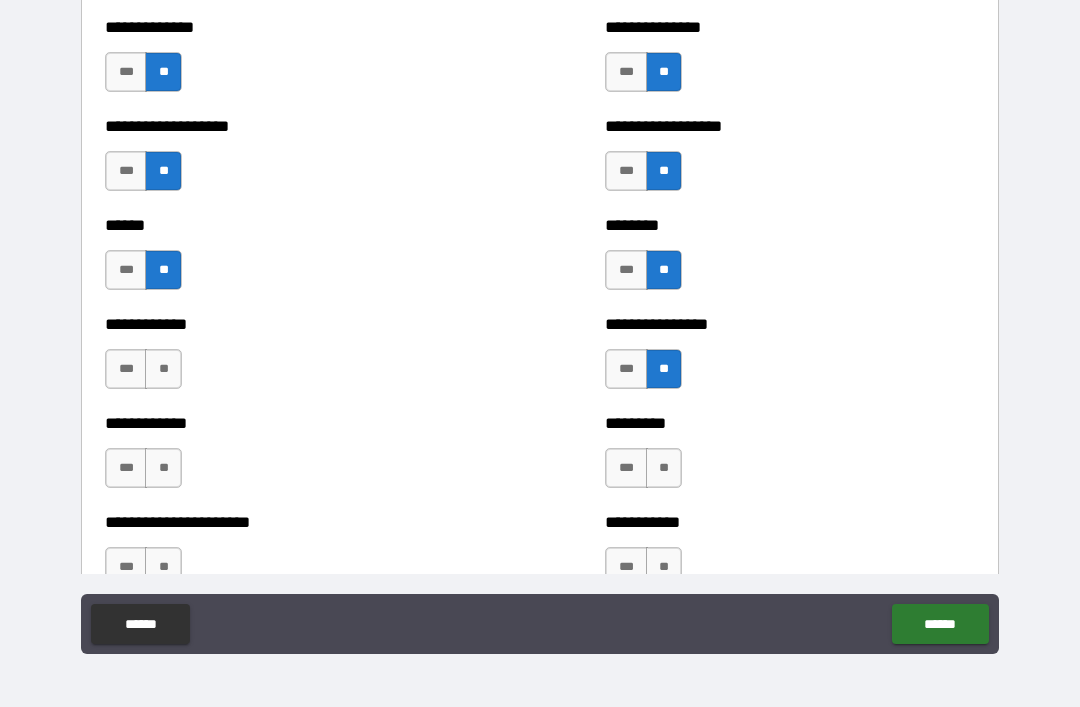 click on "**" at bounding box center [163, 369] 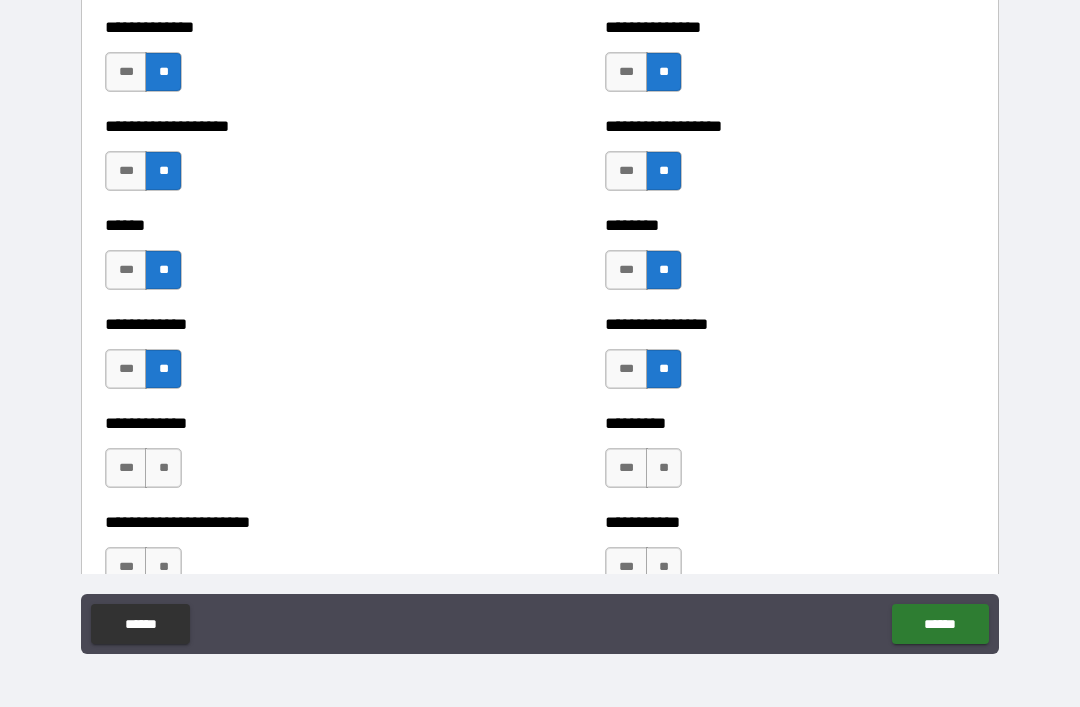 click on "**" at bounding box center (163, 468) 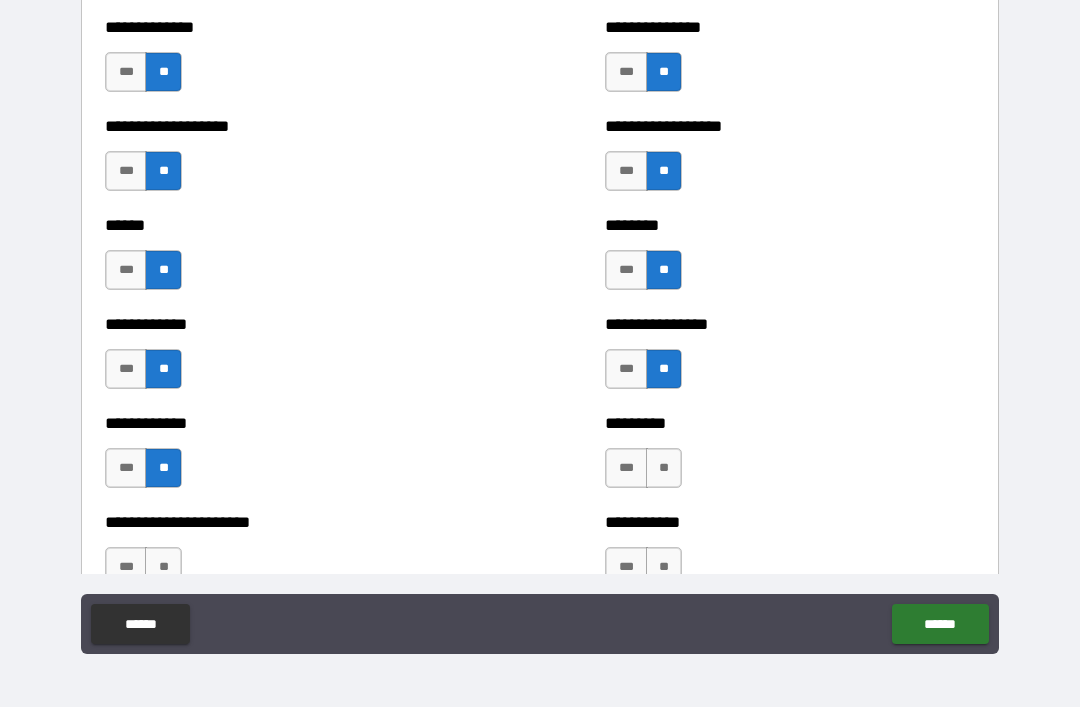 click on "**" at bounding box center [664, 468] 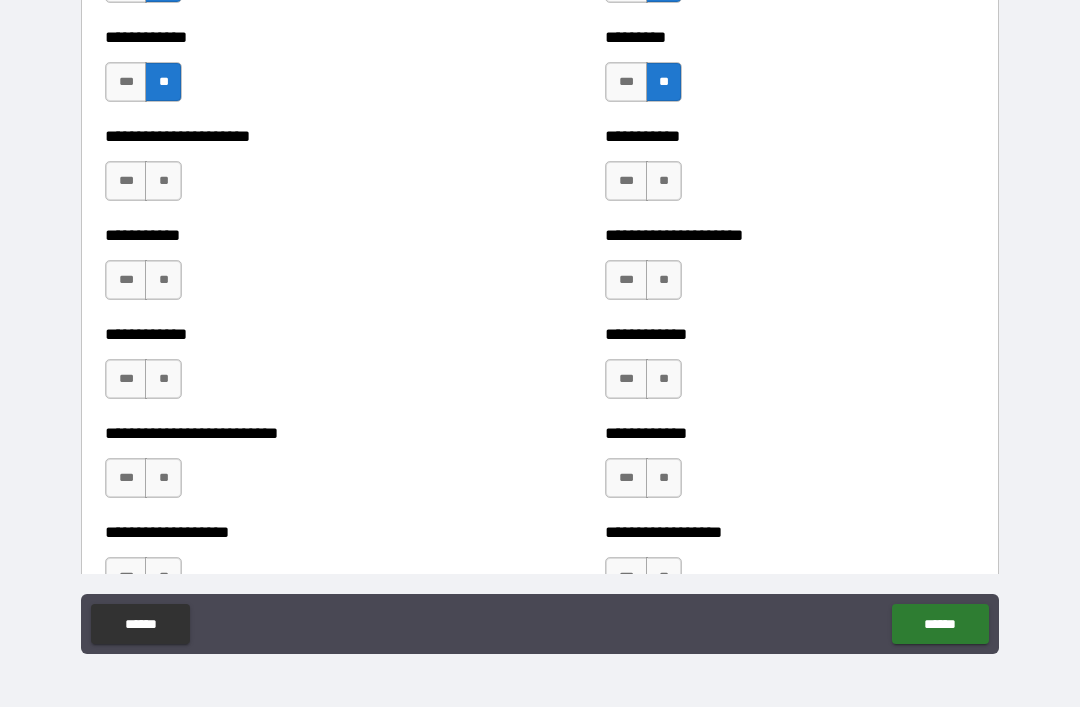 scroll, scrollTop: 5246, scrollLeft: 0, axis: vertical 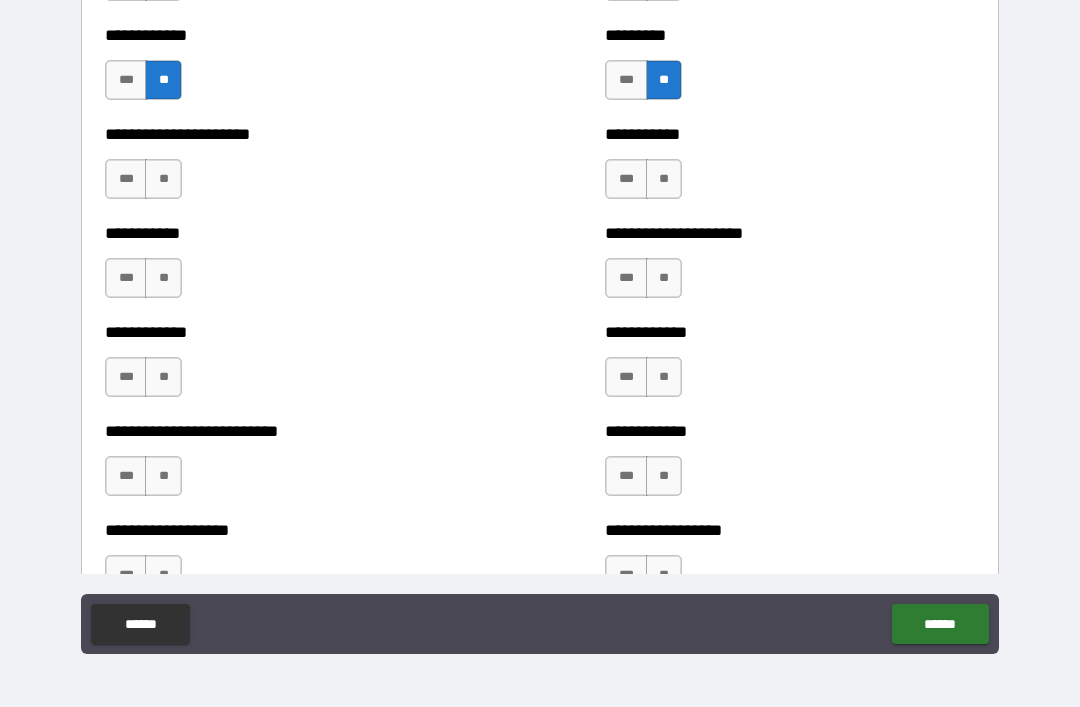click on "**" at bounding box center (163, 179) 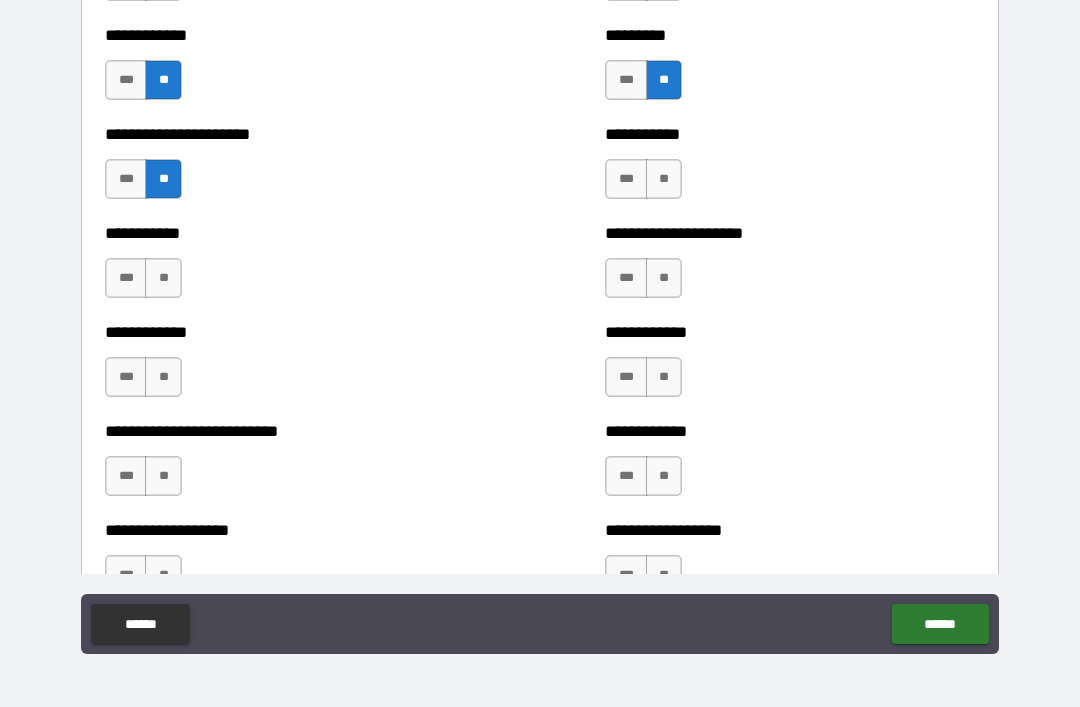 click on "**" at bounding box center [664, 179] 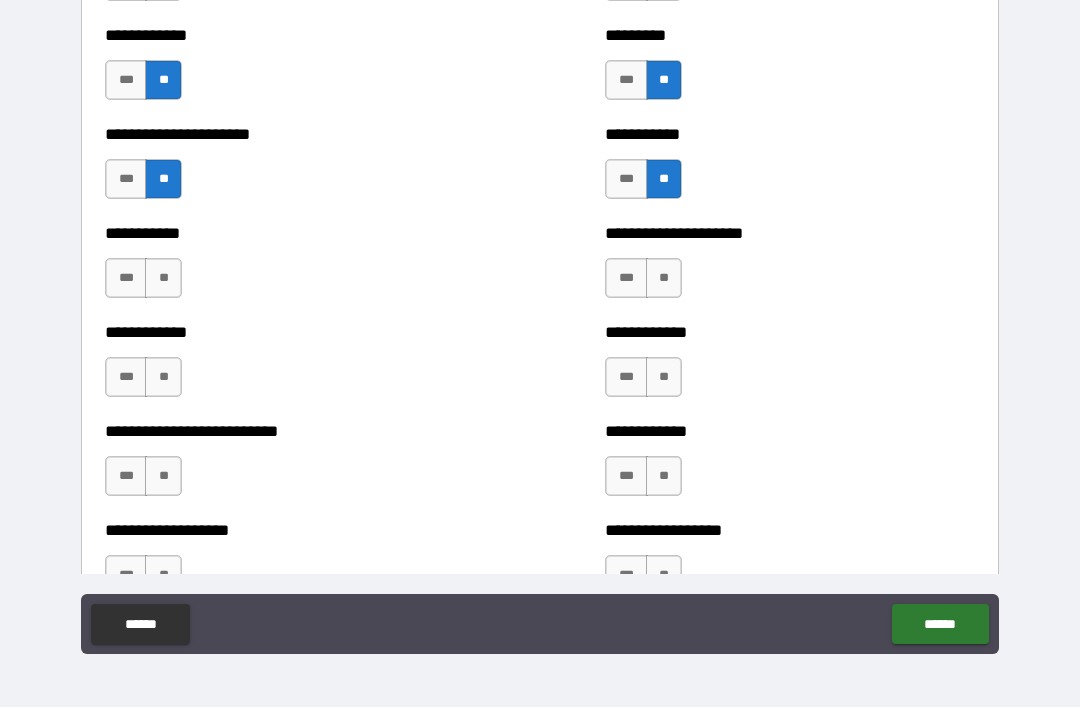click on "**" at bounding box center [664, 278] 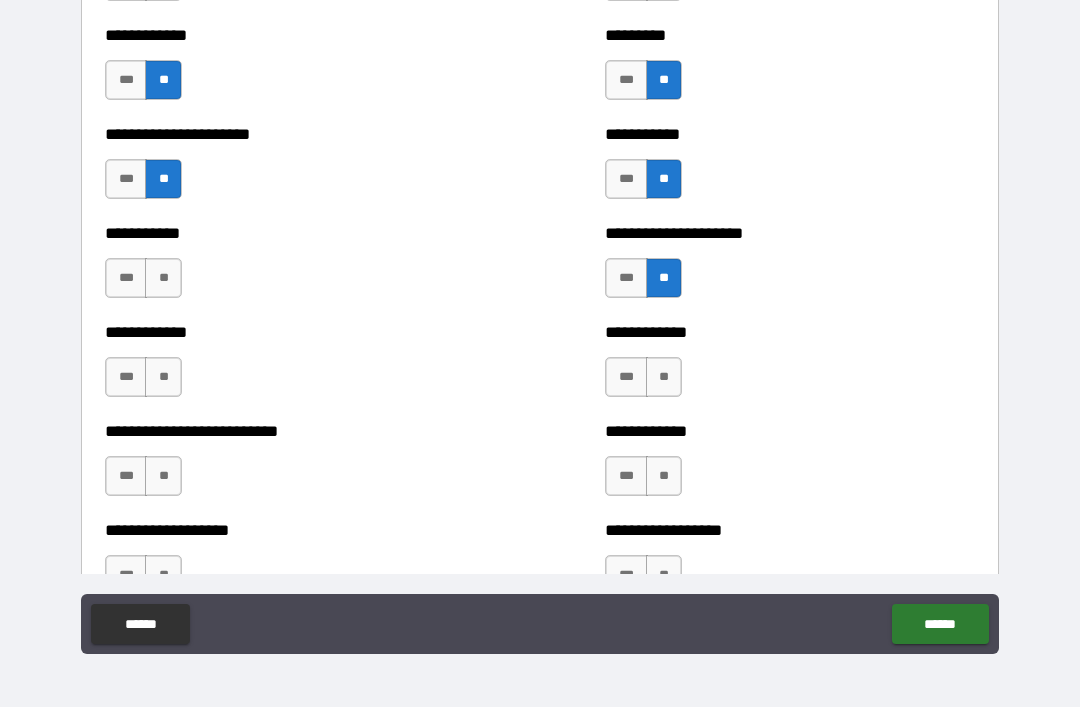 click on "**" at bounding box center (163, 278) 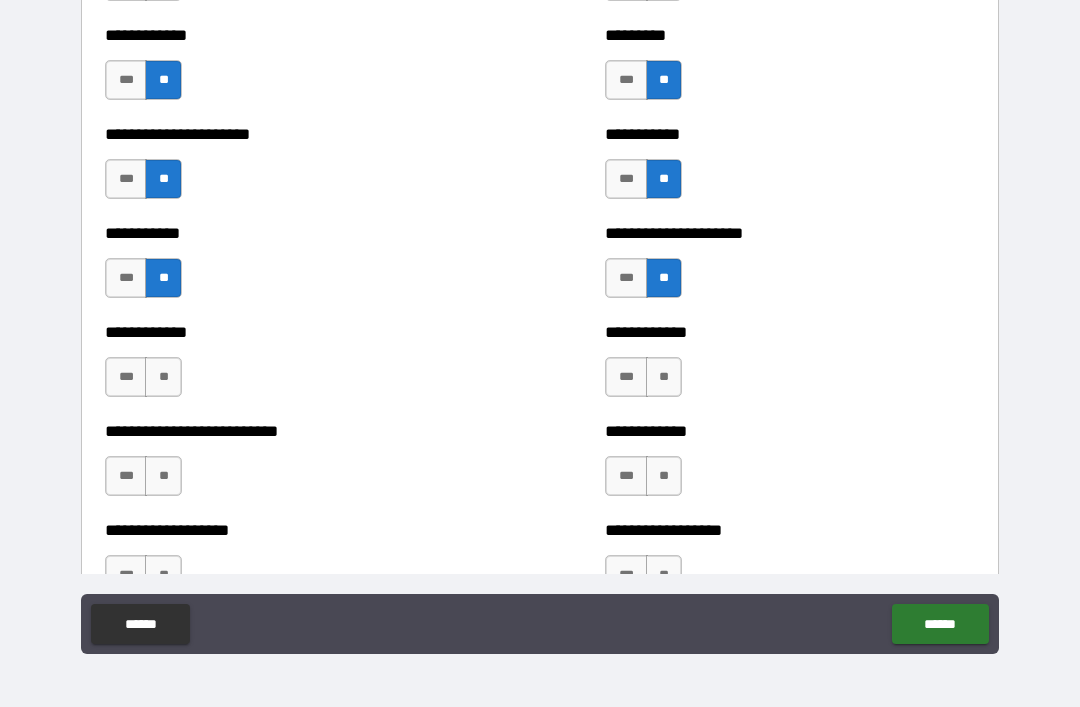 click on "**" at bounding box center [163, 377] 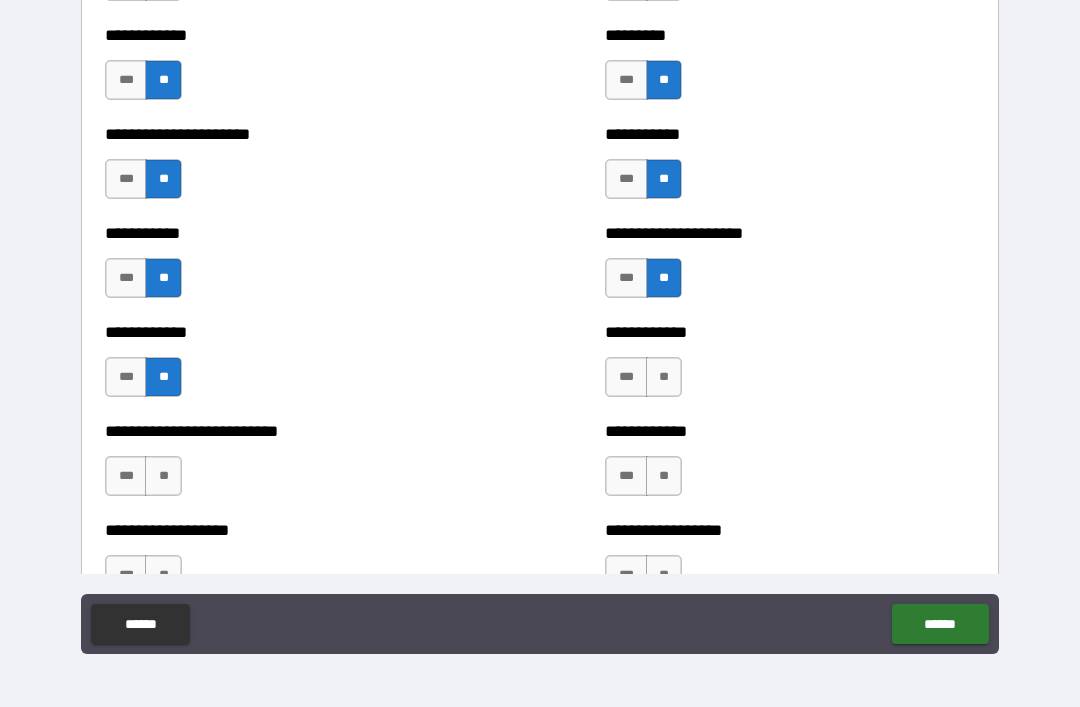 click on "**" at bounding box center (664, 377) 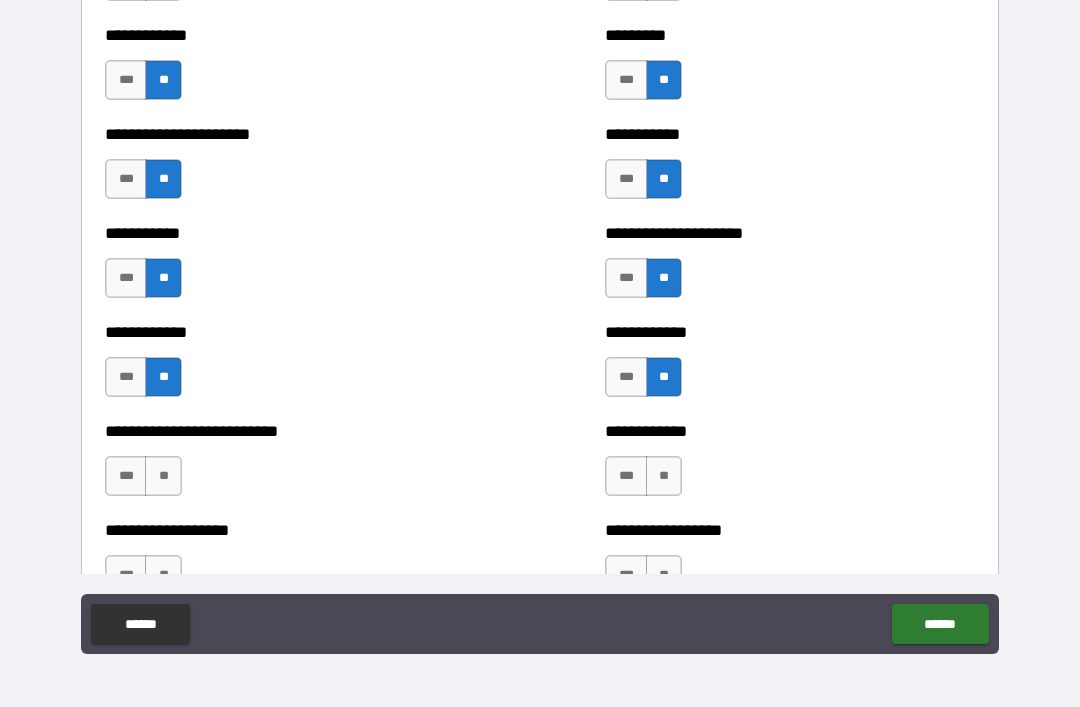 click on "**" at bounding box center [664, 476] 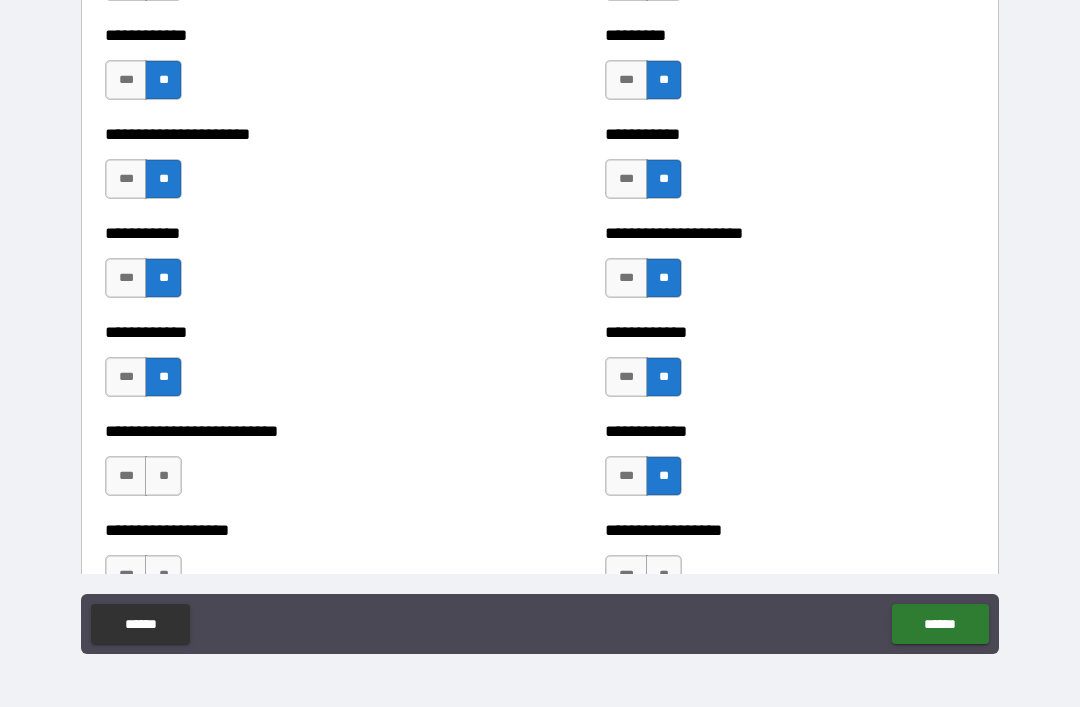 click on "**" at bounding box center (163, 476) 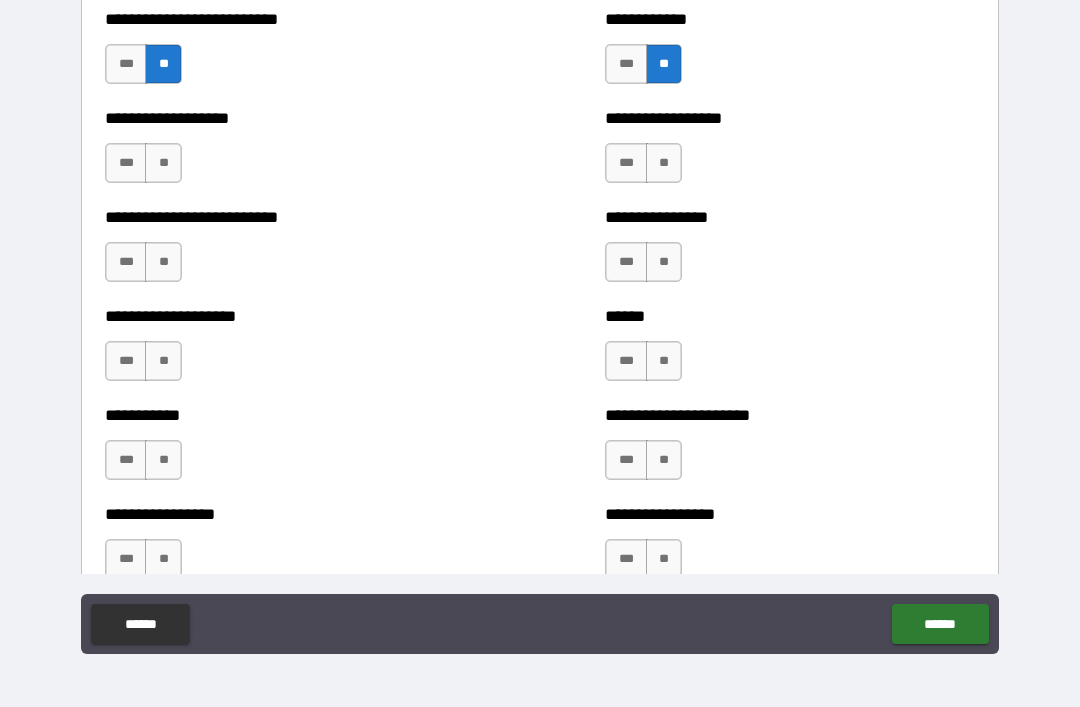 scroll, scrollTop: 5661, scrollLeft: 0, axis: vertical 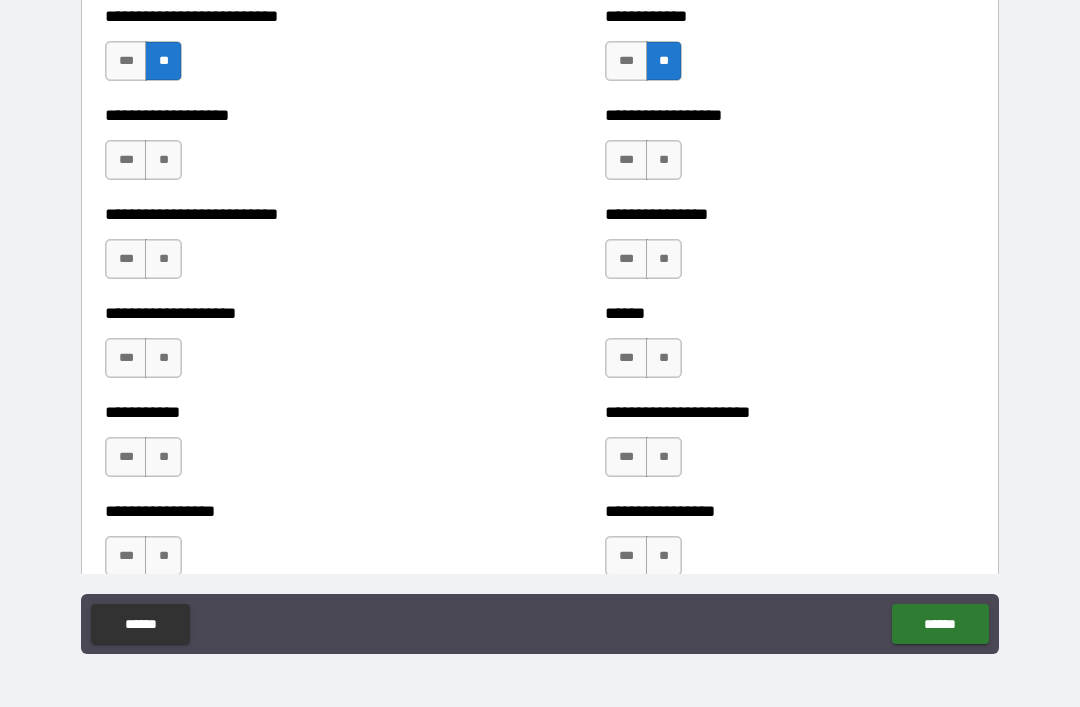 click on "**" at bounding box center (163, 160) 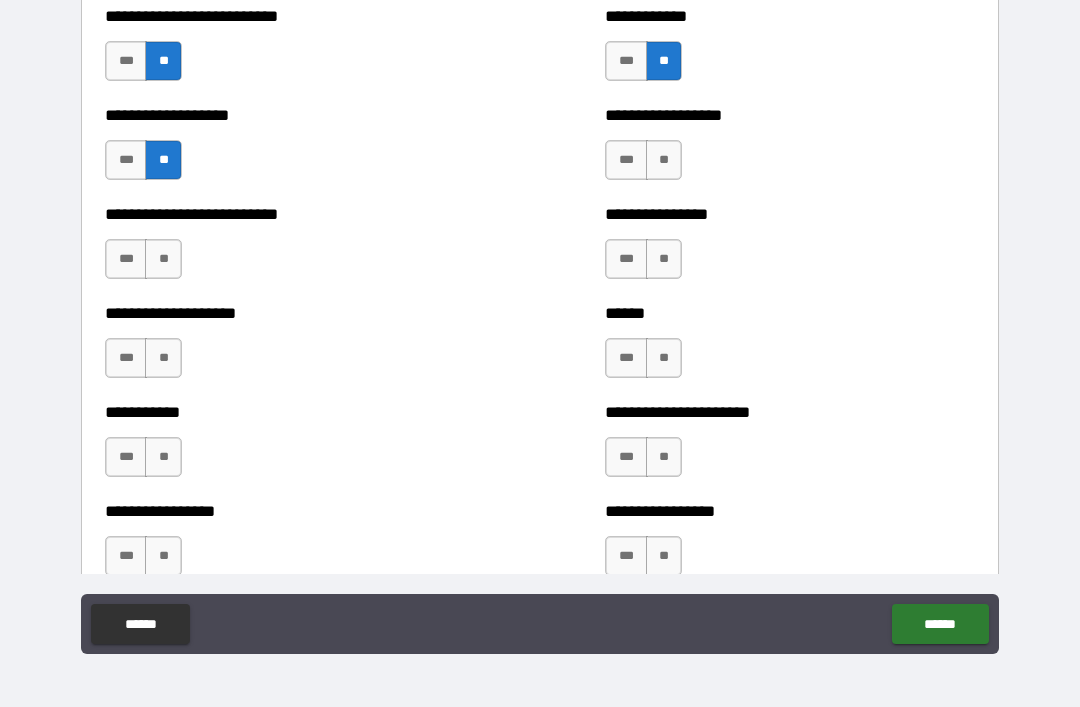 click on "**" at bounding box center (664, 160) 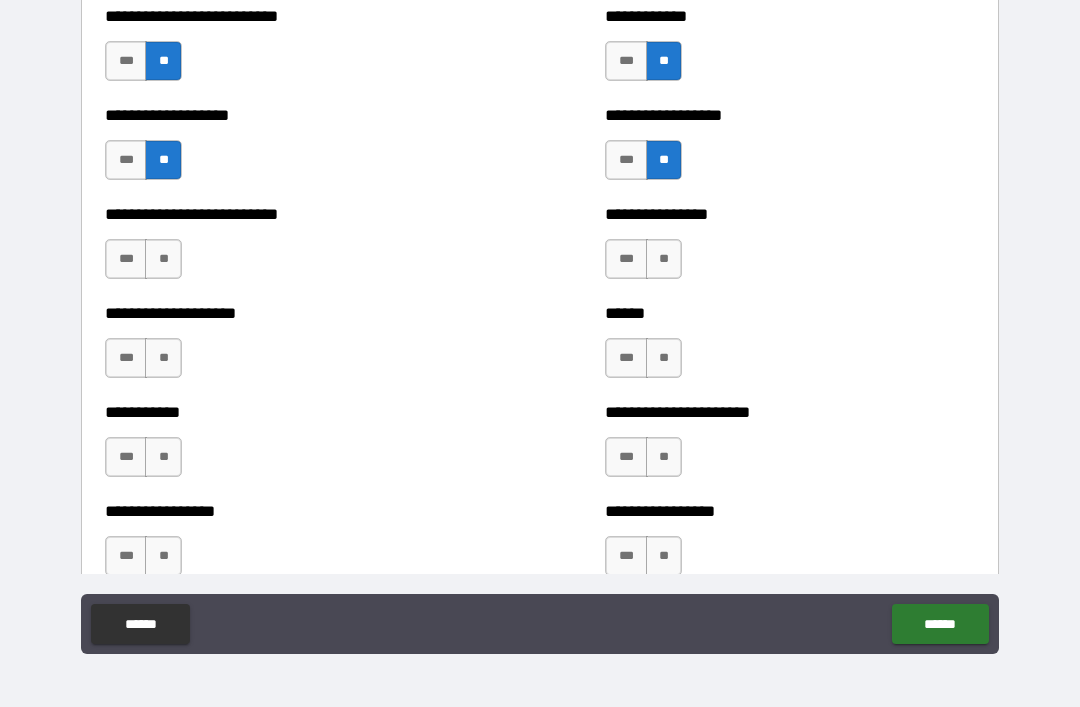 click on "**" at bounding box center [664, 259] 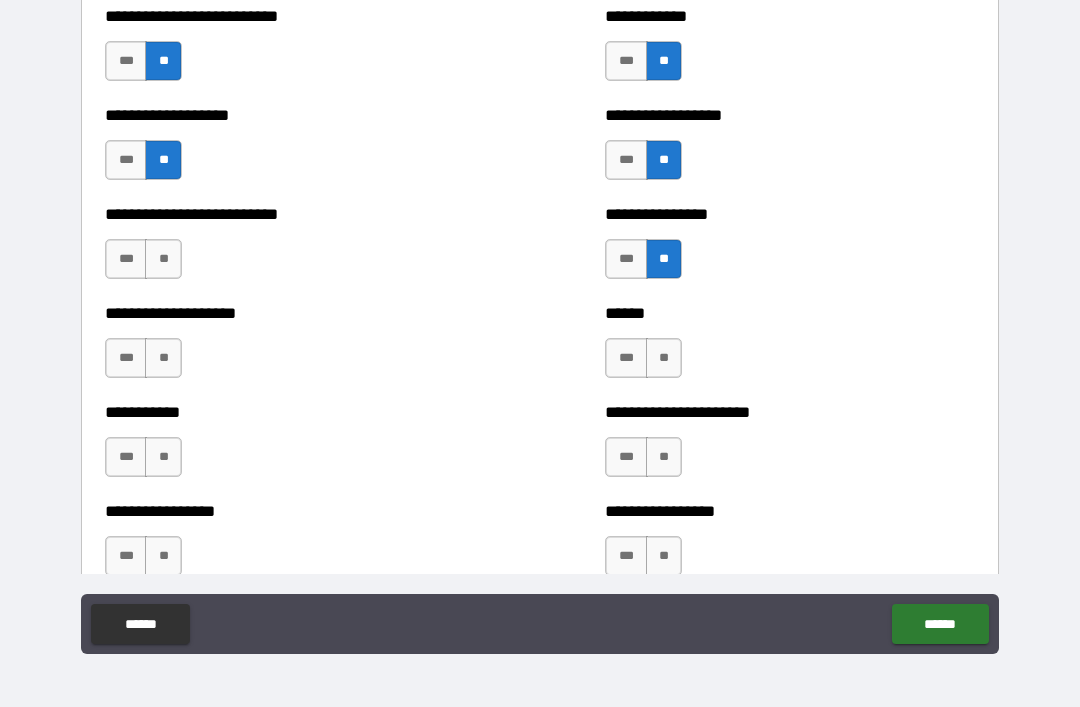 click on "**" at bounding box center (163, 259) 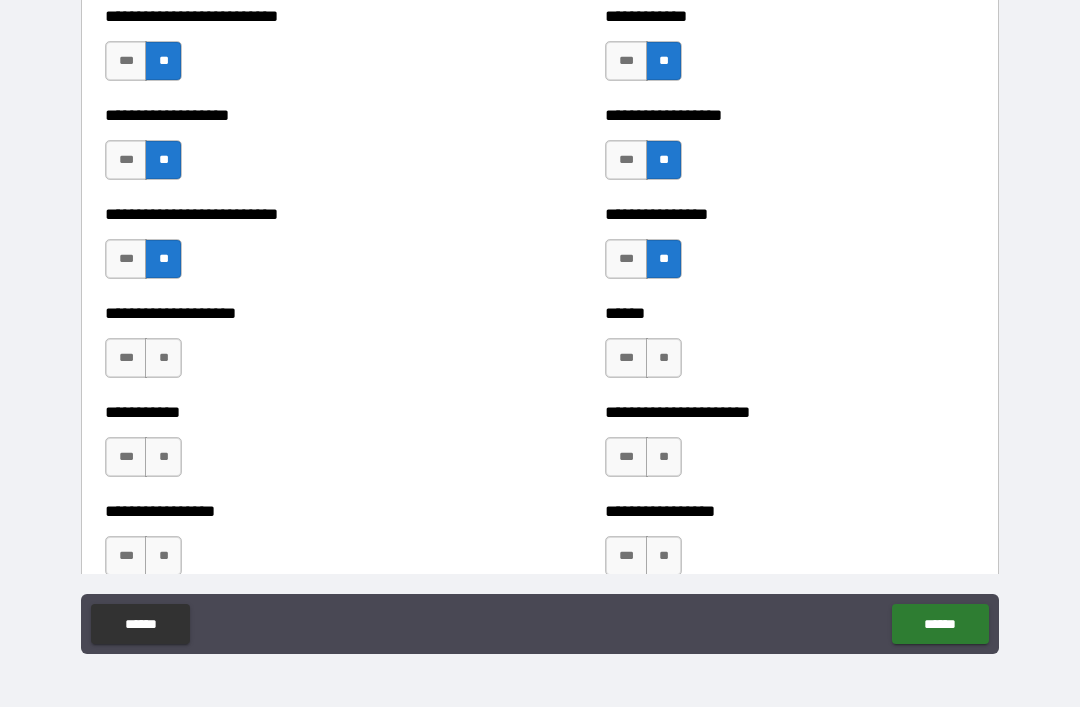 click on "**" at bounding box center (163, 358) 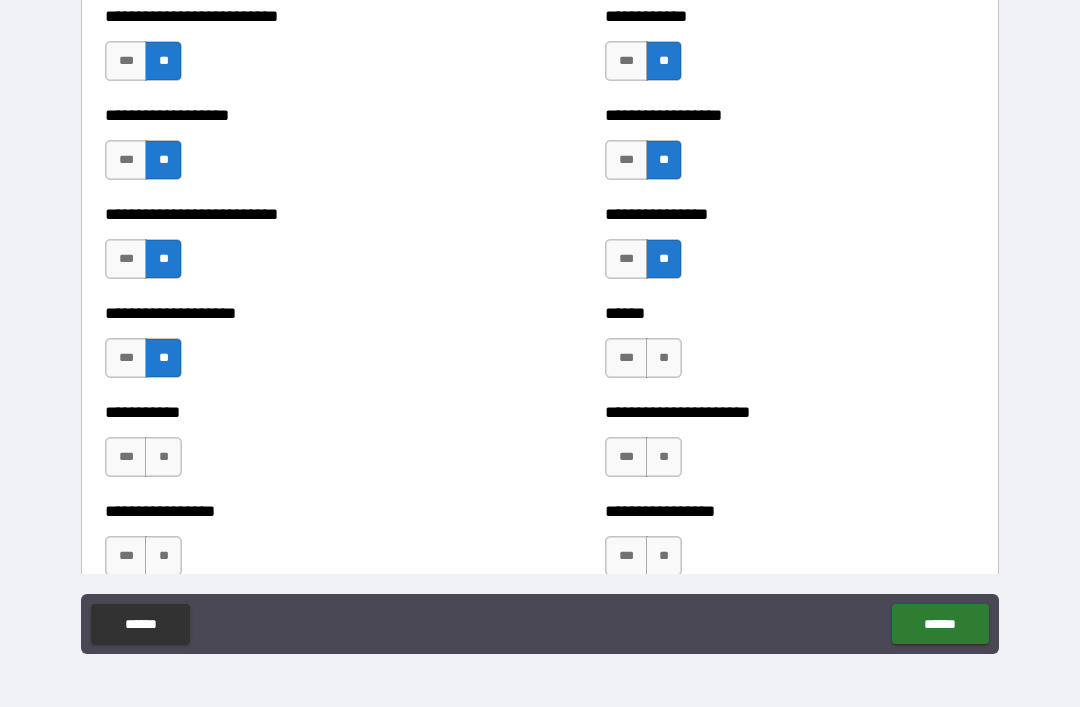 click on "**" at bounding box center [664, 358] 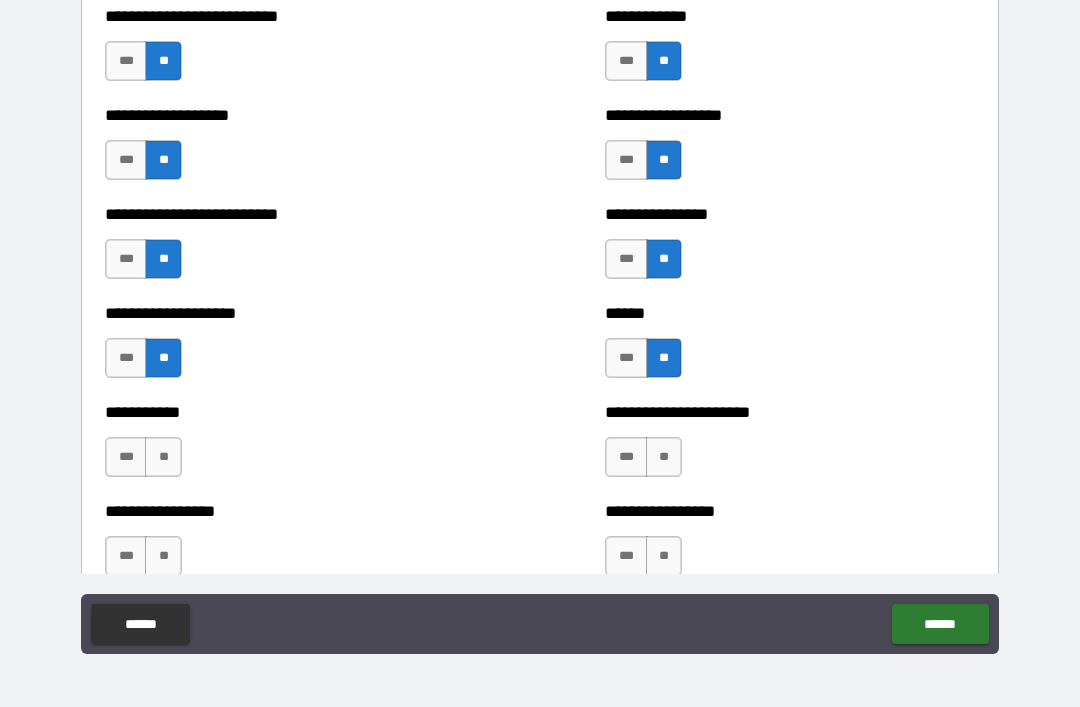 click on "**" at bounding box center [664, 457] 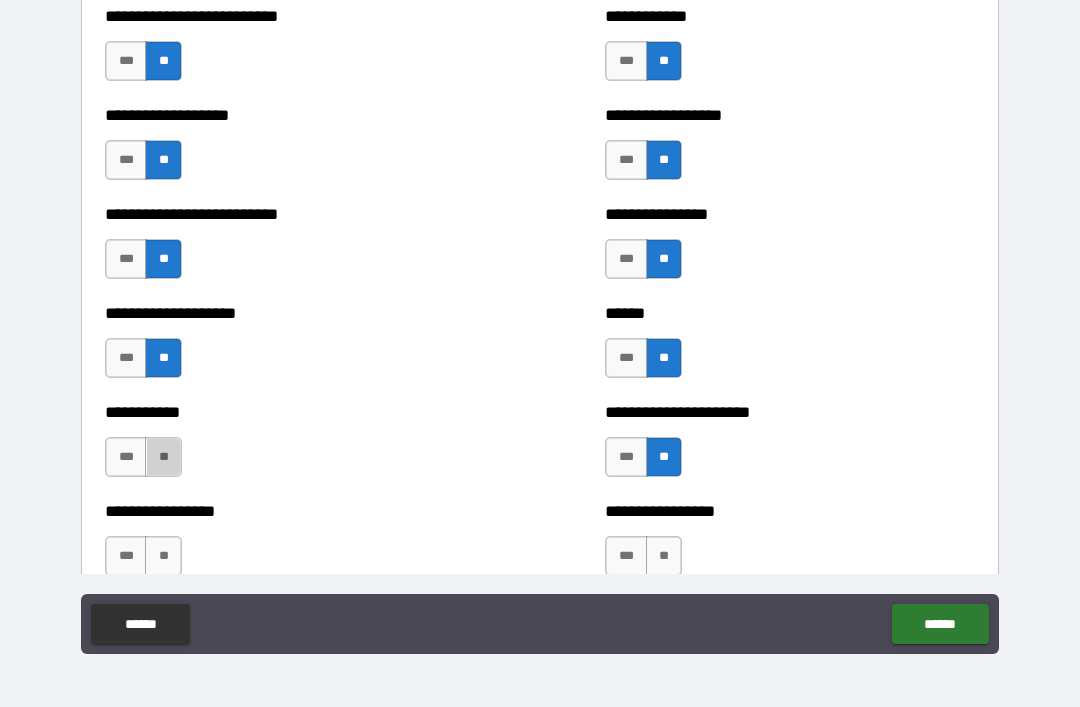 click on "**" at bounding box center [163, 457] 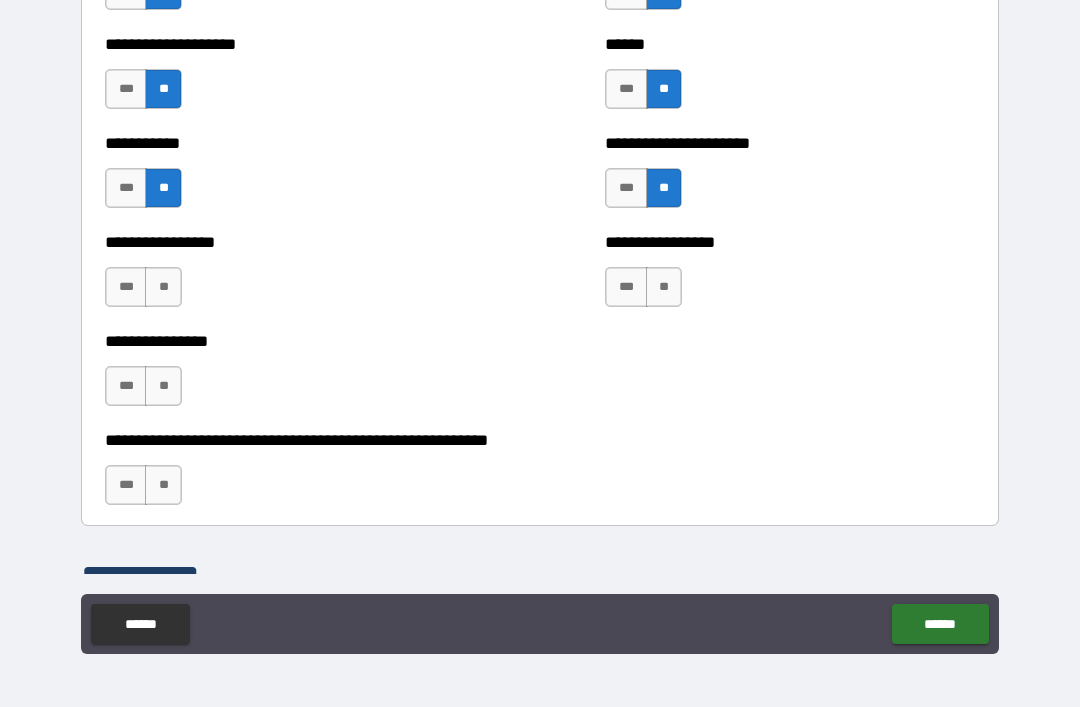 scroll, scrollTop: 5936, scrollLeft: 0, axis: vertical 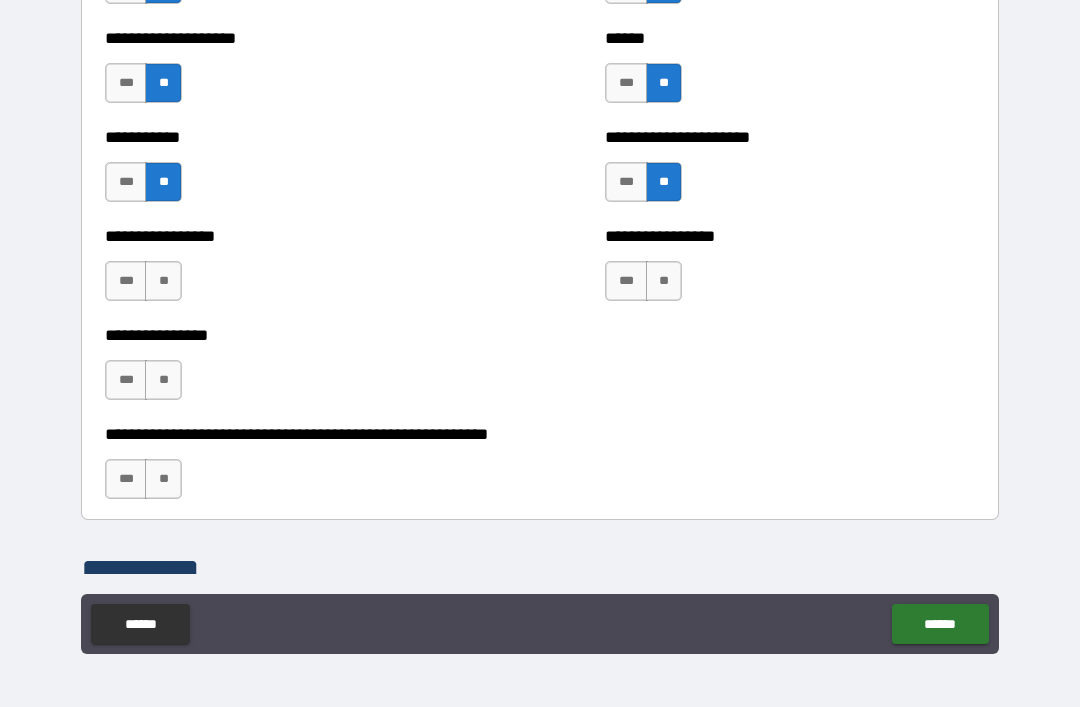 click on "***" at bounding box center (126, 281) 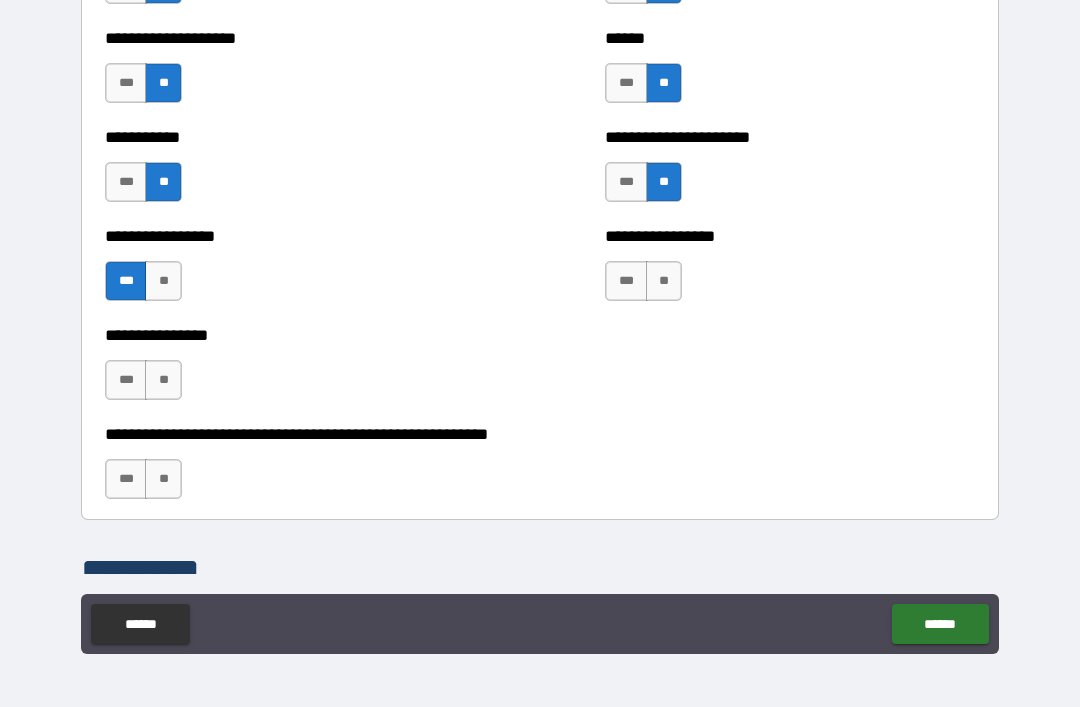 click on "**" at bounding box center (664, 281) 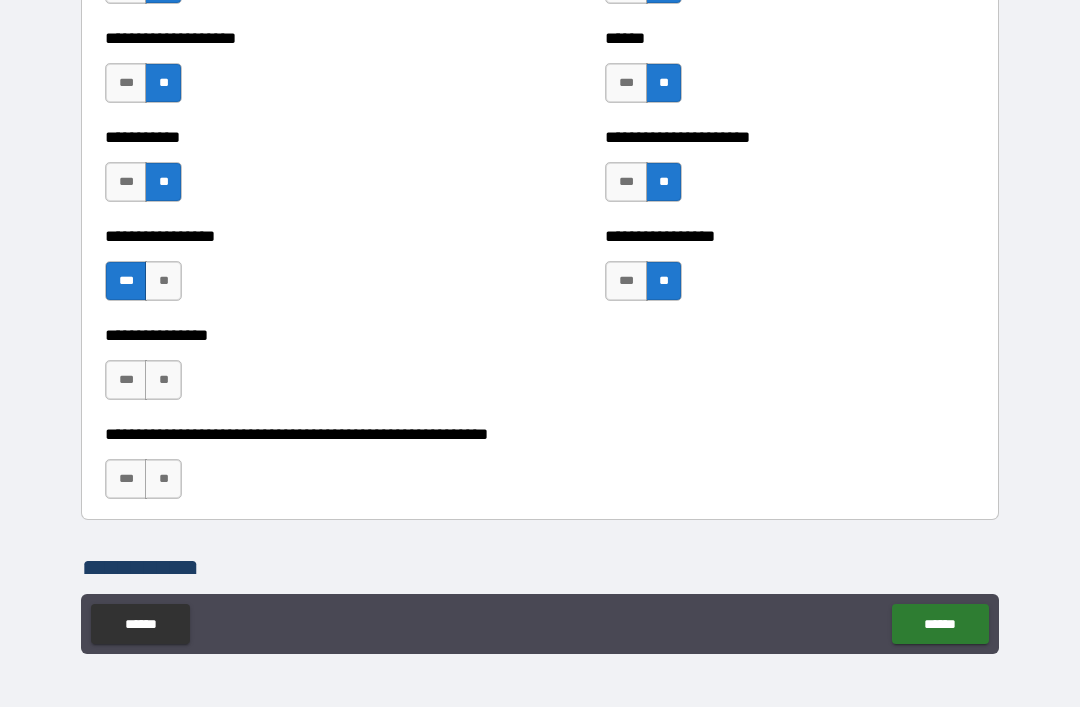 click on "**" at bounding box center [163, 380] 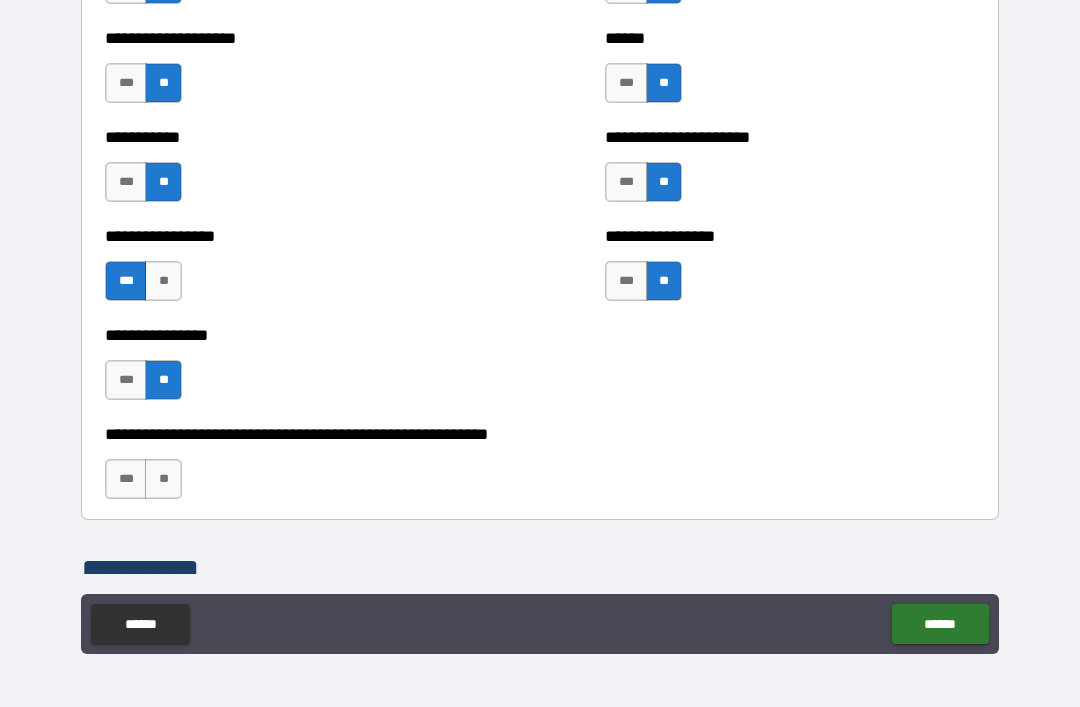 click on "**" at bounding box center (163, 479) 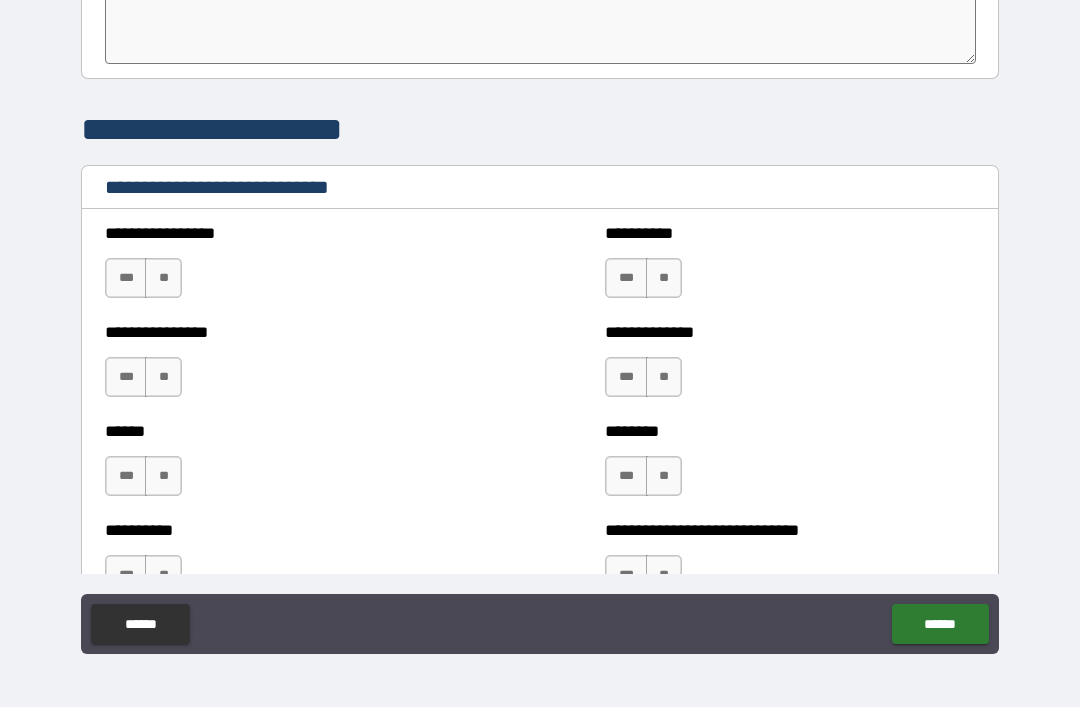 scroll, scrollTop: 6579, scrollLeft: 0, axis: vertical 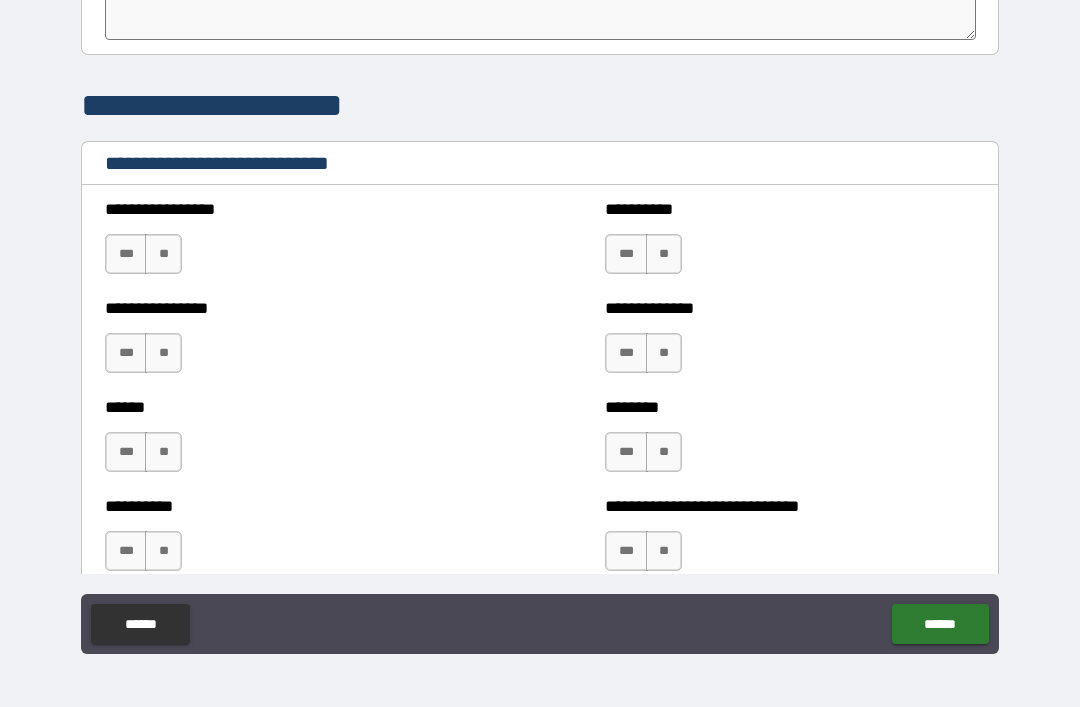 click on "***" at bounding box center (126, 254) 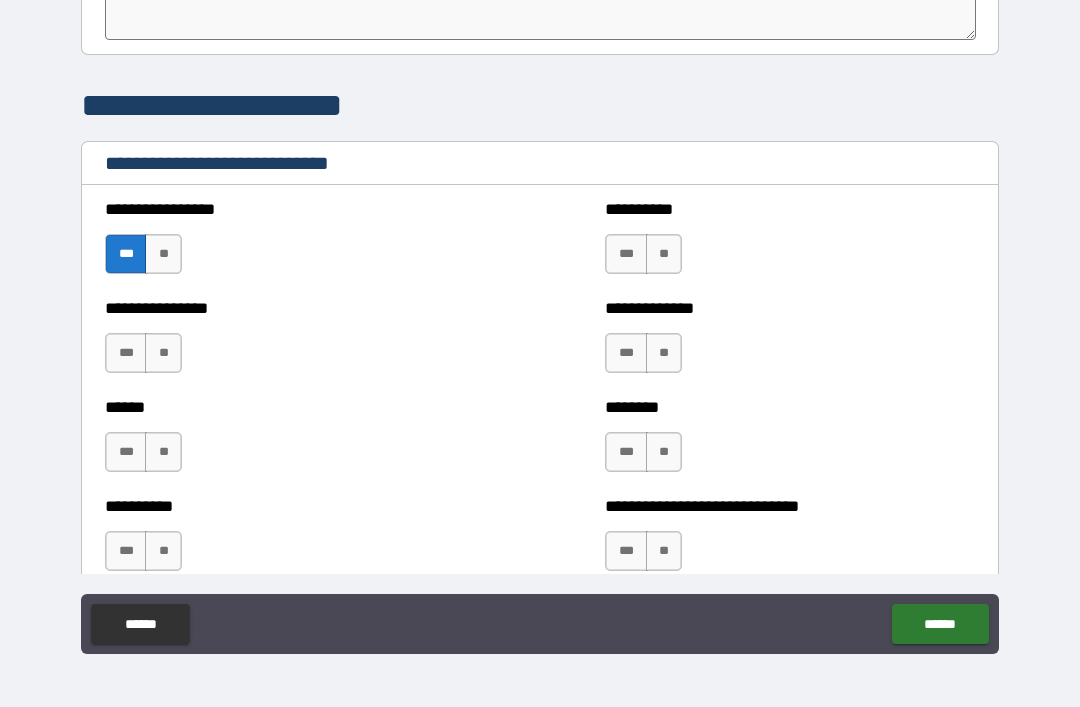click on "***" at bounding box center (626, 254) 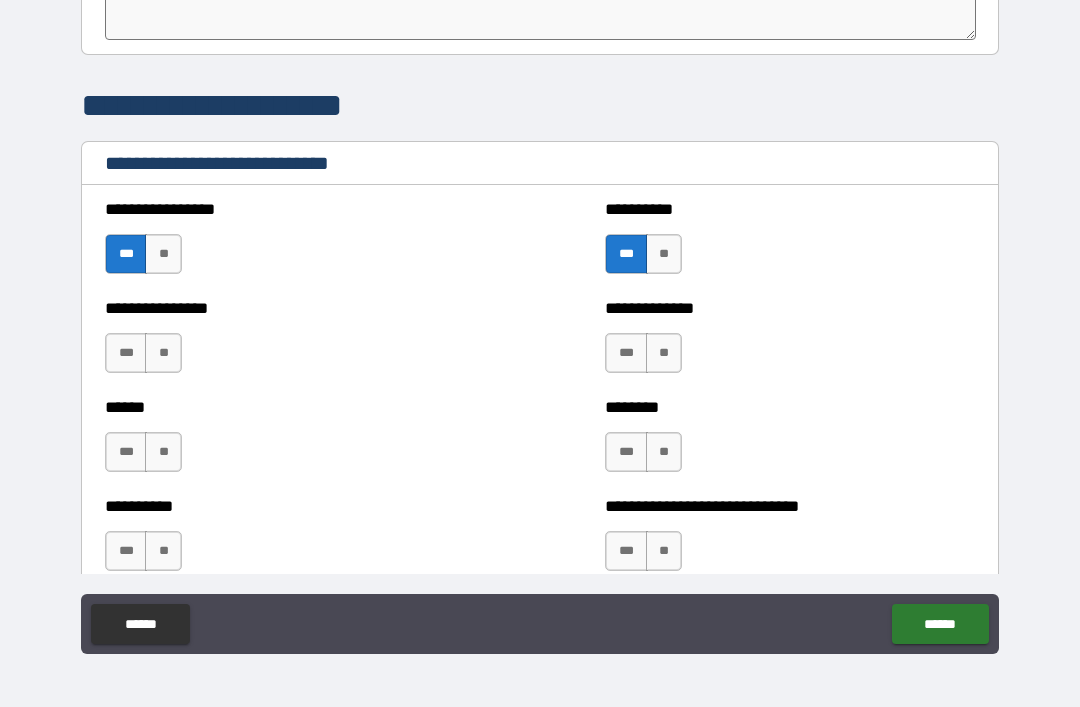 click on "**" at bounding box center (163, 353) 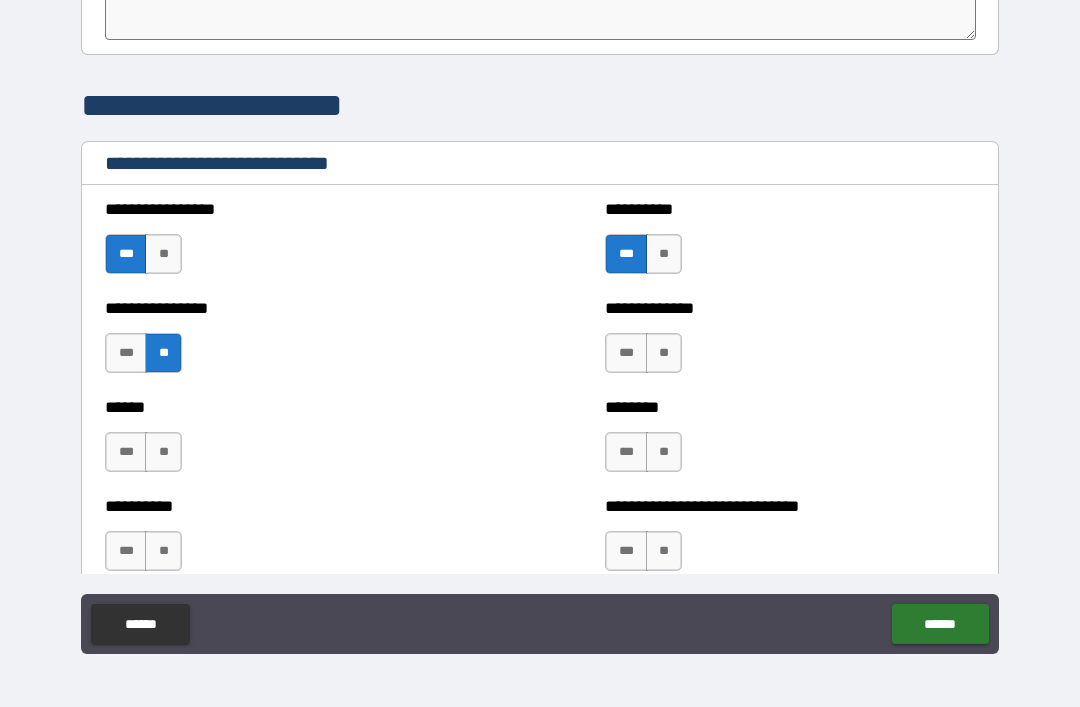 click on "**" at bounding box center [664, 353] 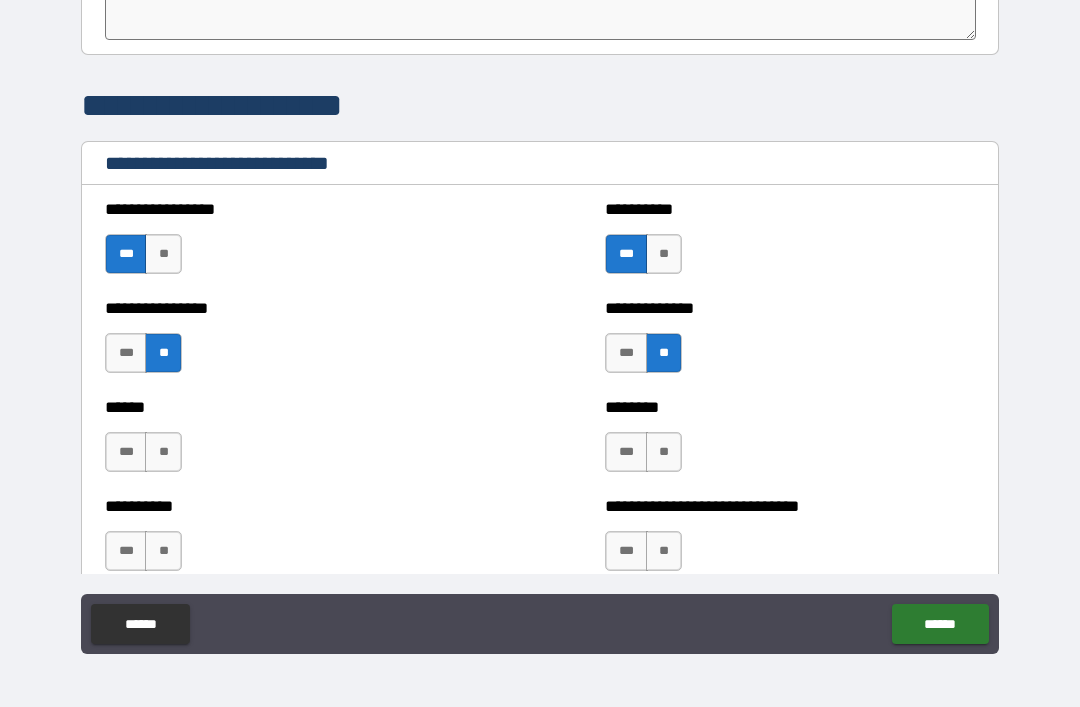 click on "**" at bounding box center (163, 452) 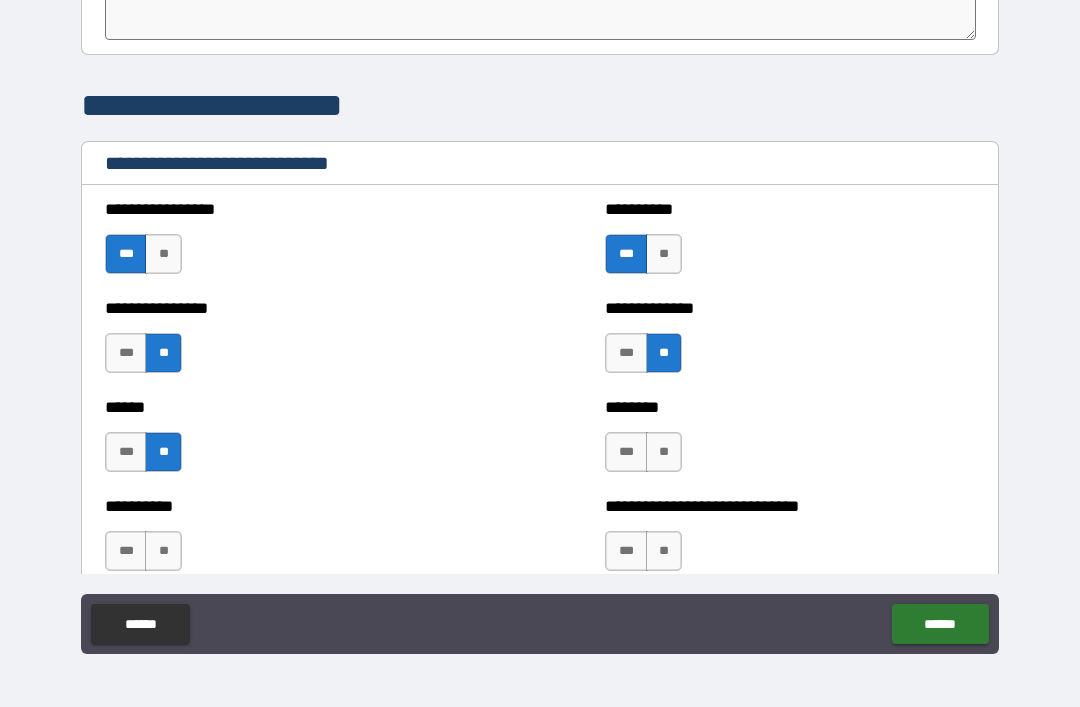 click on "**" at bounding box center (664, 452) 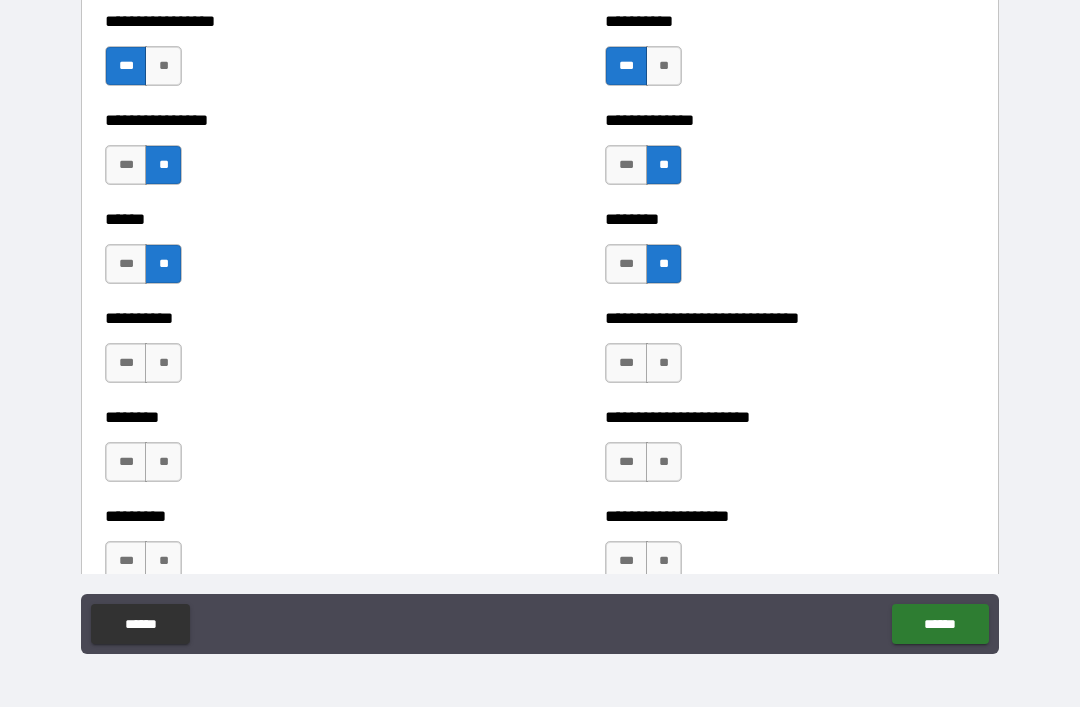 scroll, scrollTop: 6770, scrollLeft: 0, axis: vertical 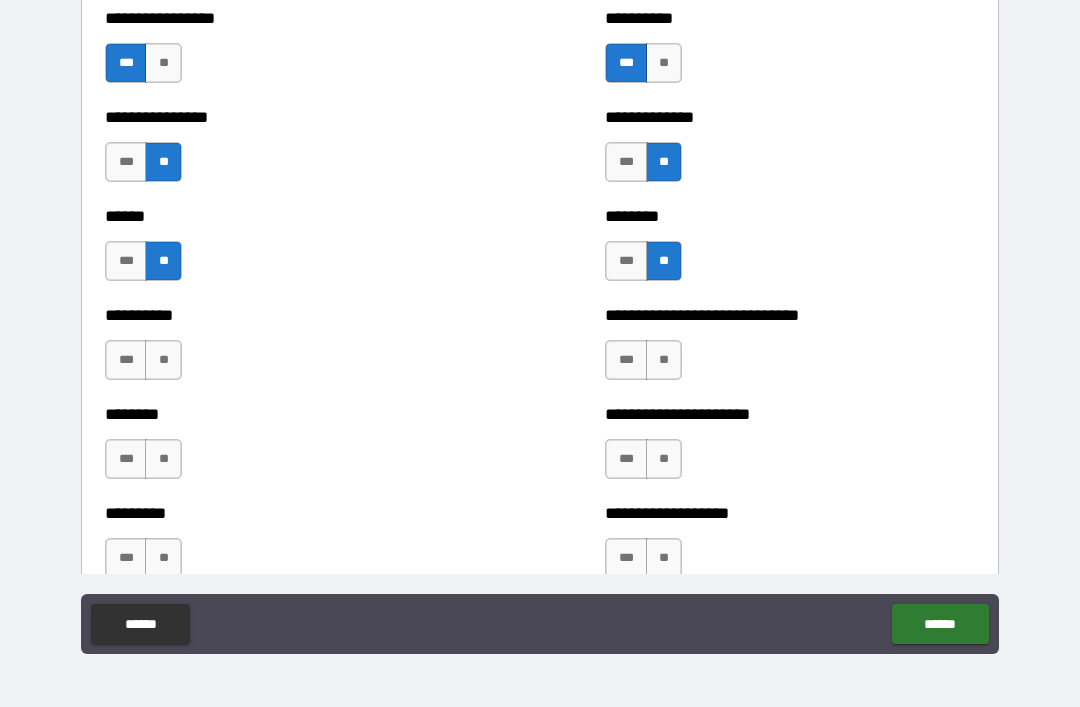 click on "***" at bounding box center (626, 360) 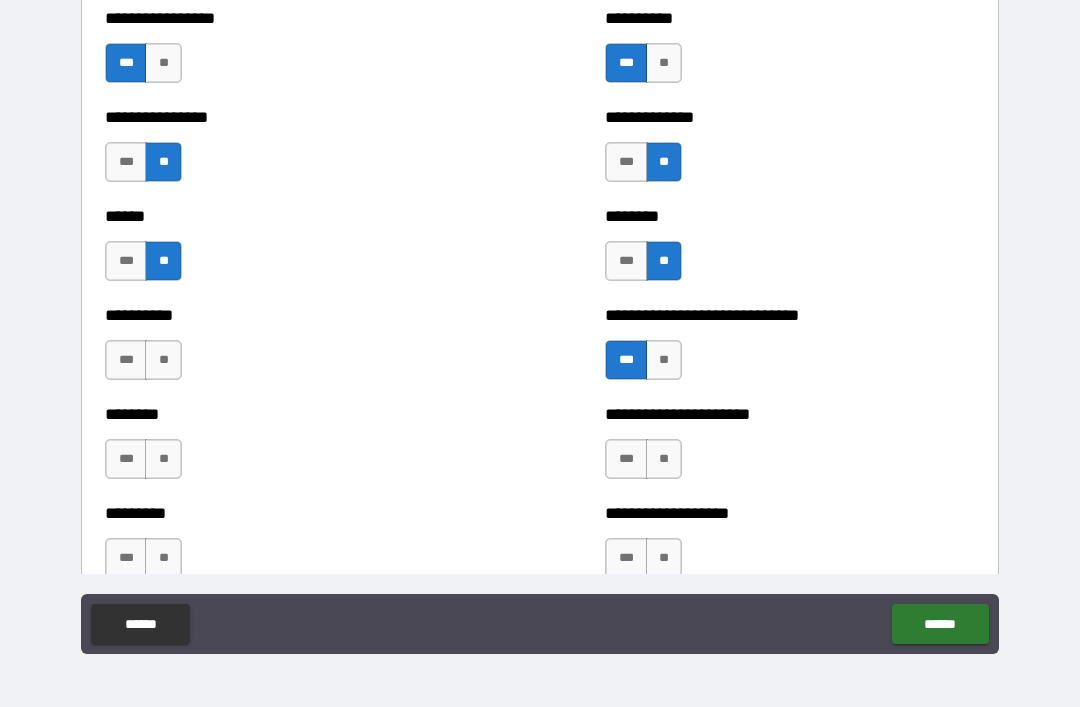 click on "***" at bounding box center [626, 459] 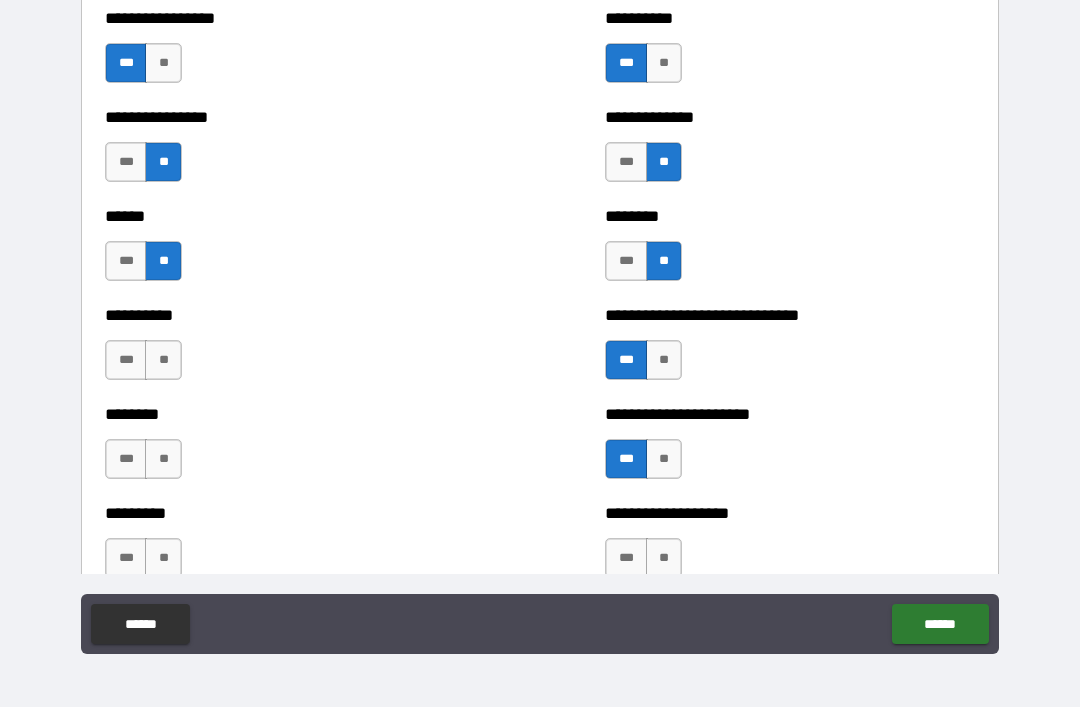 click on "**" at bounding box center (163, 459) 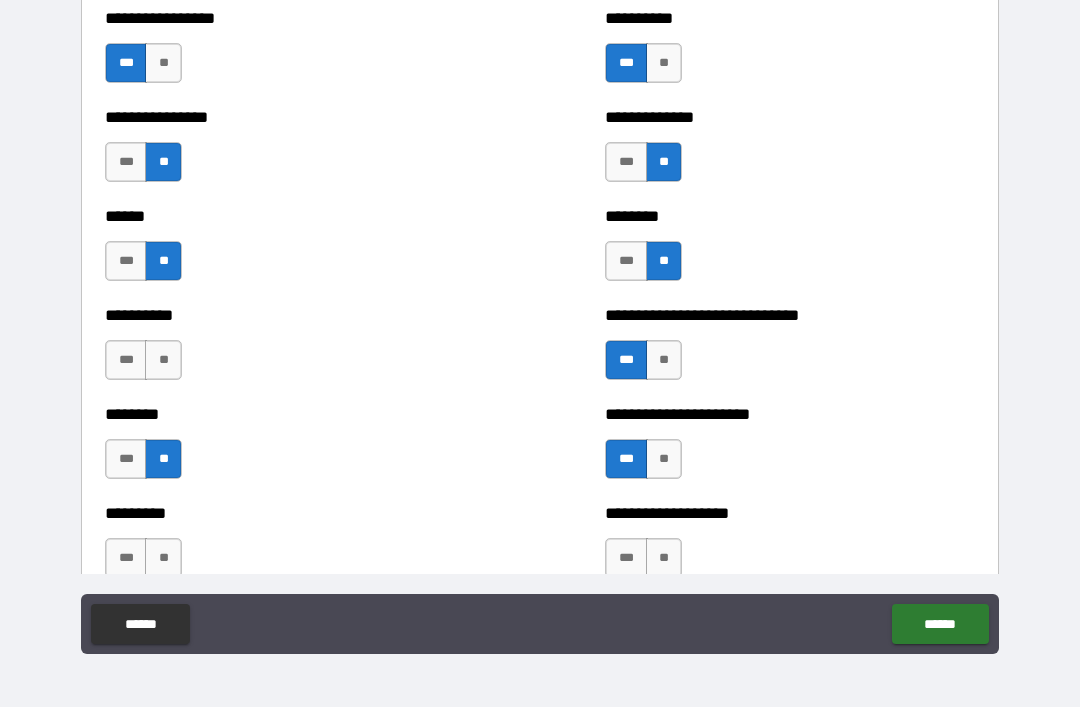 click on "**" at bounding box center (163, 360) 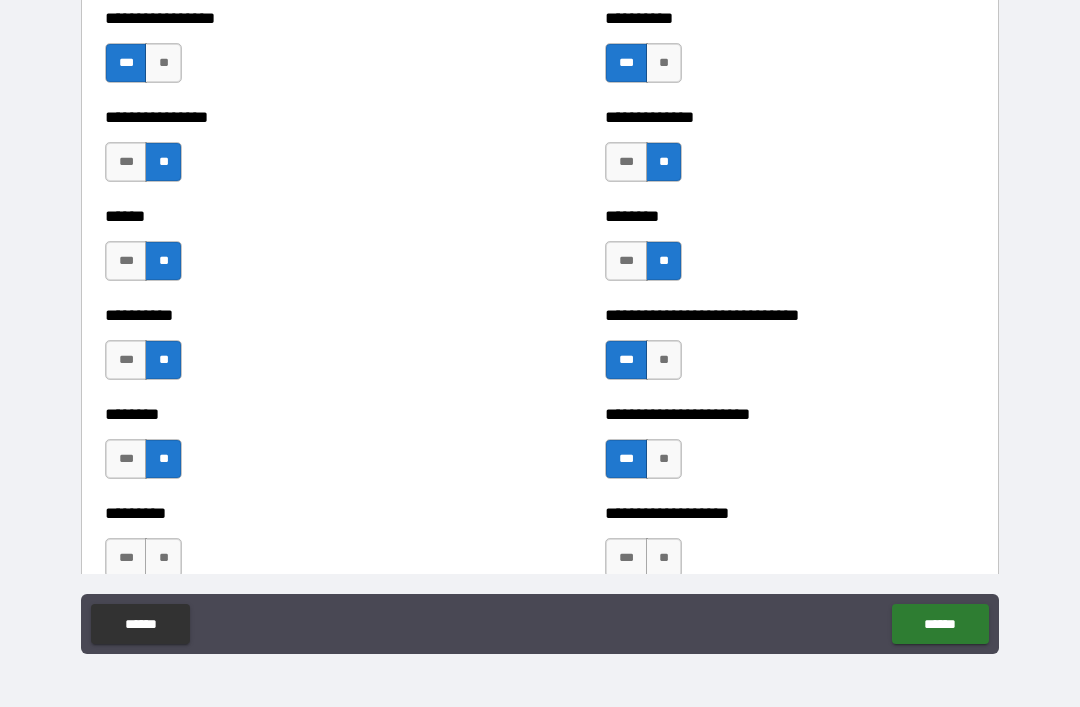 click on "***" at bounding box center (126, 558) 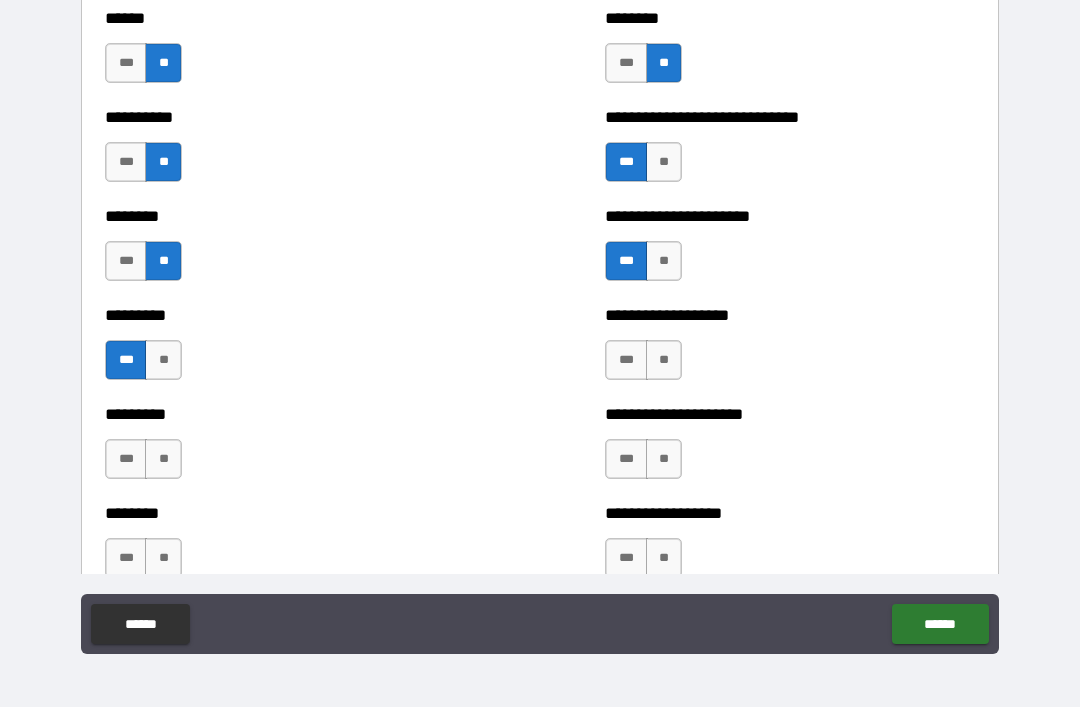 scroll, scrollTop: 6980, scrollLeft: 0, axis: vertical 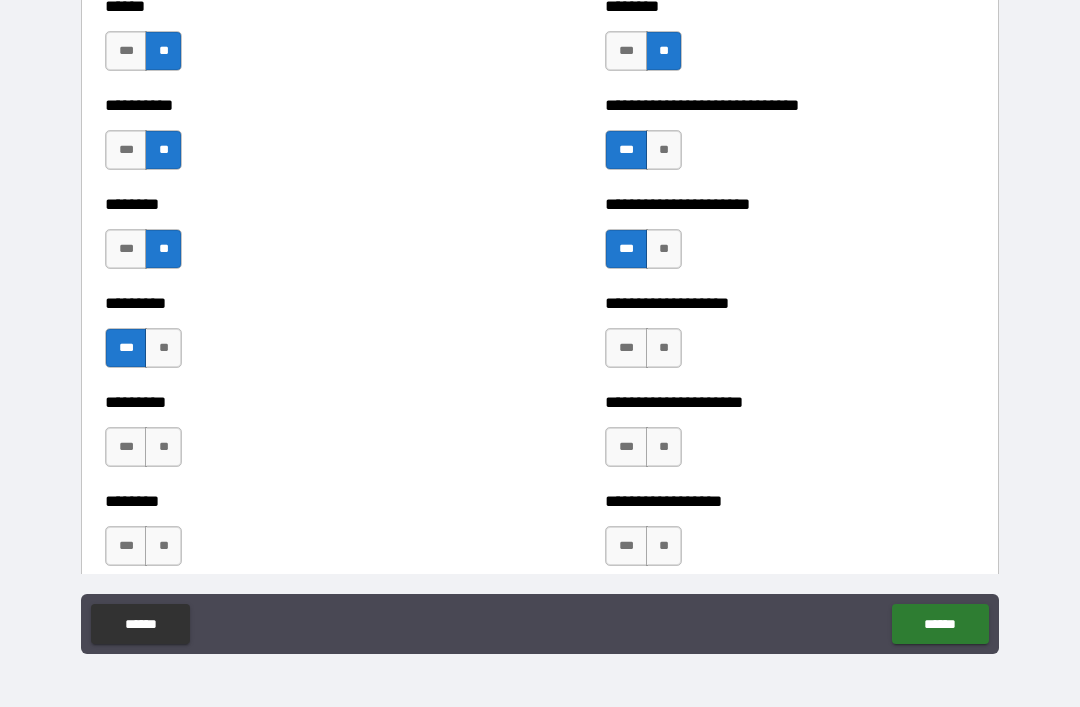 click on "**" at bounding box center (664, 348) 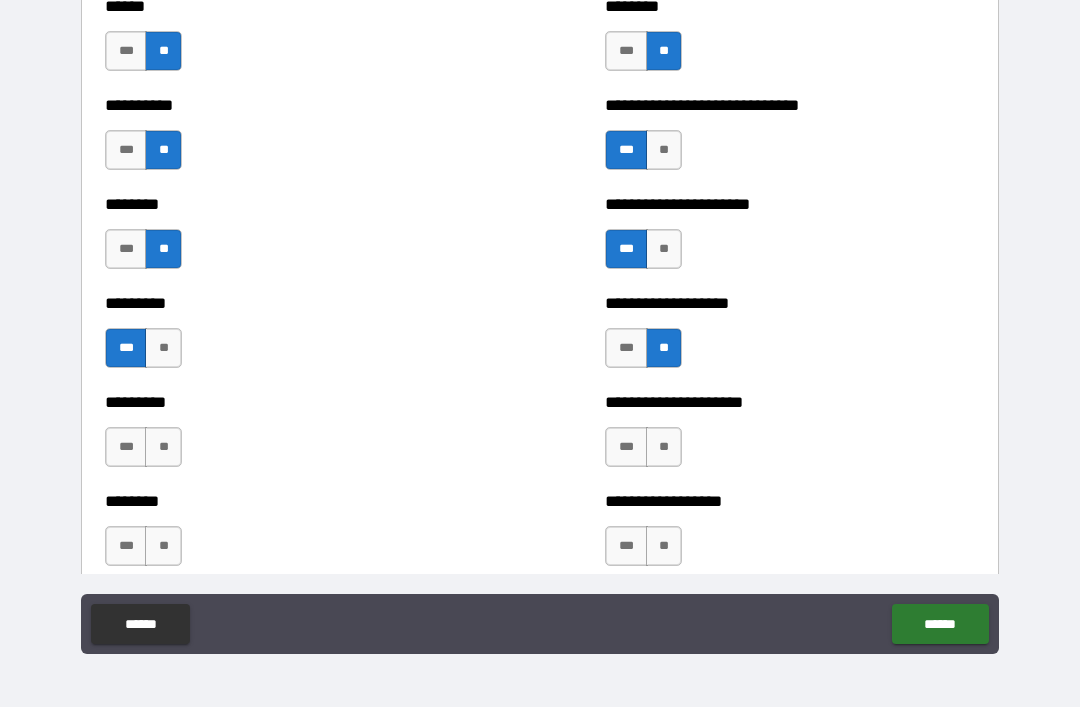 click on "**" at bounding box center [664, 447] 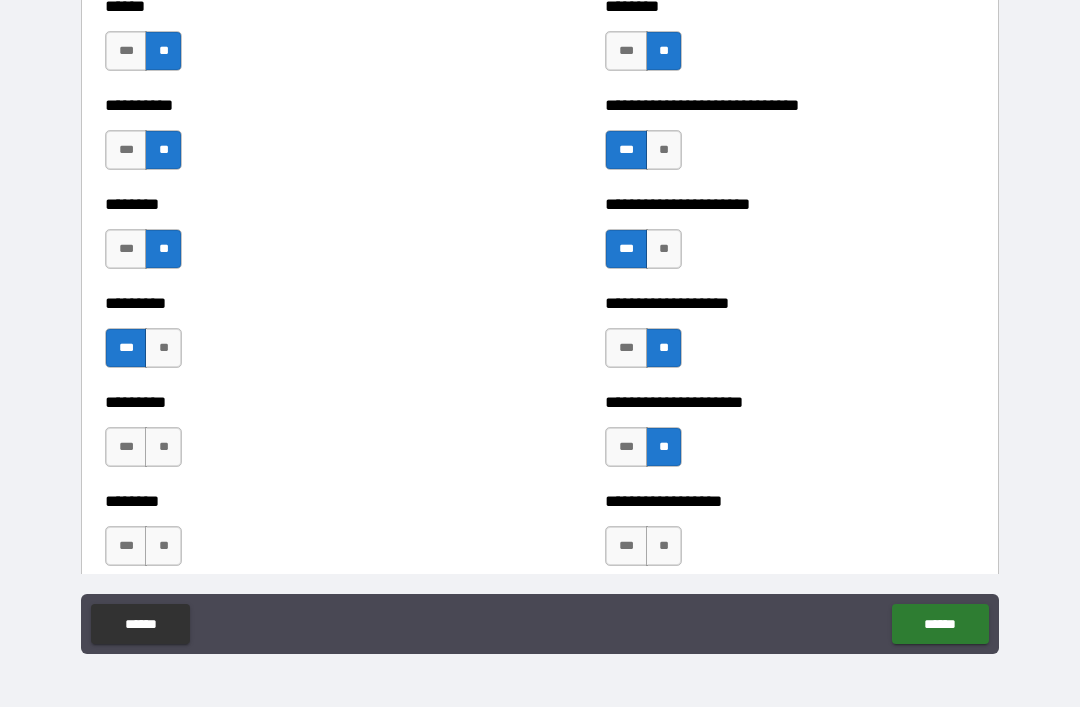 click on "**" at bounding box center (163, 447) 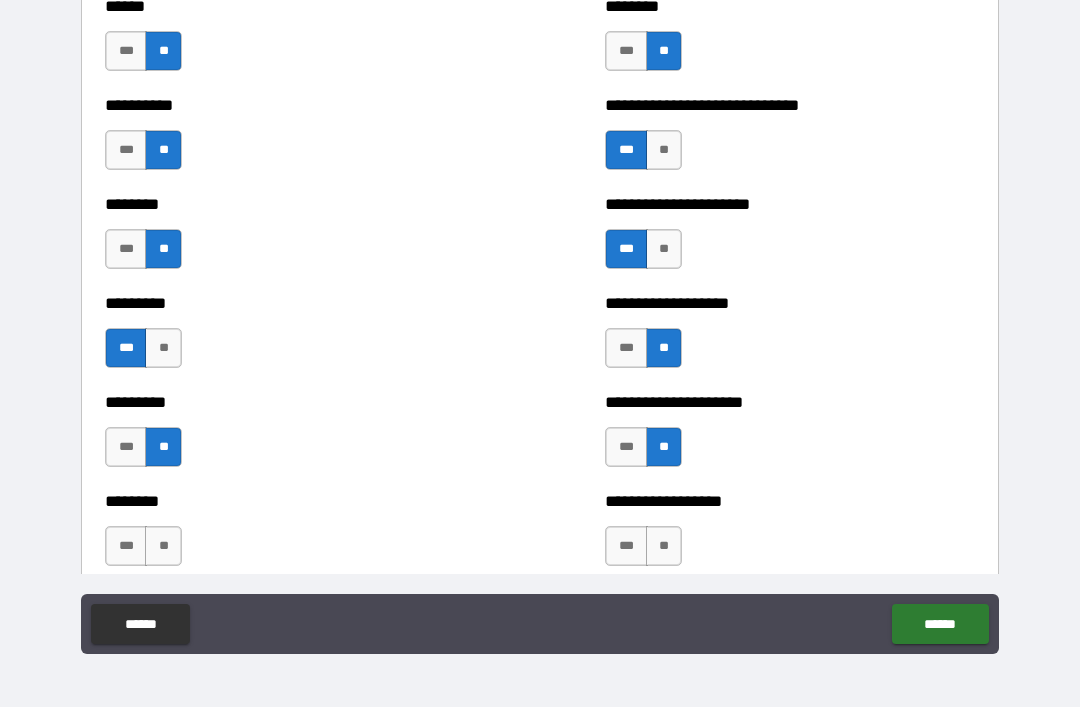 click on "**" at bounding box center [163, 546] 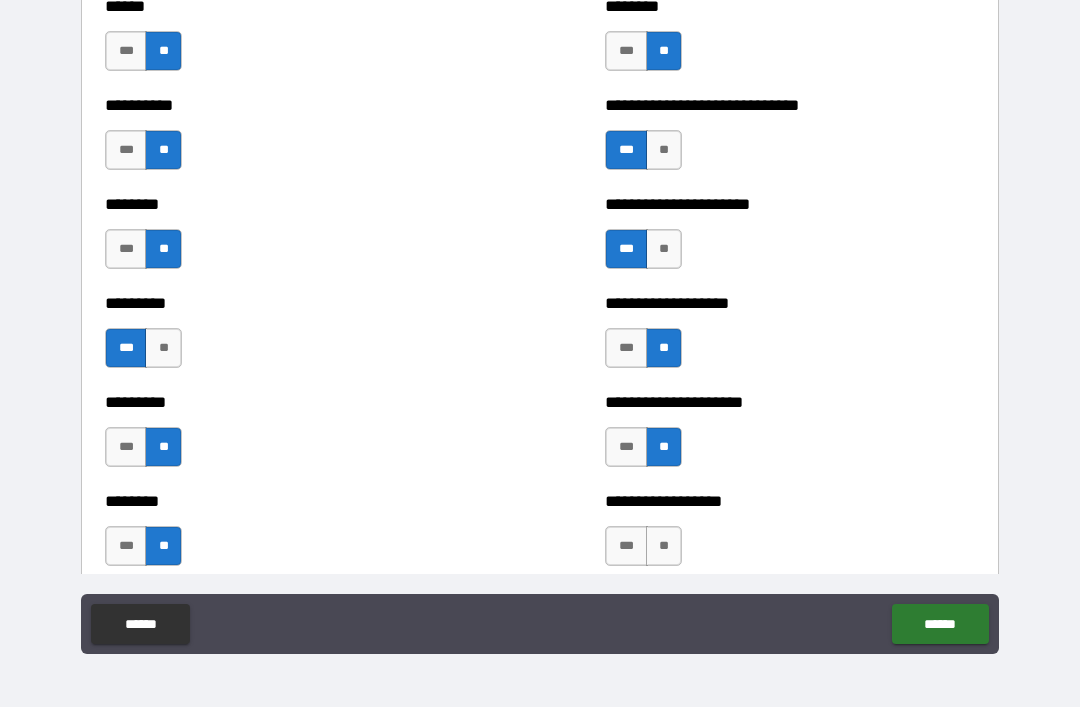 click on "**" at bounding box center [664, 546] 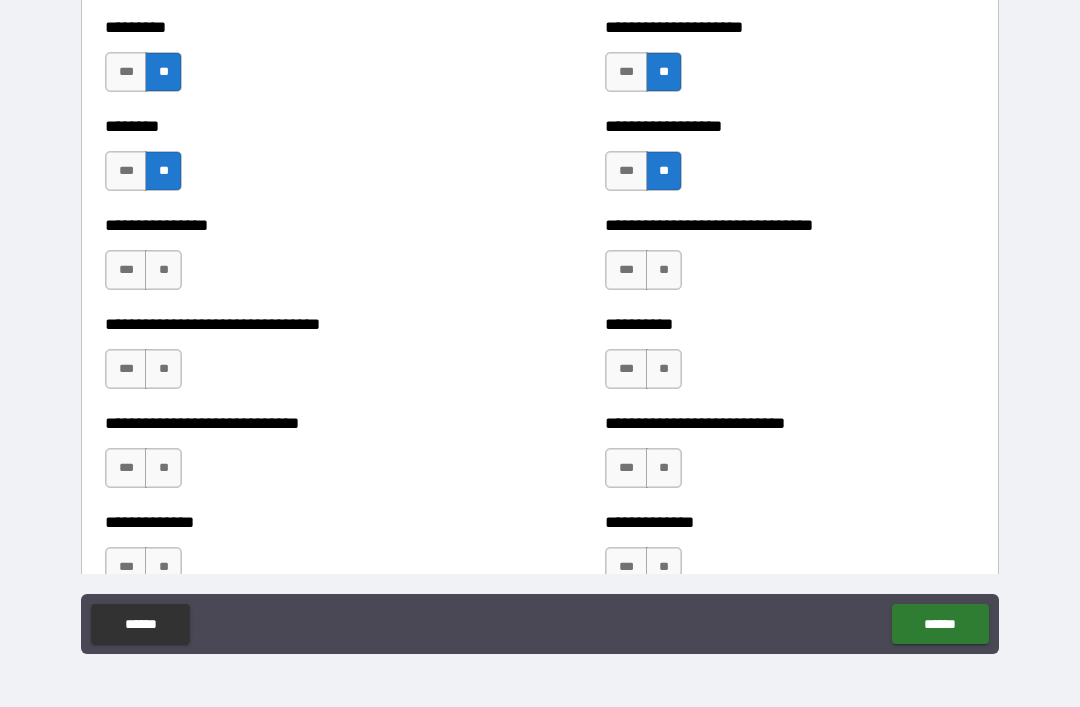 scroll, scrollTop: 7356, scrollLeft: 0, axis: vertical 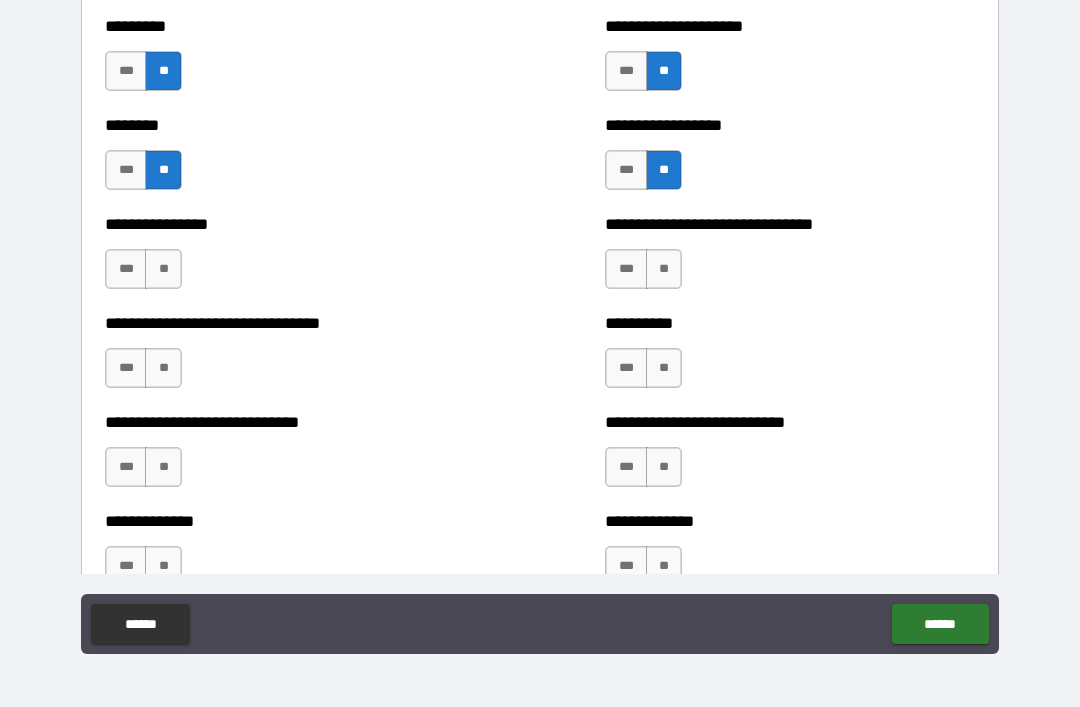 click on "***" at bounding box center (126, 269) 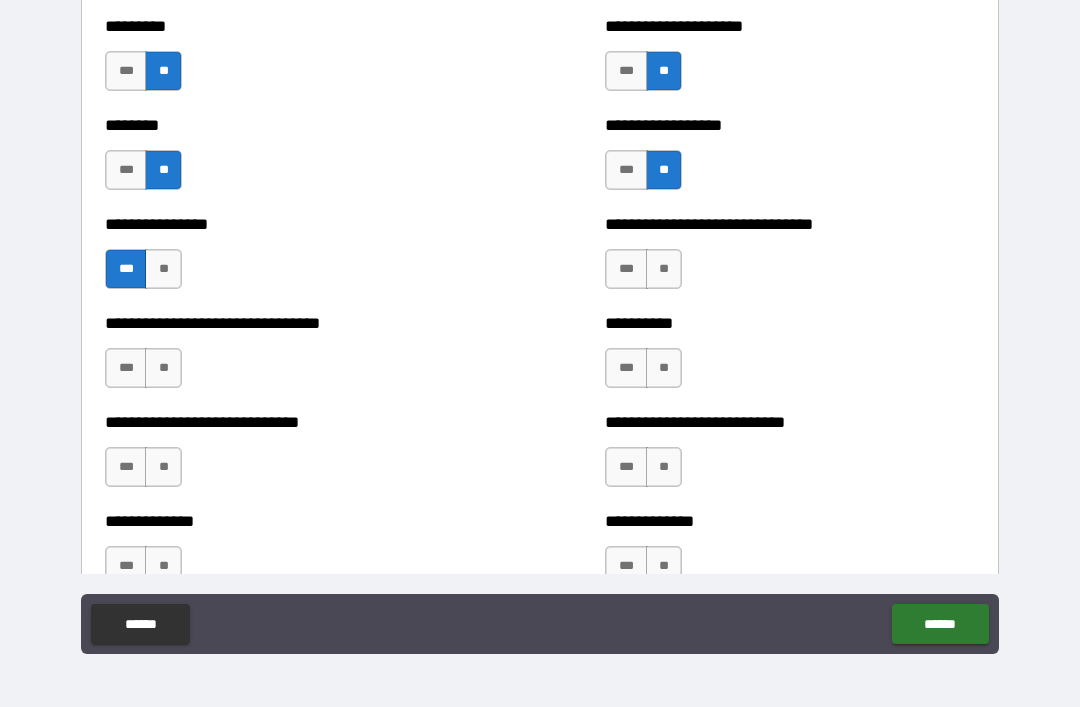 click on "***" at bounding box center [626, 467] 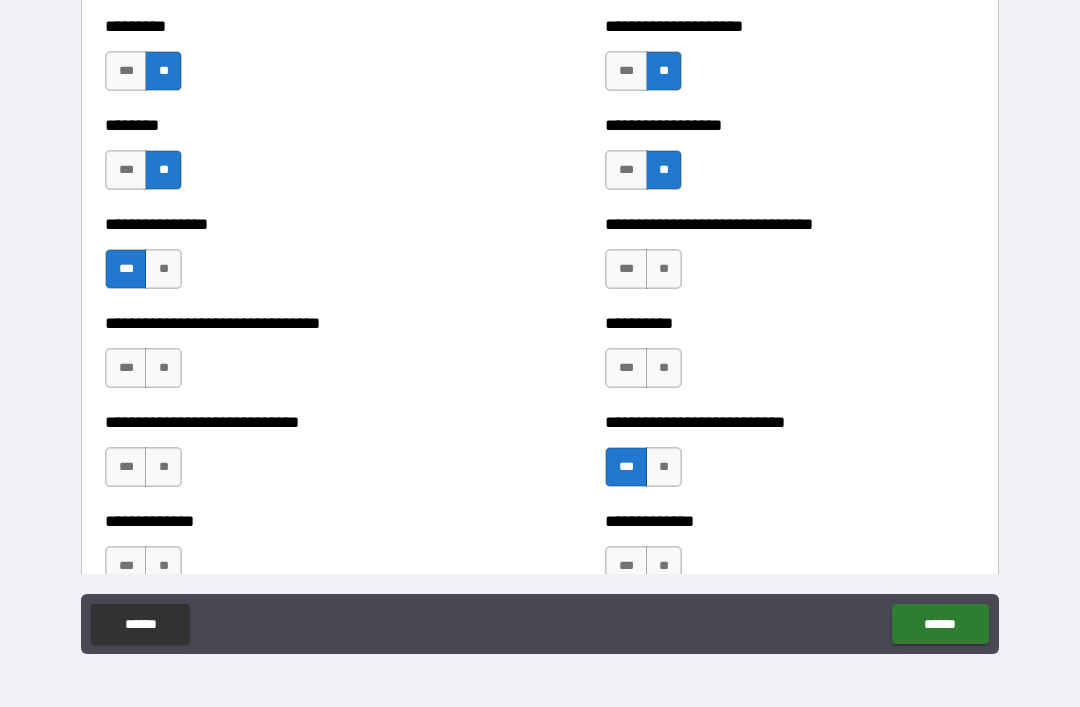 click on "**" at bounding box center [664, 269] 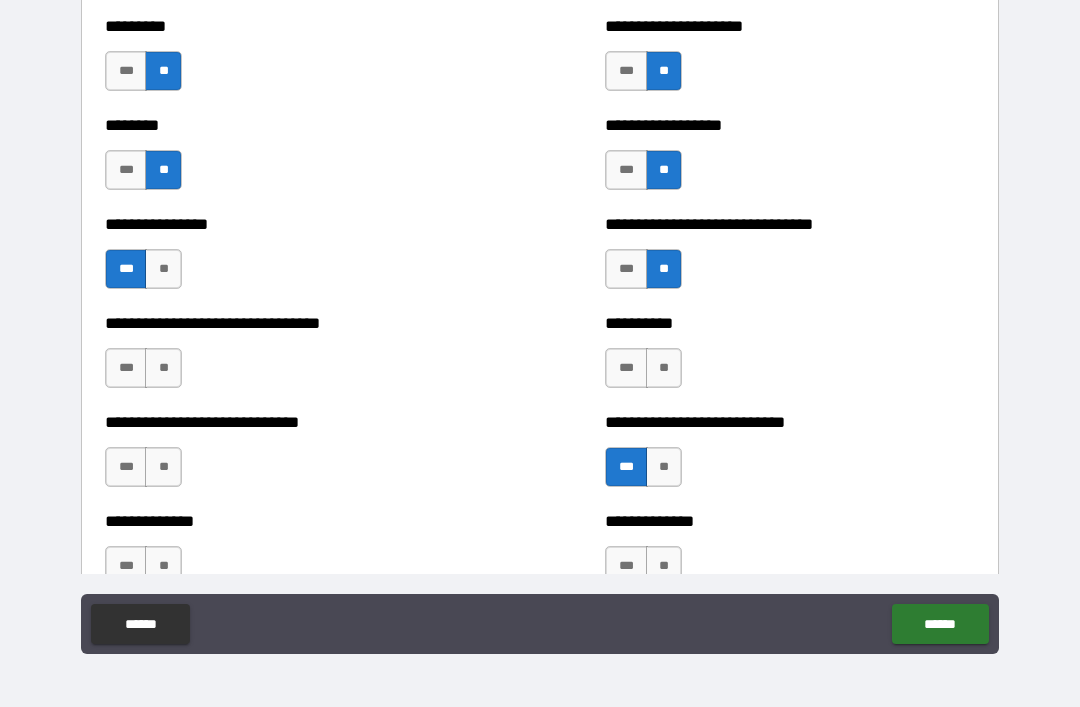 click on "***" at bounding box center (626, 368) 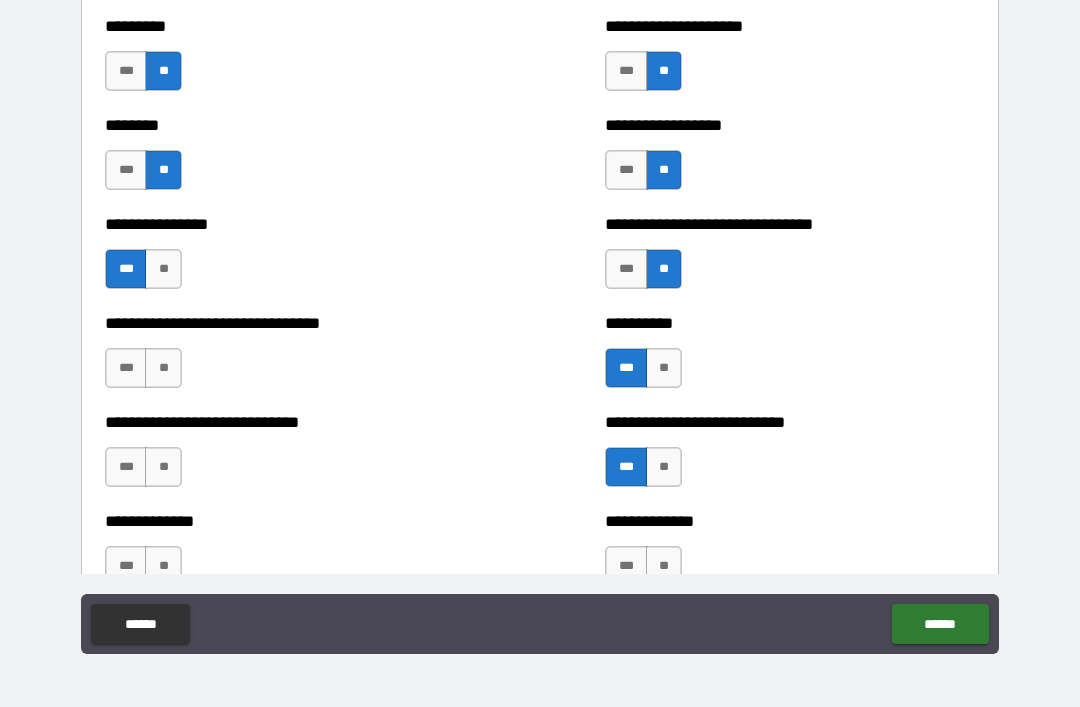 click on "***" at bounding box center (126, 368) 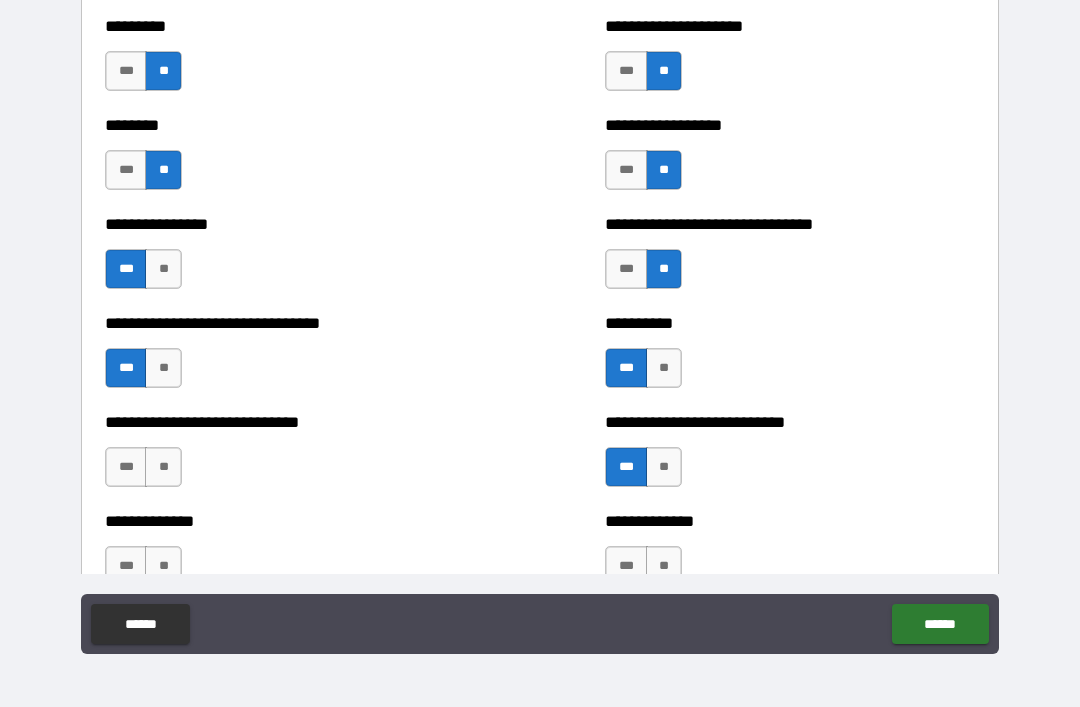 click on "***" at bounding box center (126, 467) 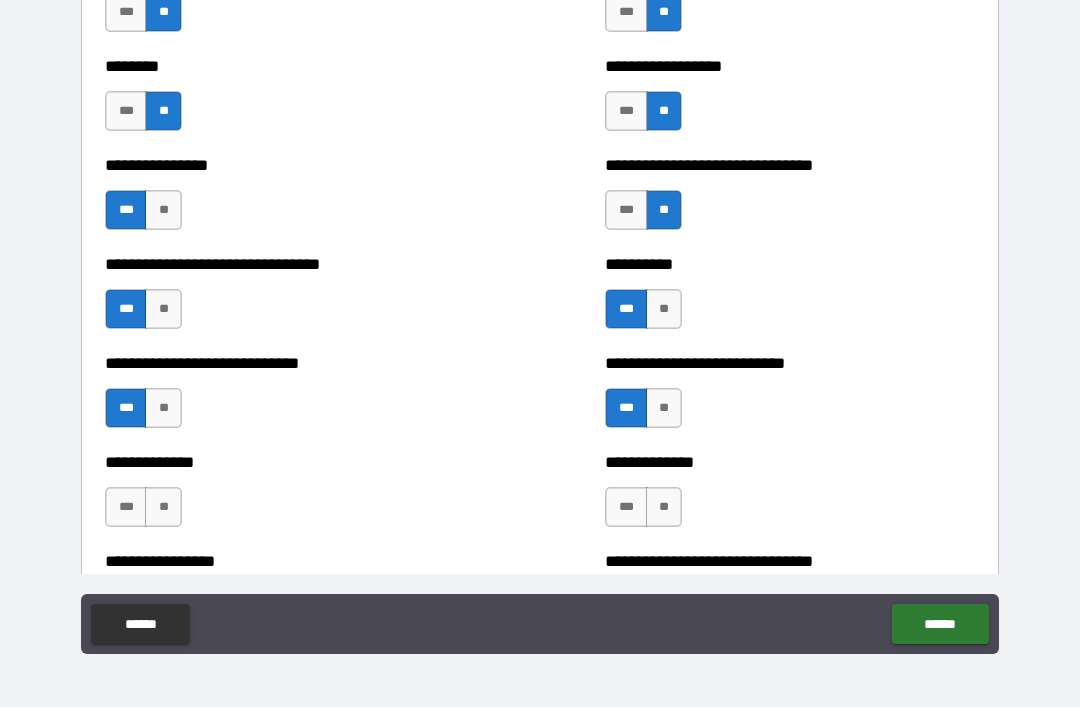 scroll, scrollTop: 7477, scrollLeft: 0, axis: vertical 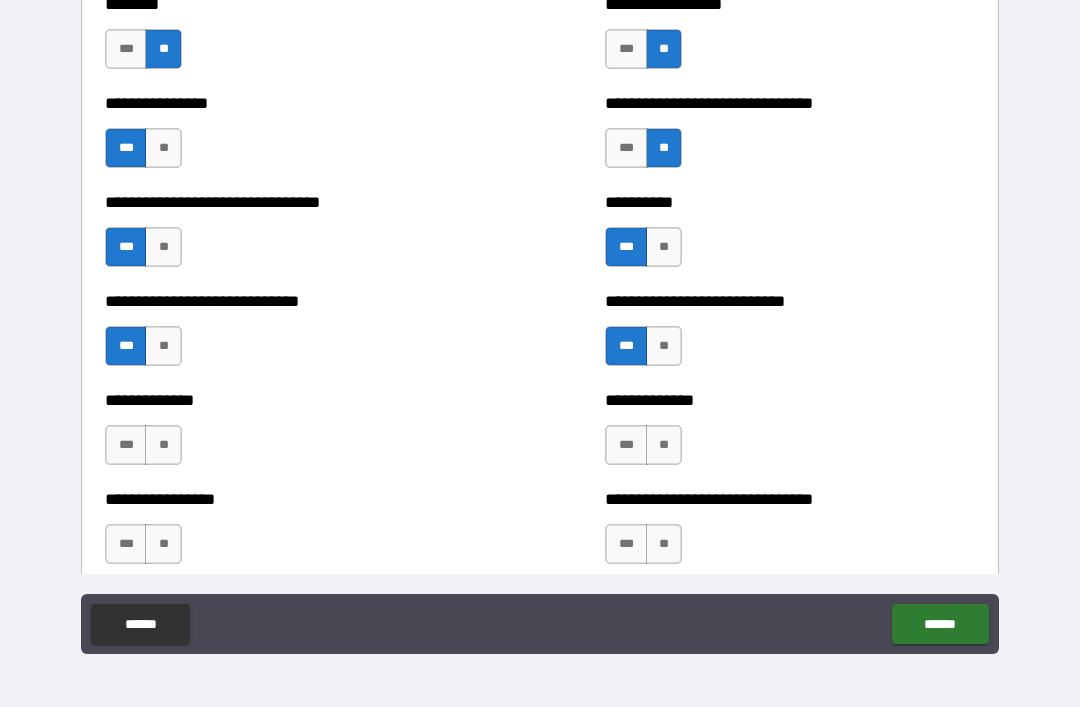 click on "**" at bounding box center (163, 346) 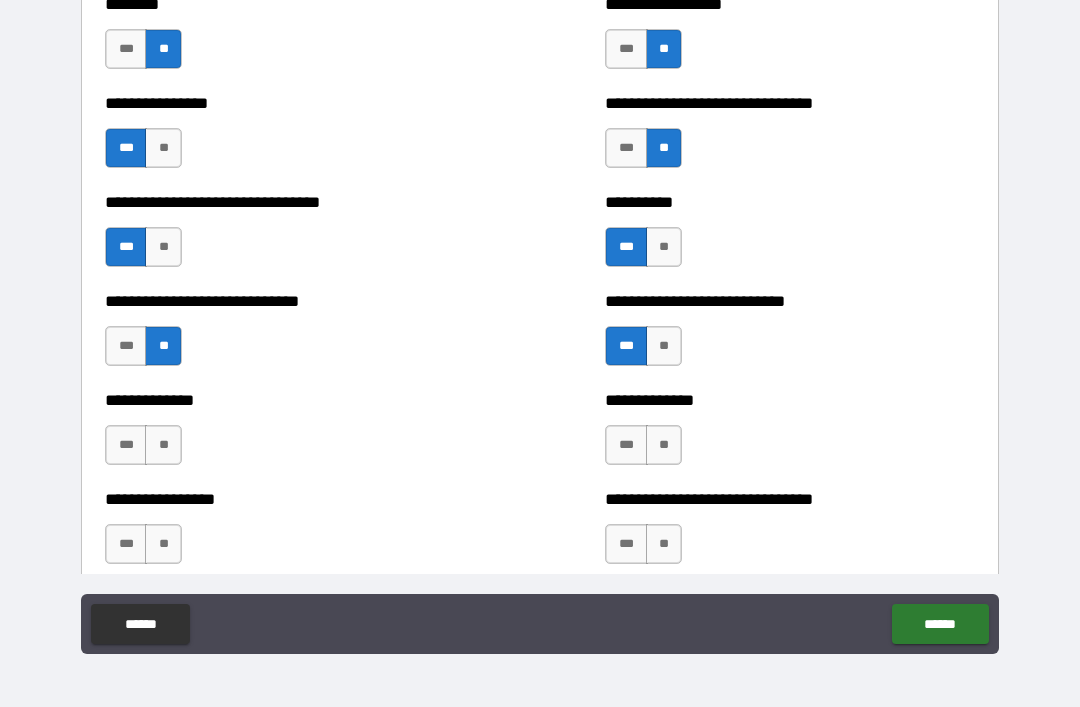 click on "**" at bounding box center [163, 445] 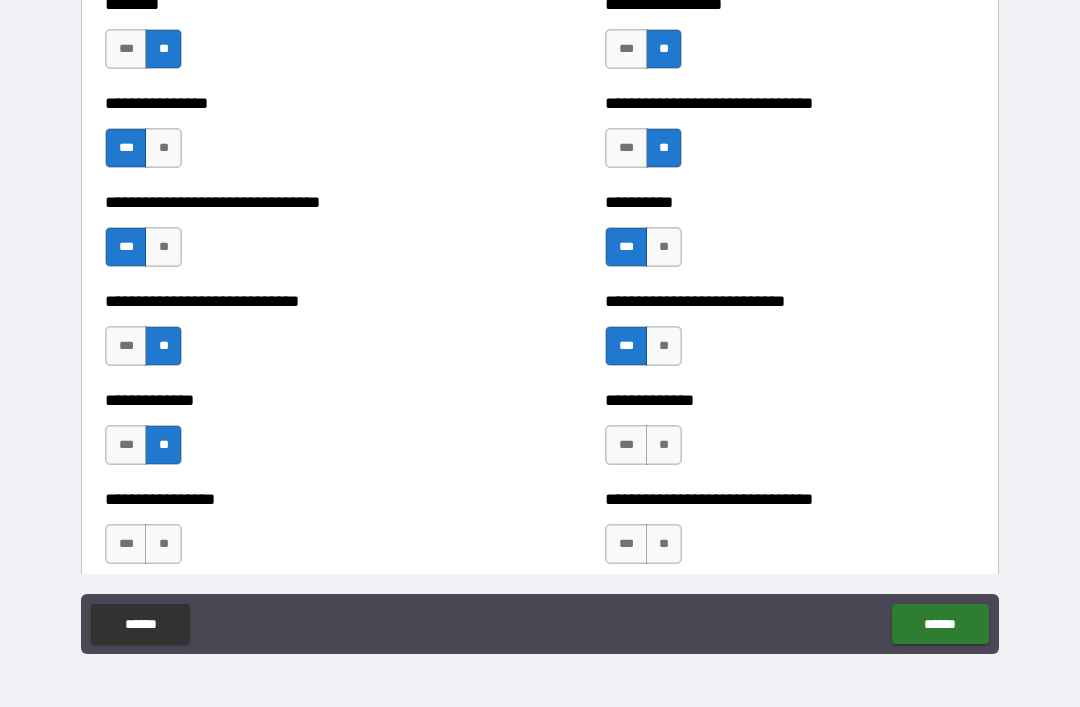click on "**" at bounding box center [664, 445] 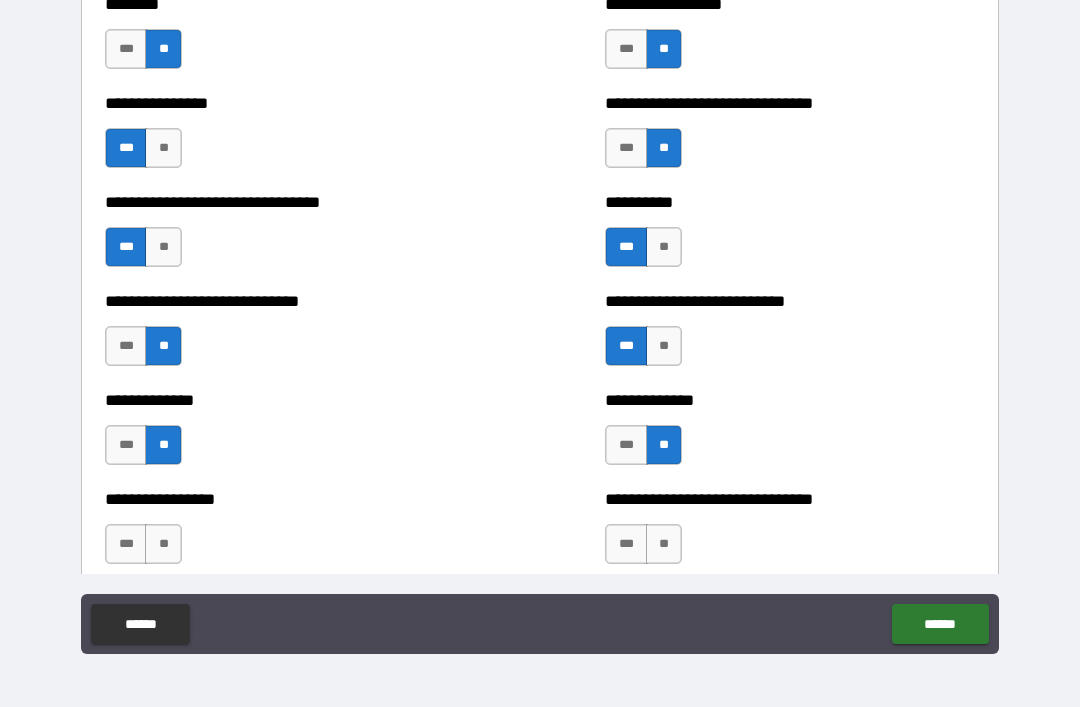 click on "***" at bounding box center [626, 445] 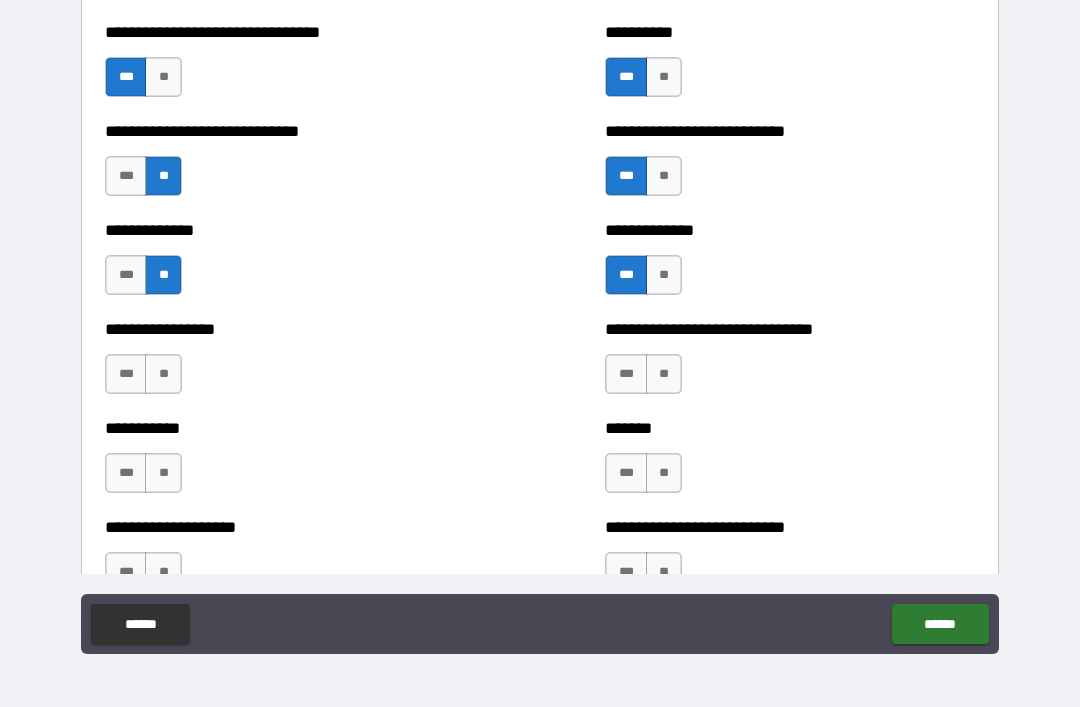 scroll, scrollTop: 7650, scrollLeft: 0, axis: vertical 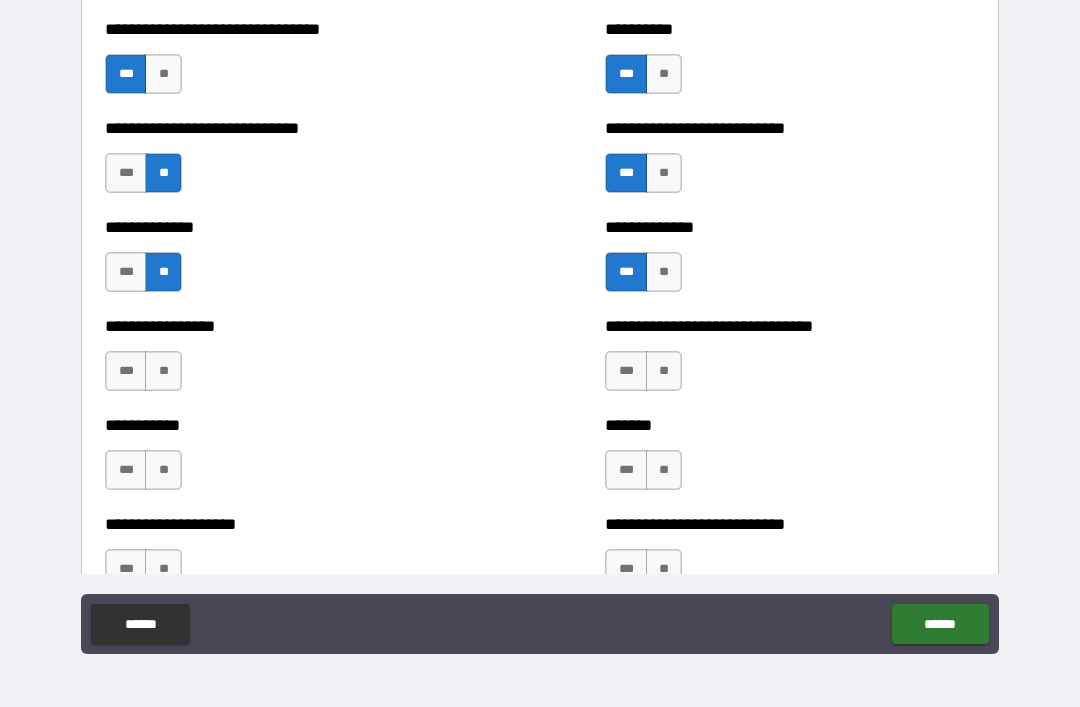 click on "***" at bounding box center (626, 371) 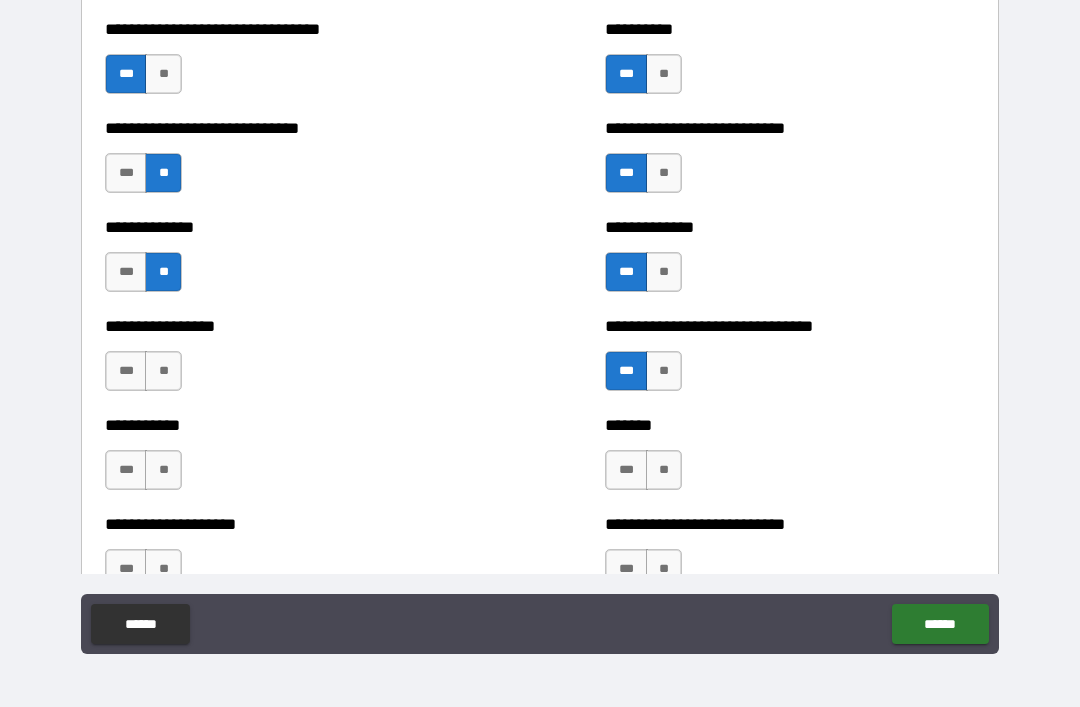 click on "**" at bounding box center [163, 371] 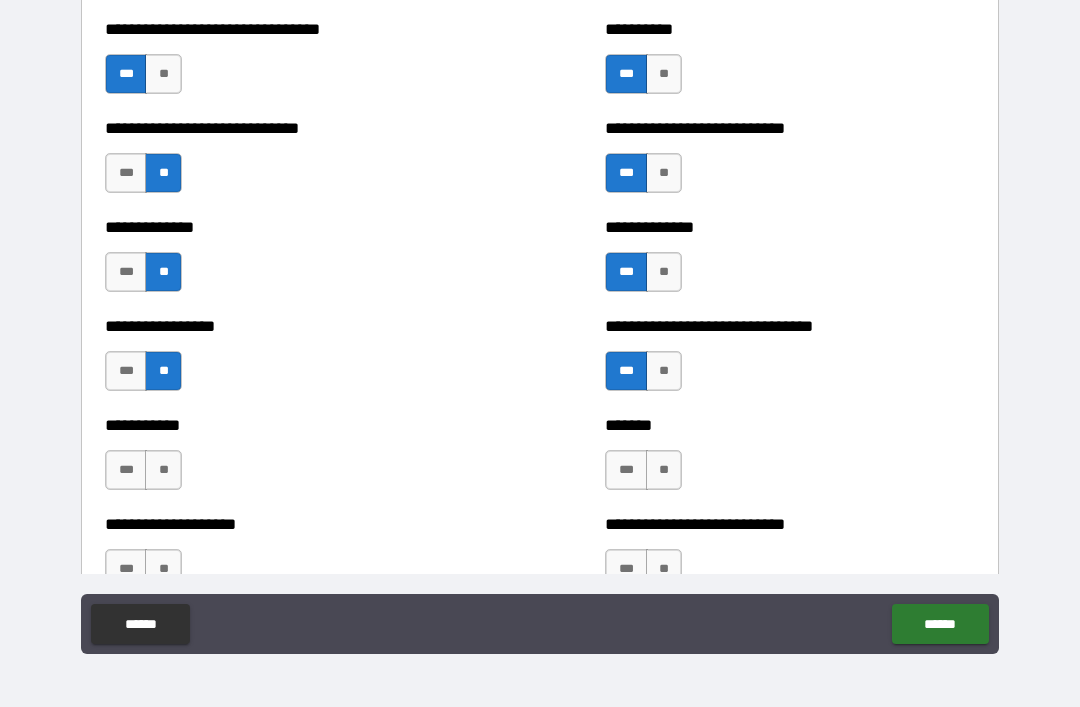 click on "**" at bounding box center [163, 470] 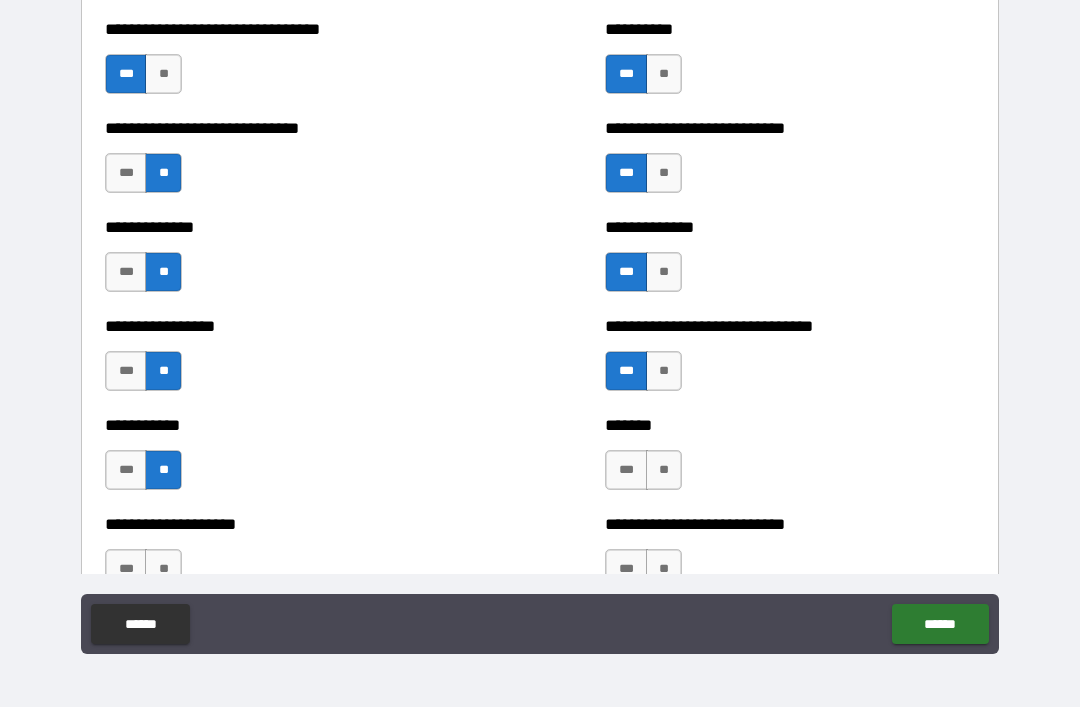 click on "**" at bounding box center [664, 470] 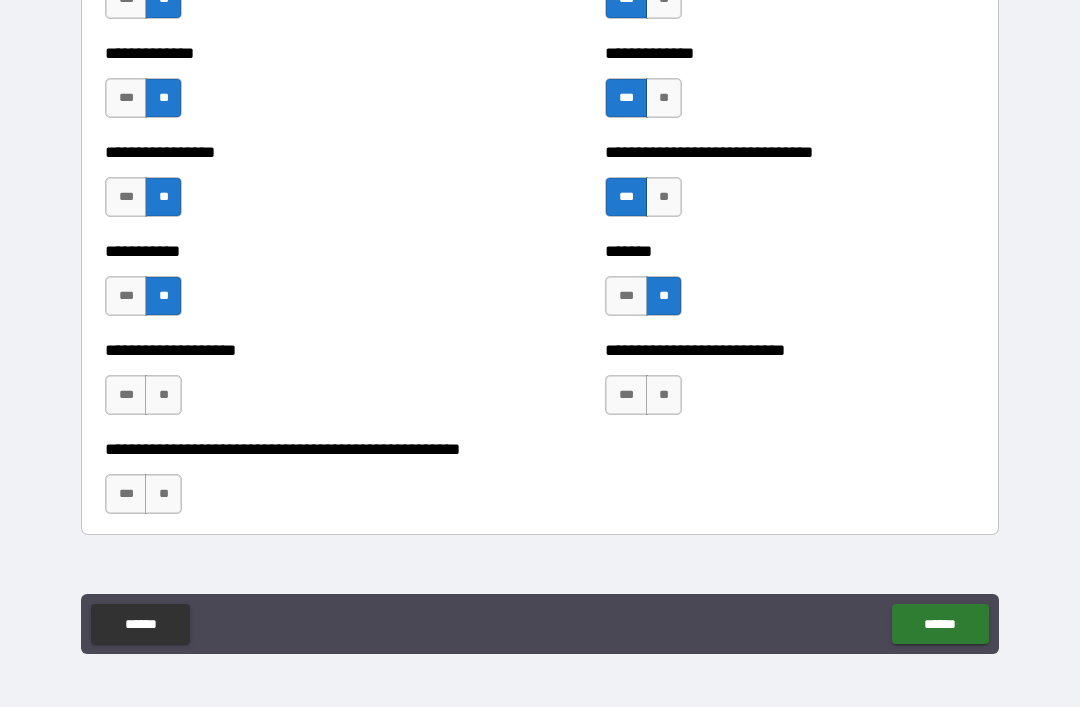 scroll, scrollTop: 7825, scrollLeft: 0, axis: vertical 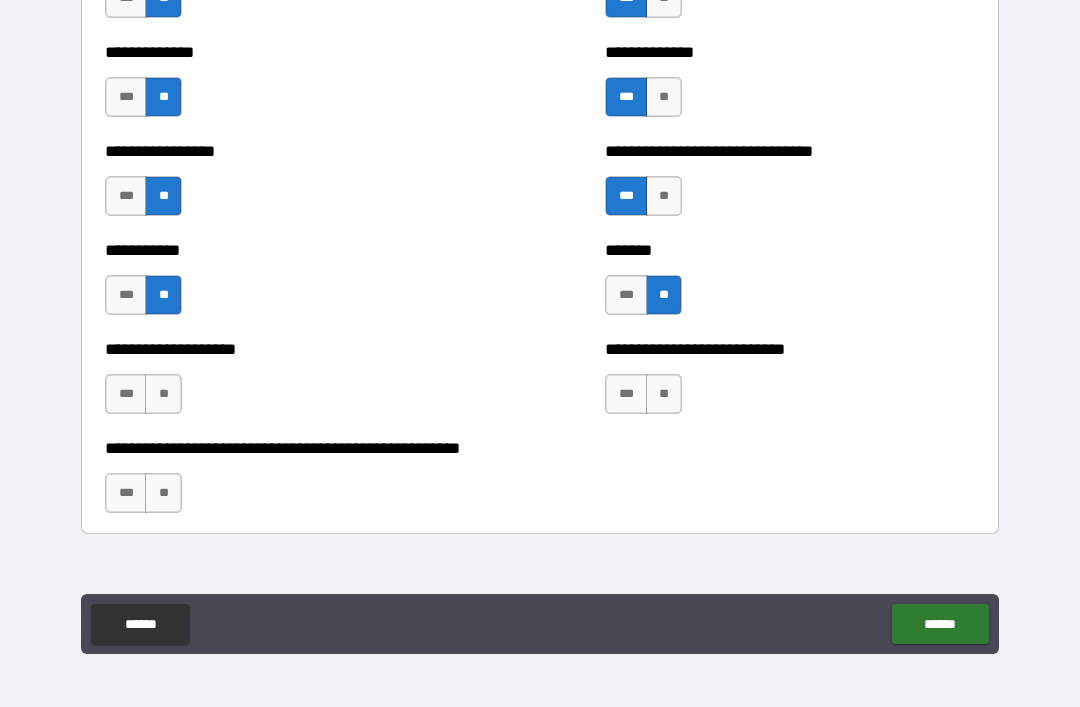click on "**" at bounding box center [664, 394] 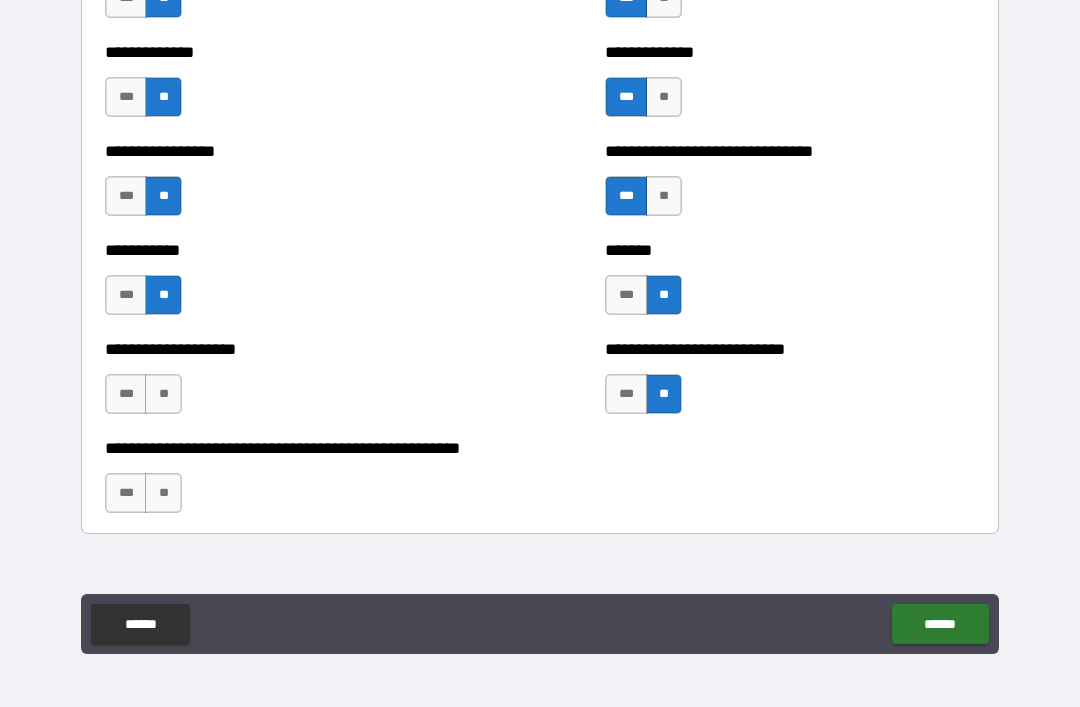 click on "**" at bounding box center (163, 394) 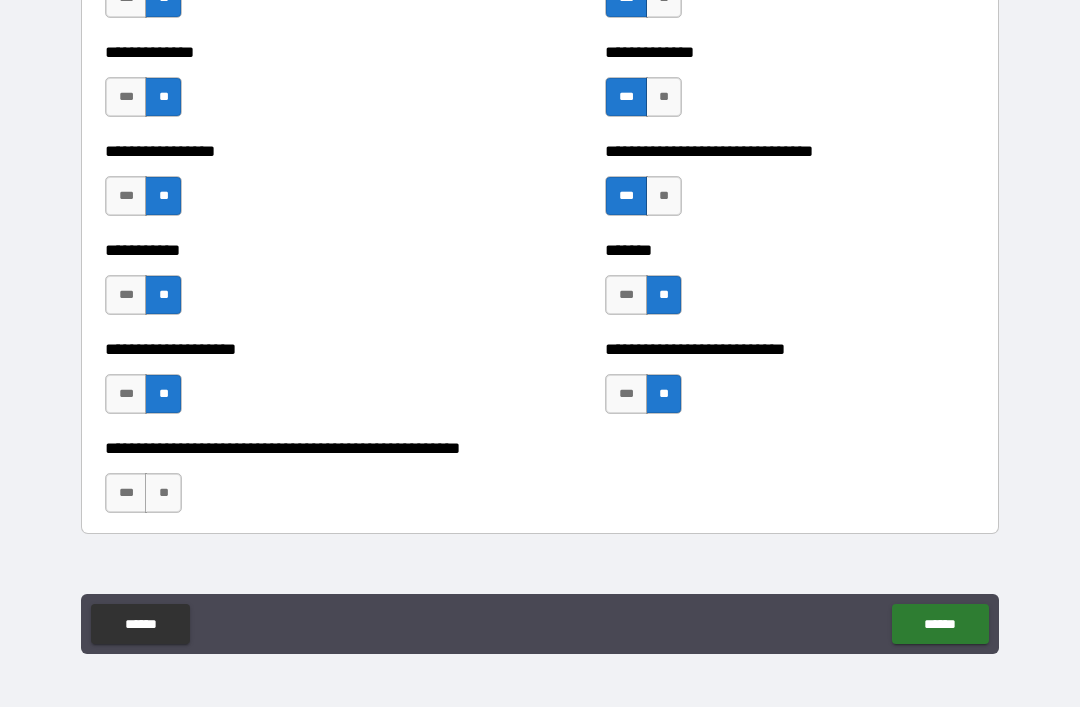 click on "**" at bounding box center (163, 493) 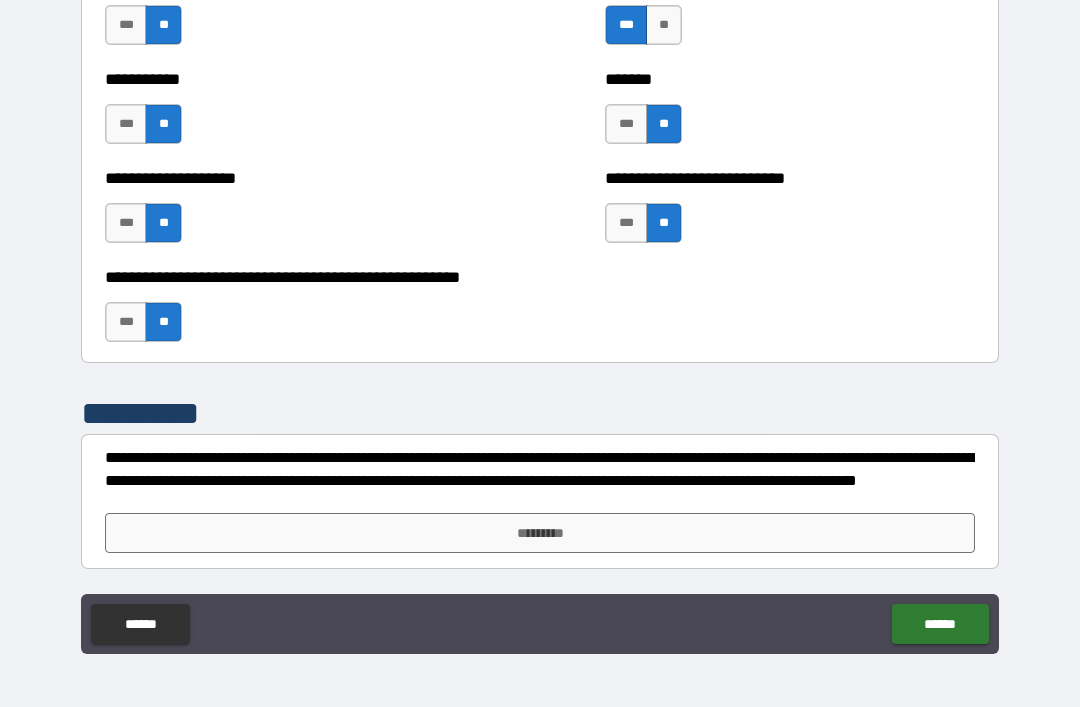 scroll, scrollTop: 7996, scrollLeft: 0, axis: vertical 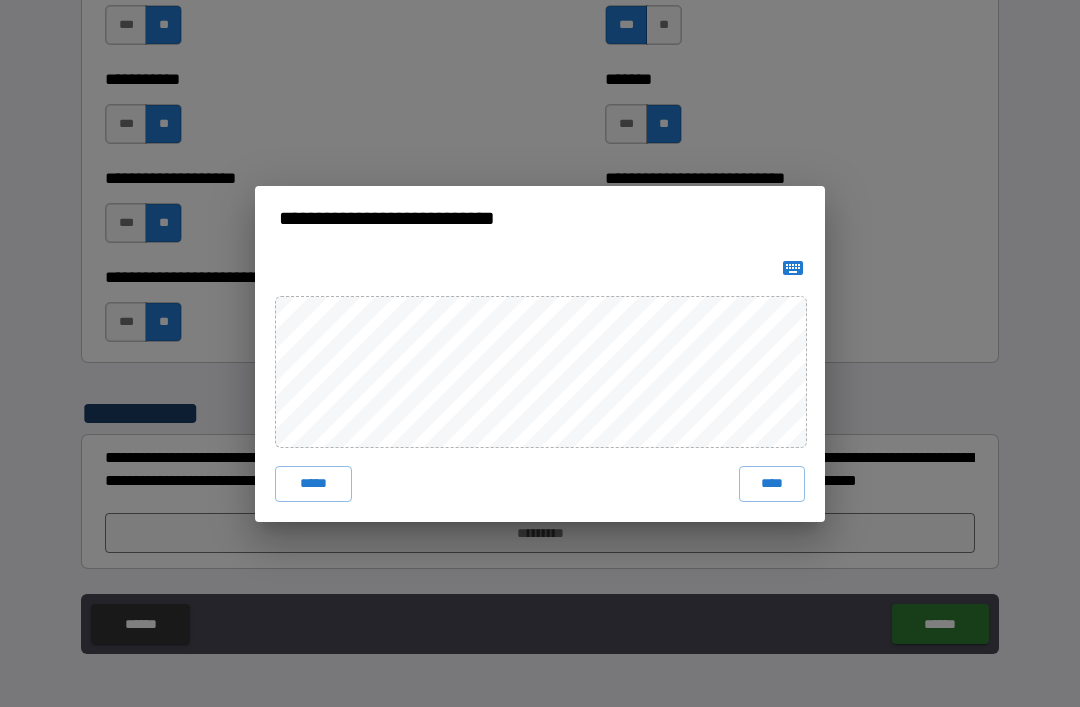 click on "****" at bounding box center [772, 484] 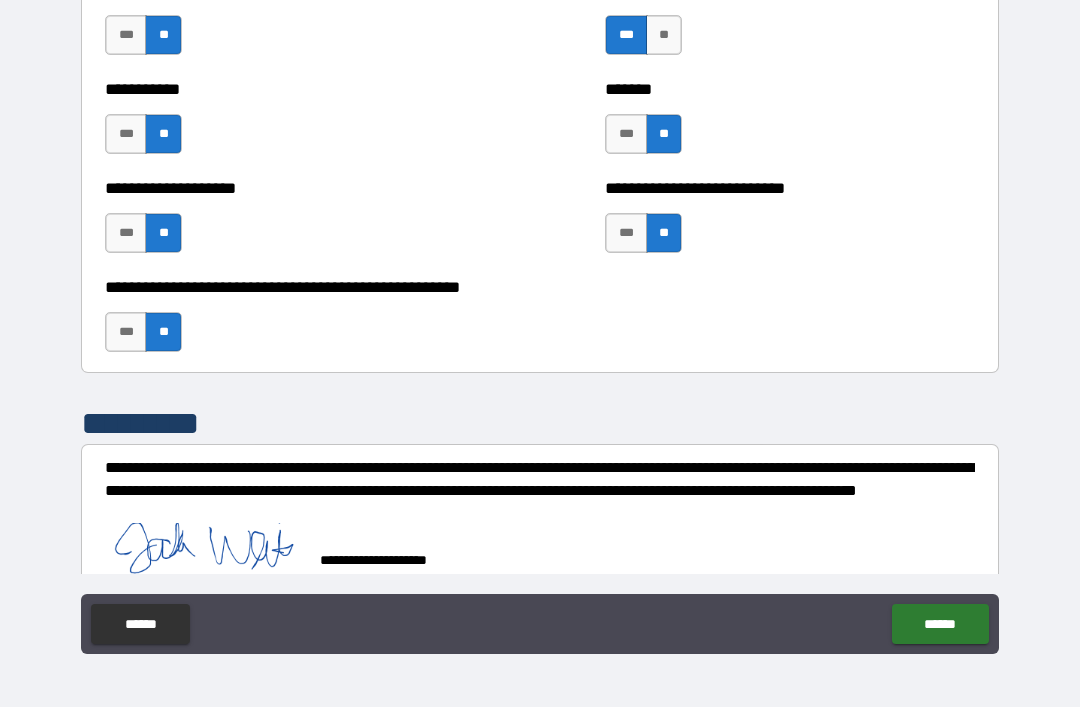 click on "******" at bounding box center [940, 624] 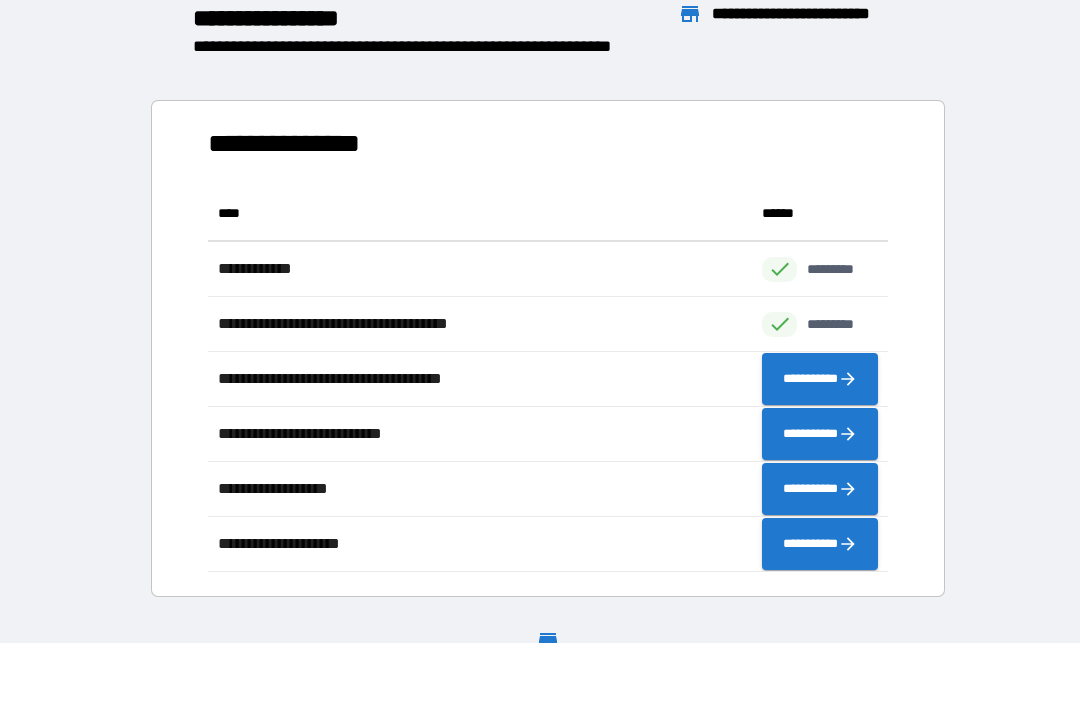 scroll, scrollTop: 1, scrollLeft: 1, axis: both 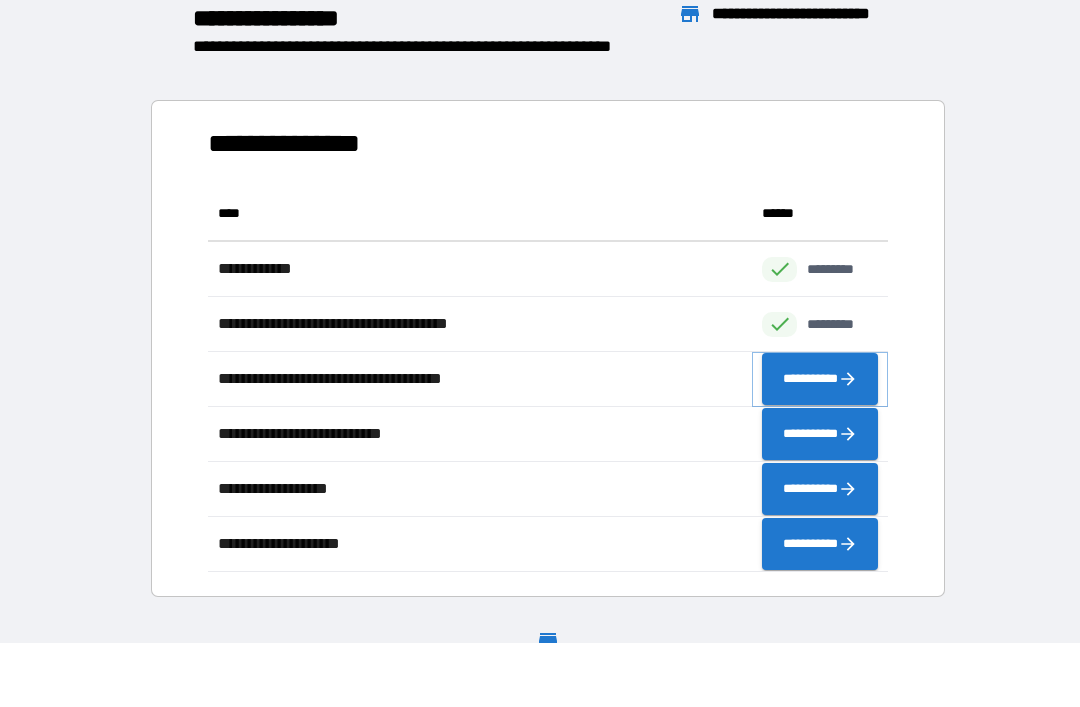 click on "**********" at bounding box center [820, 379] 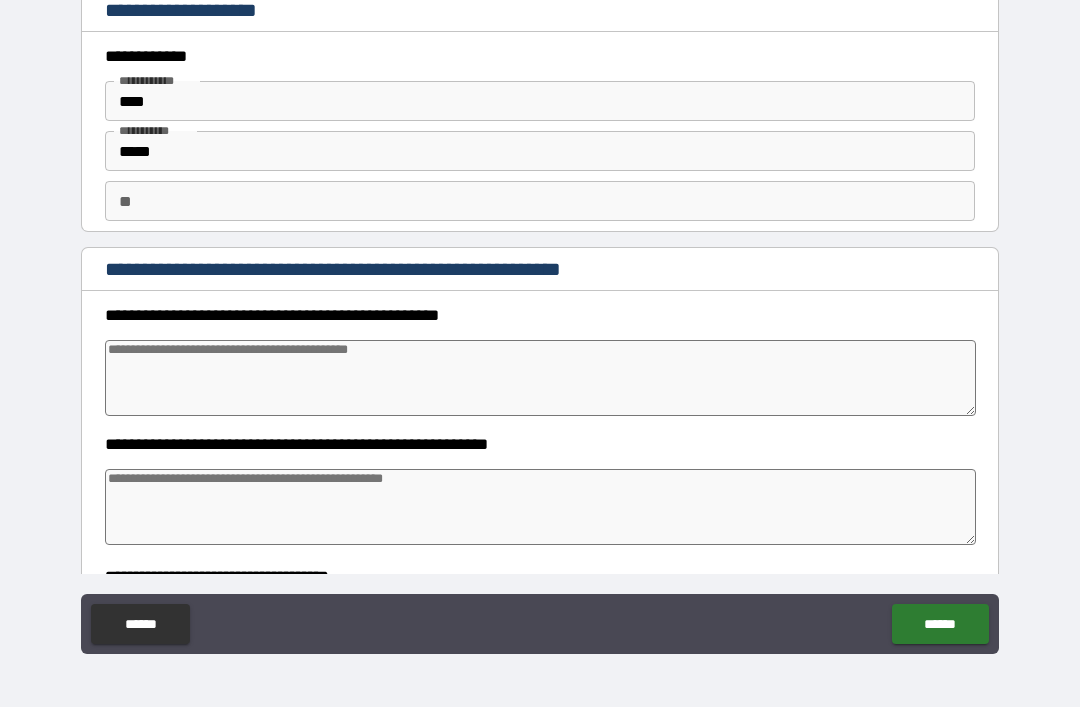 type on "*" 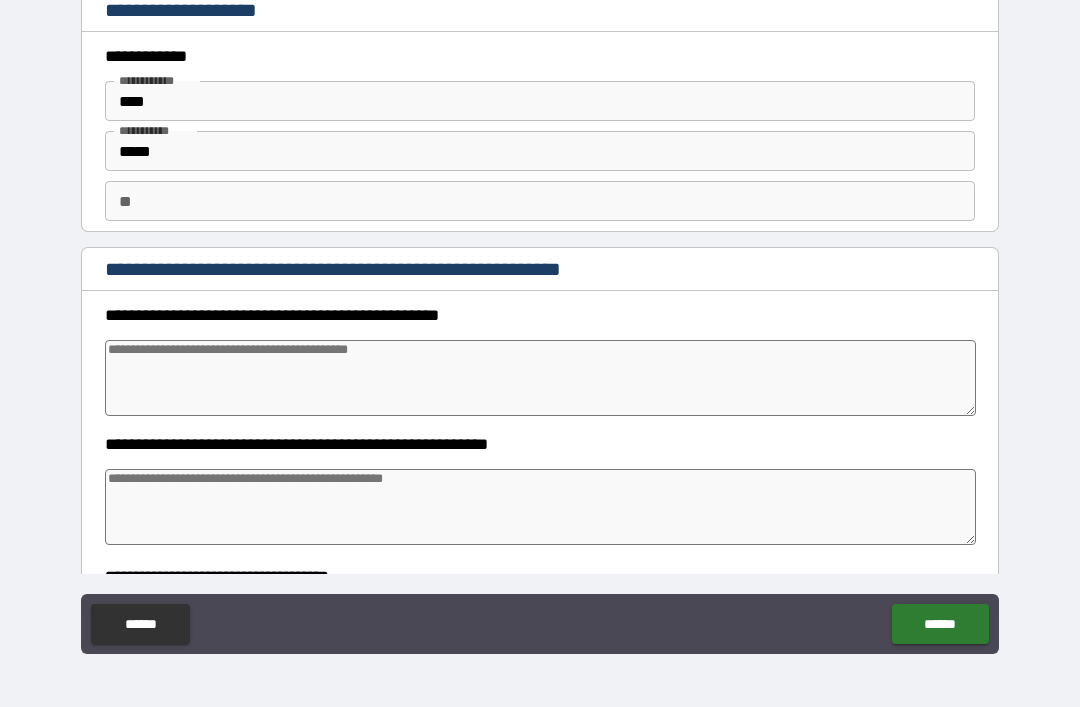 type on "*" 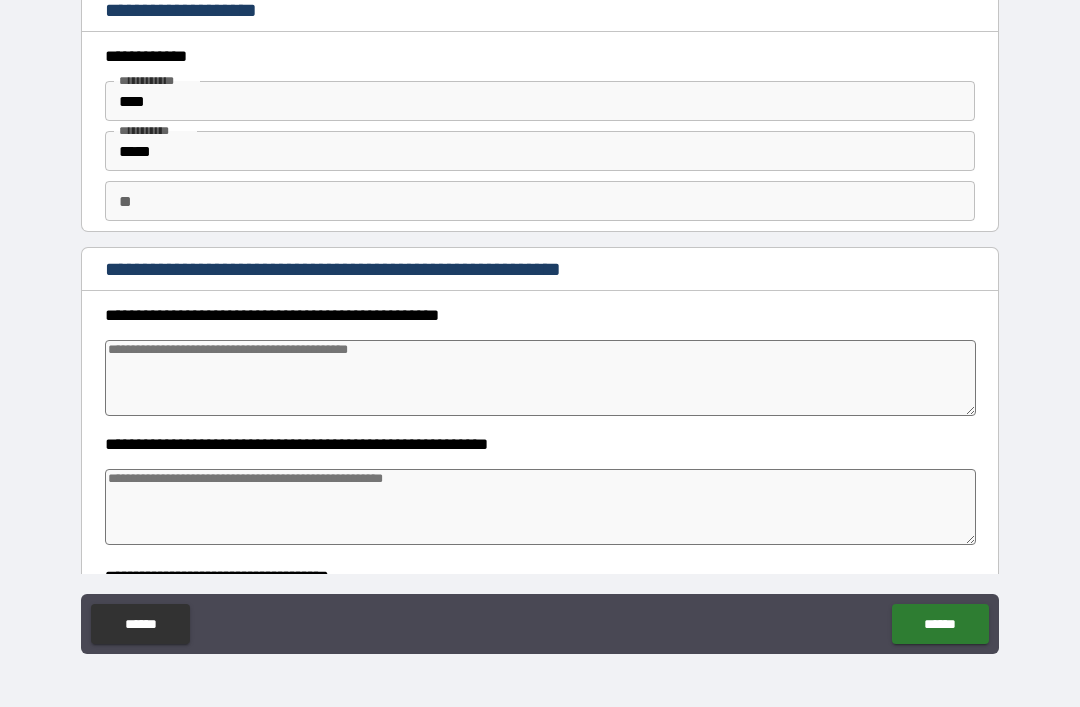click at bounding box center (540, 378) 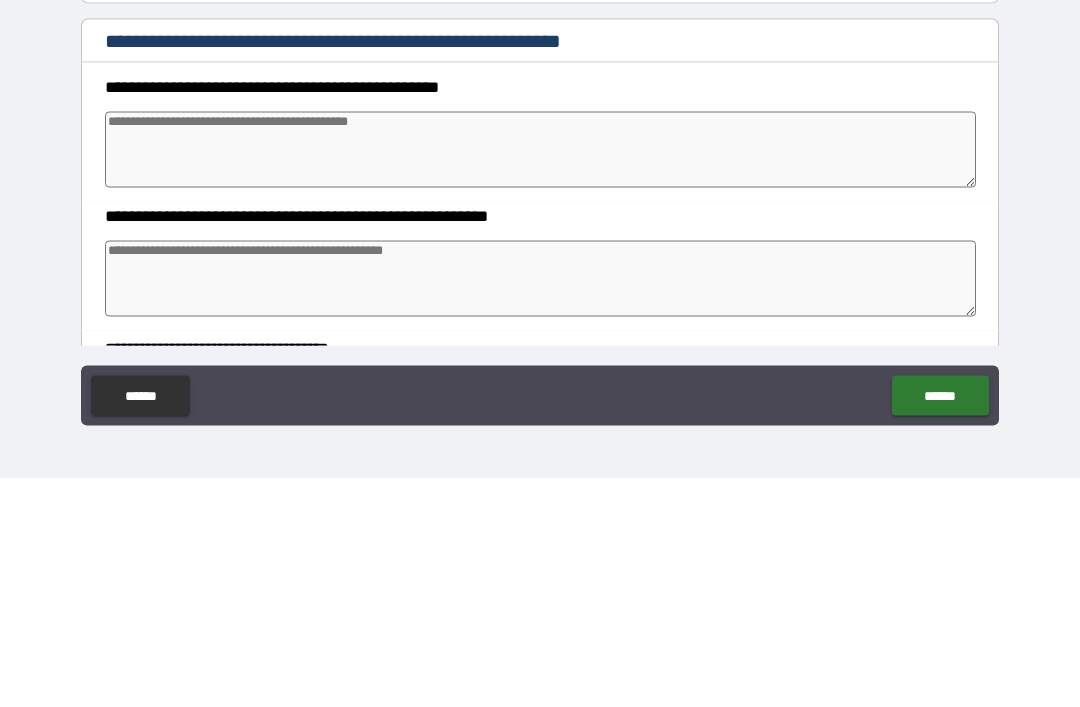 type on "*" 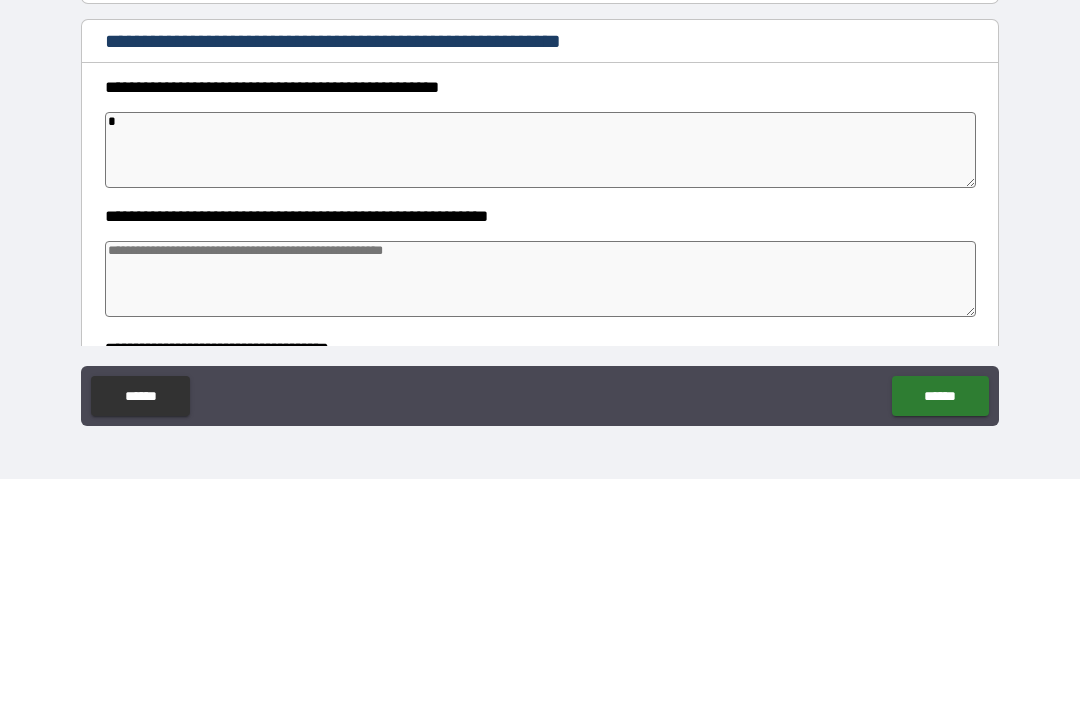 type on "*" 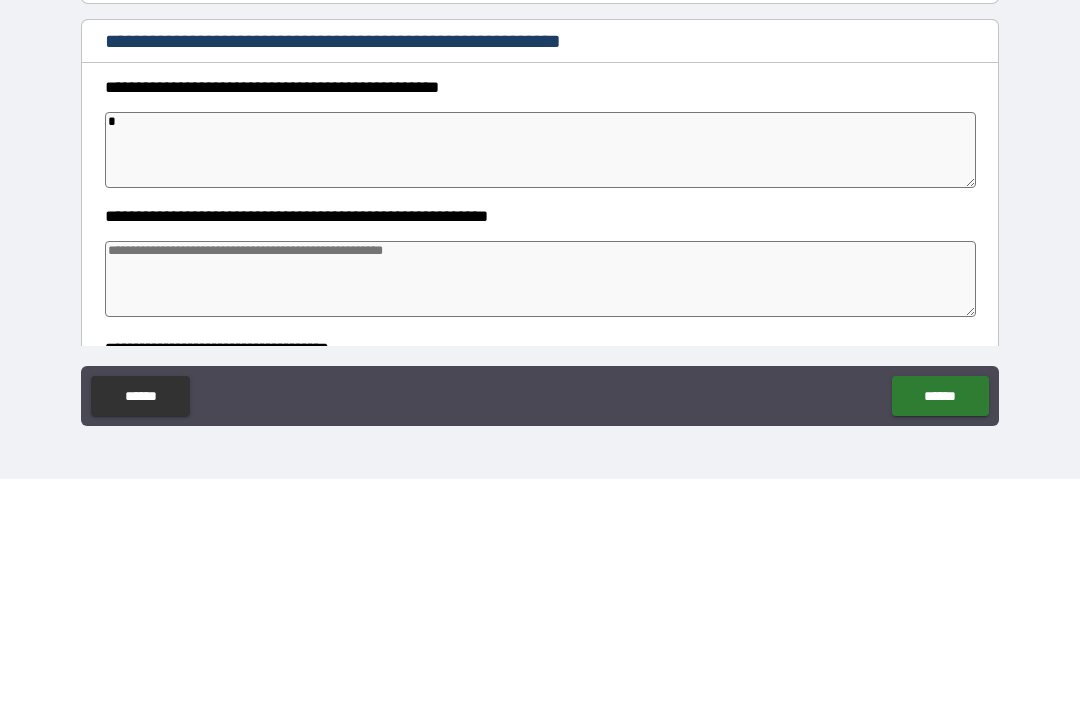 type on "*" 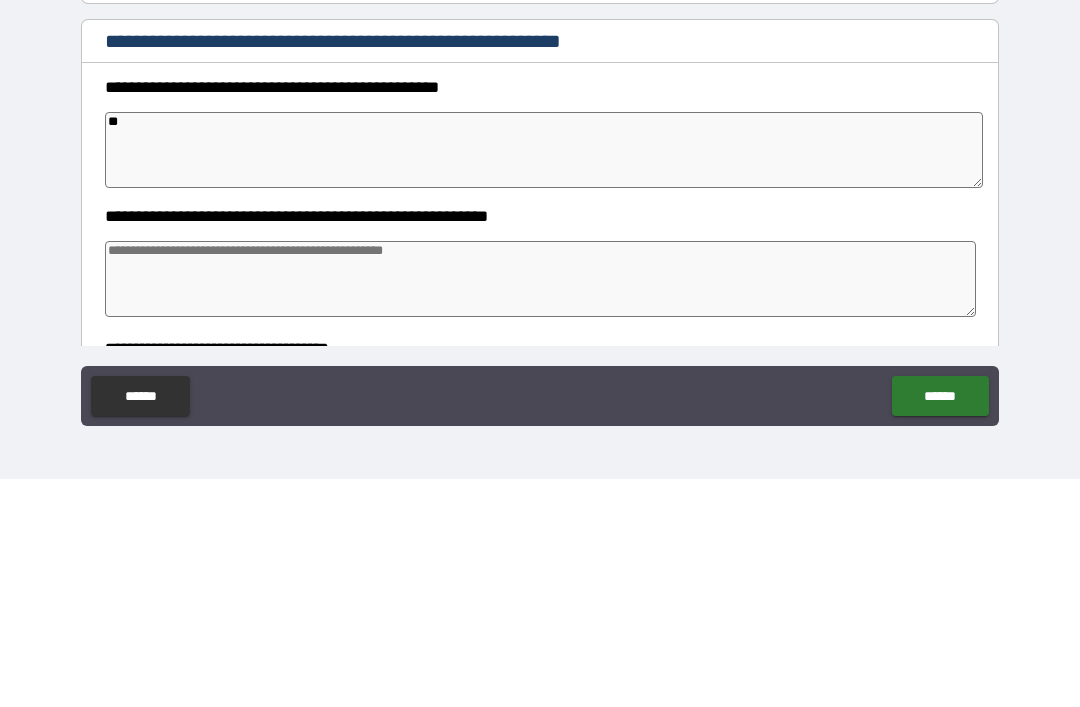 type on "*" 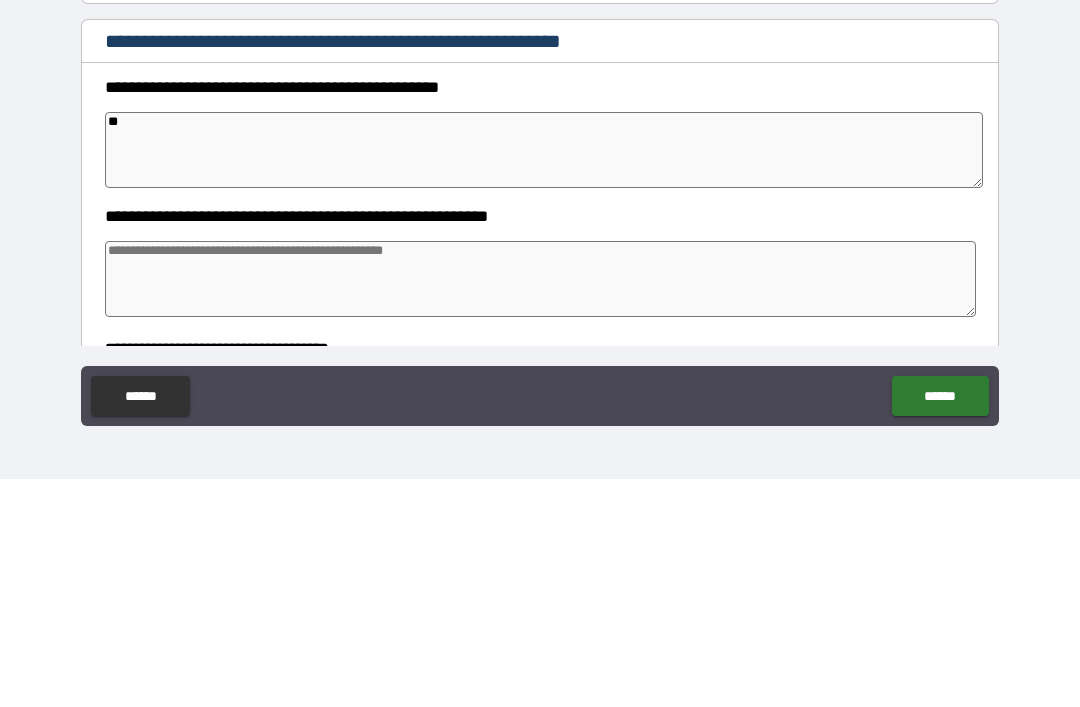 type on "*" 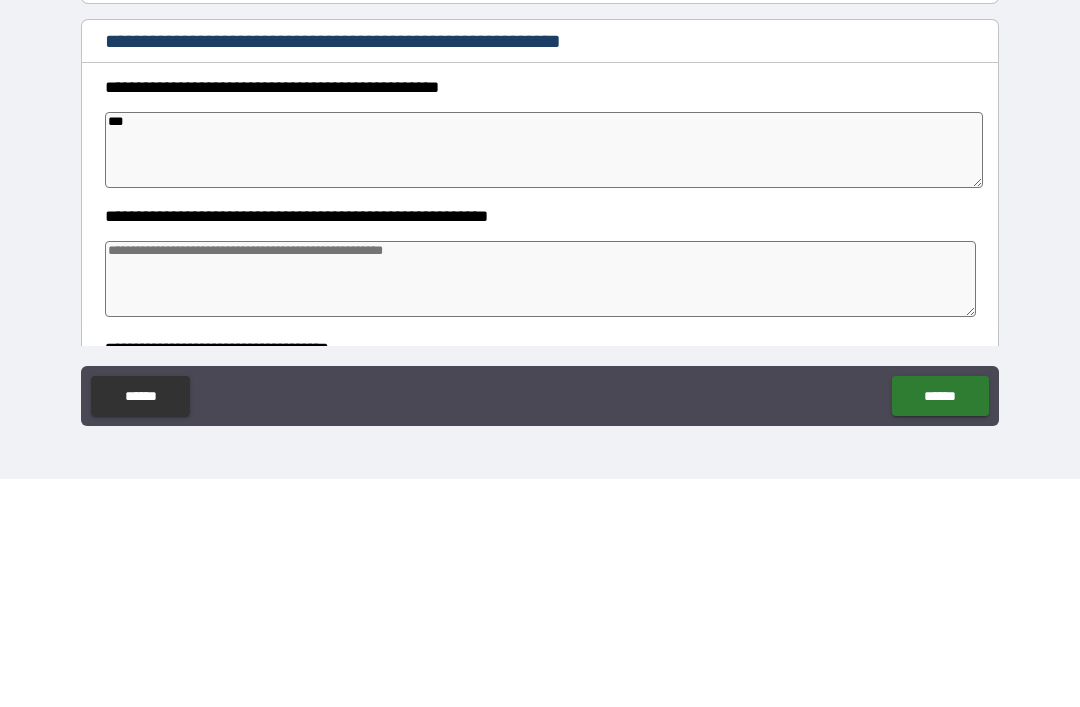 type on "****" 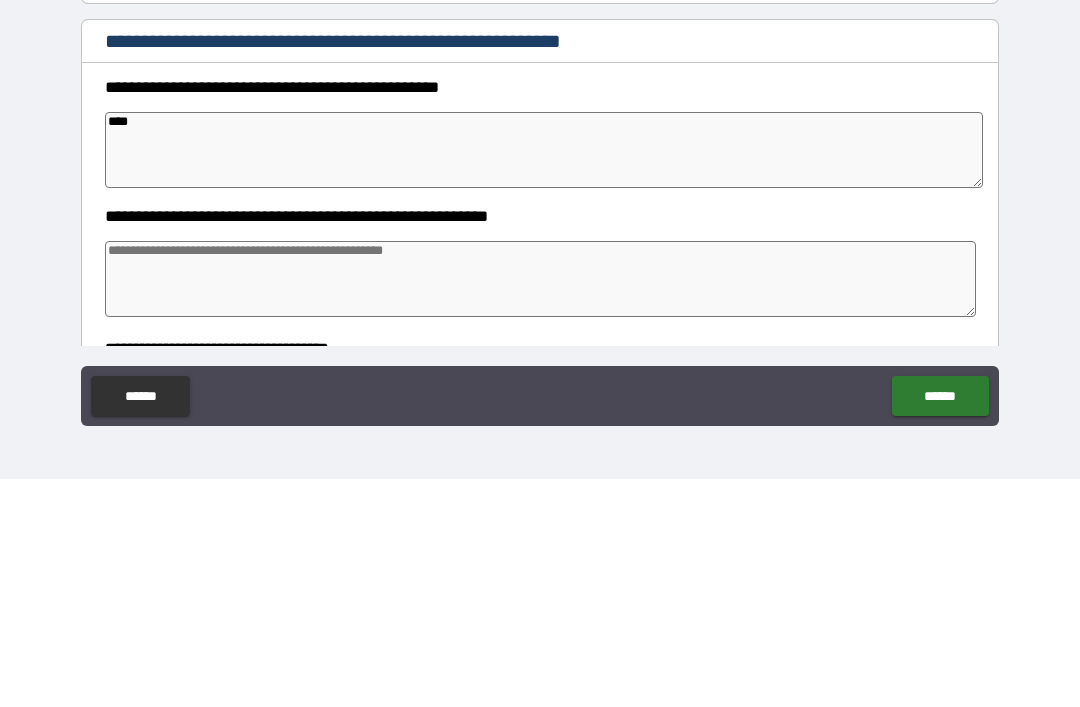 type on "*" 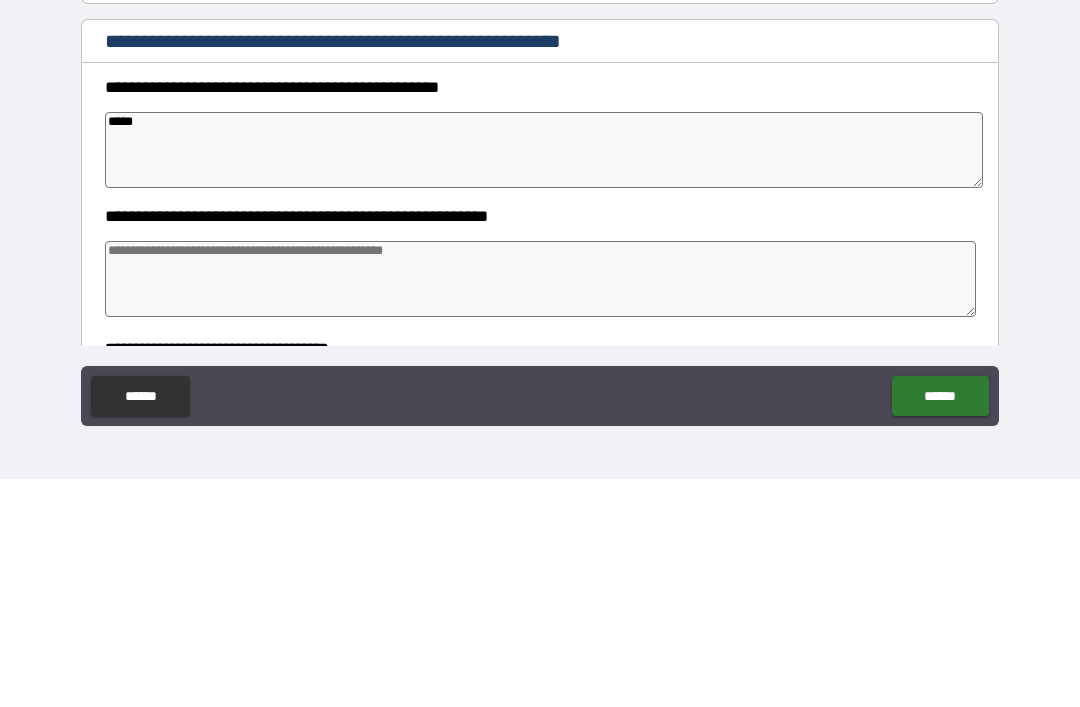 type on "*" 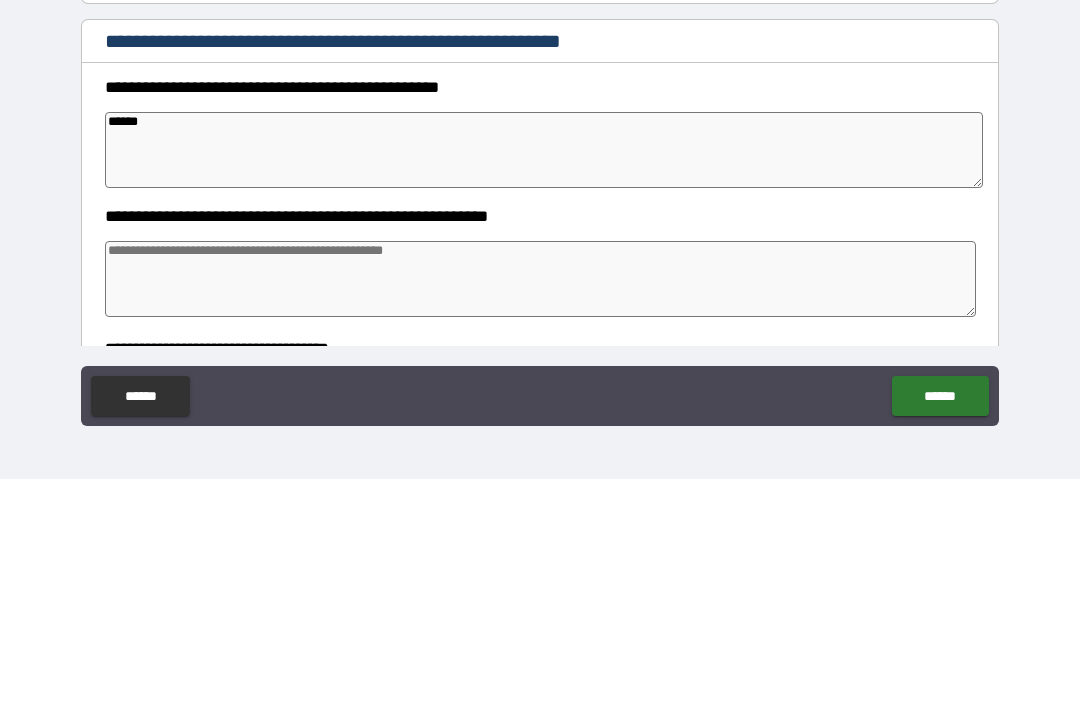 type on "*" 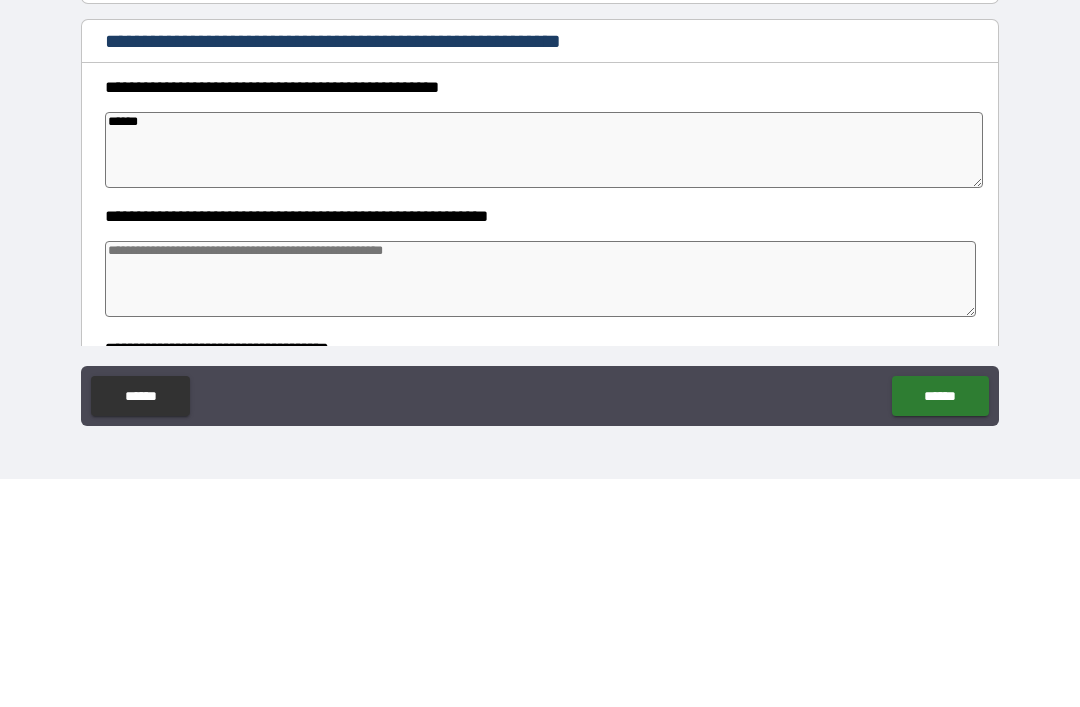 type on "******" 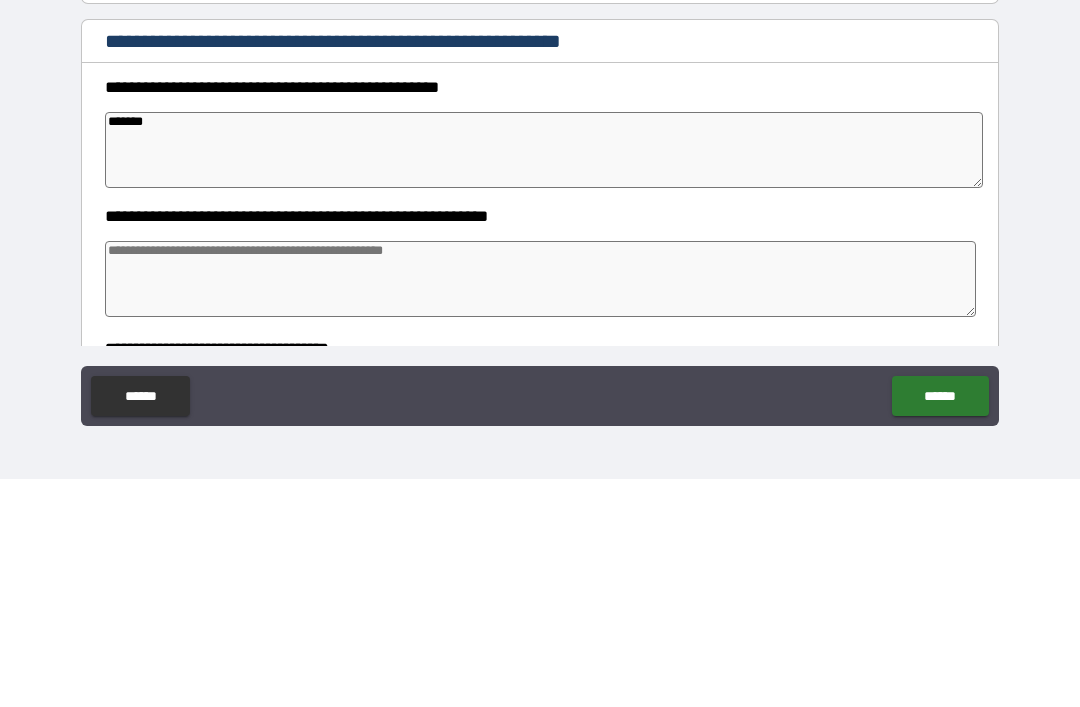 type on "*" 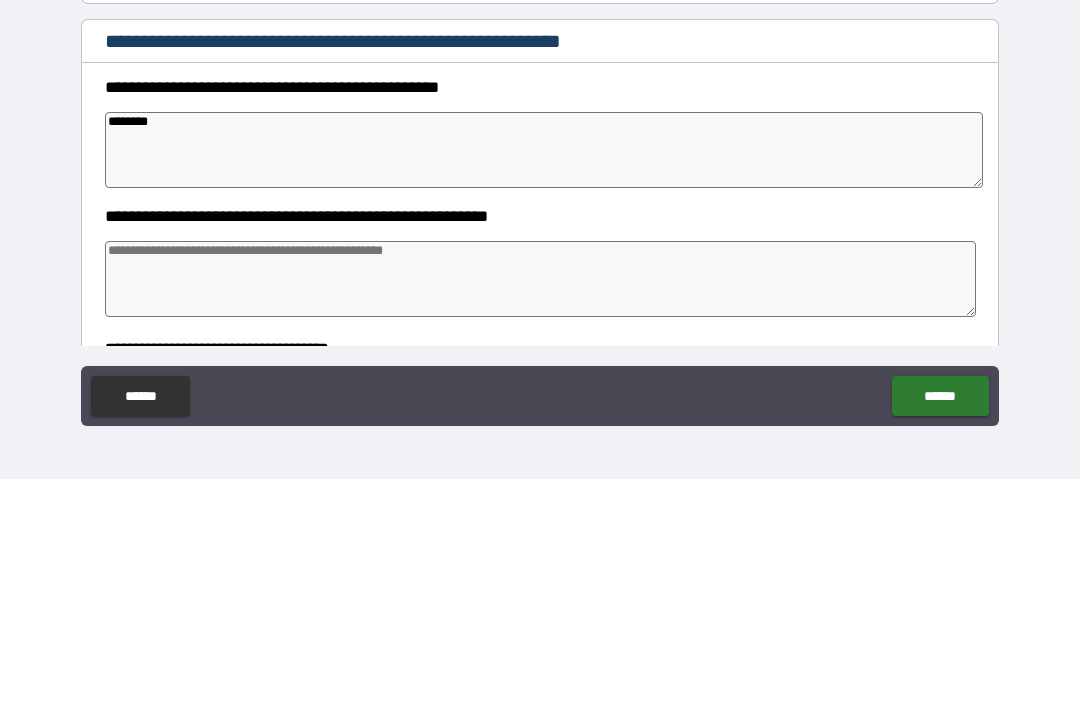 type on "*" 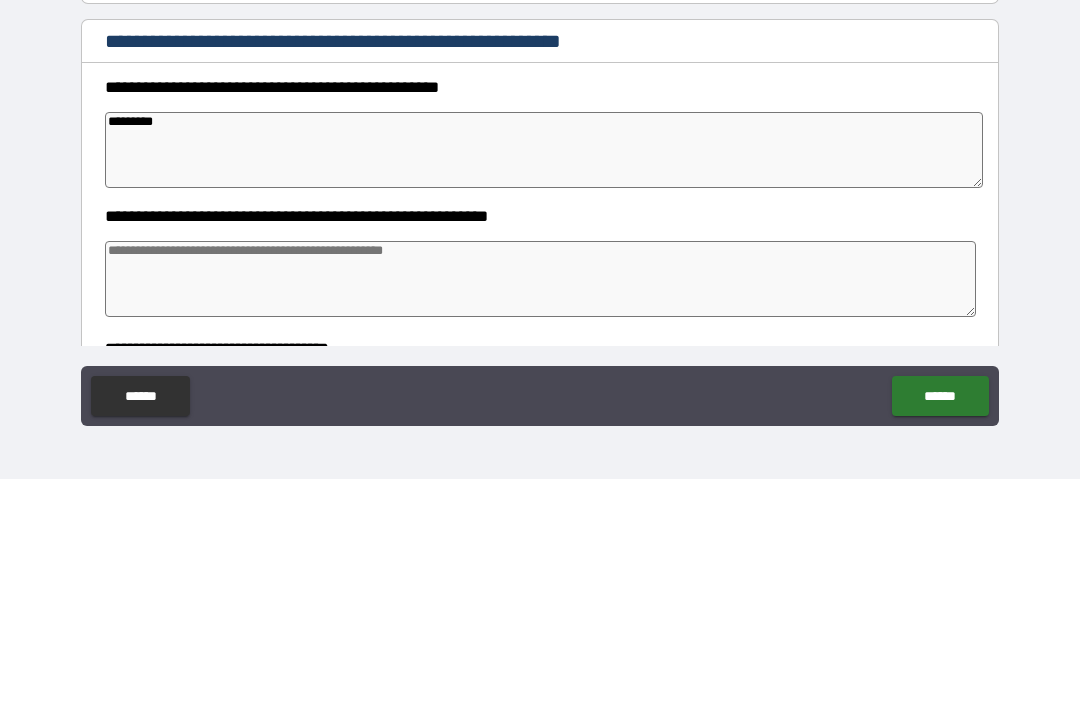 type on "*" 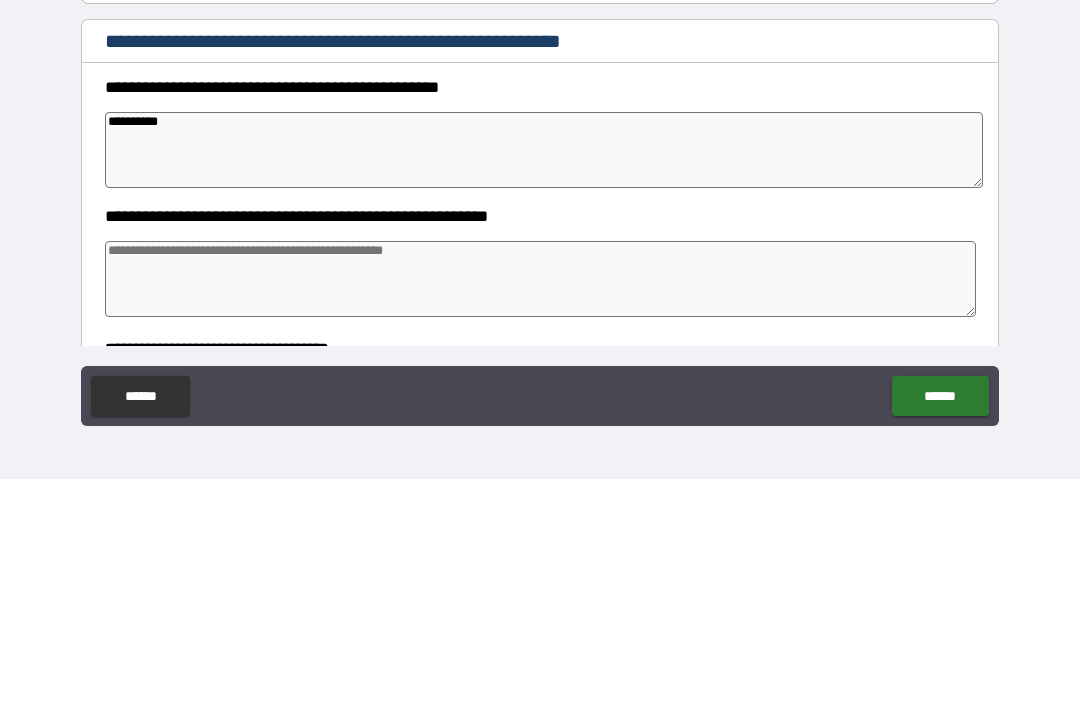 type on "*" 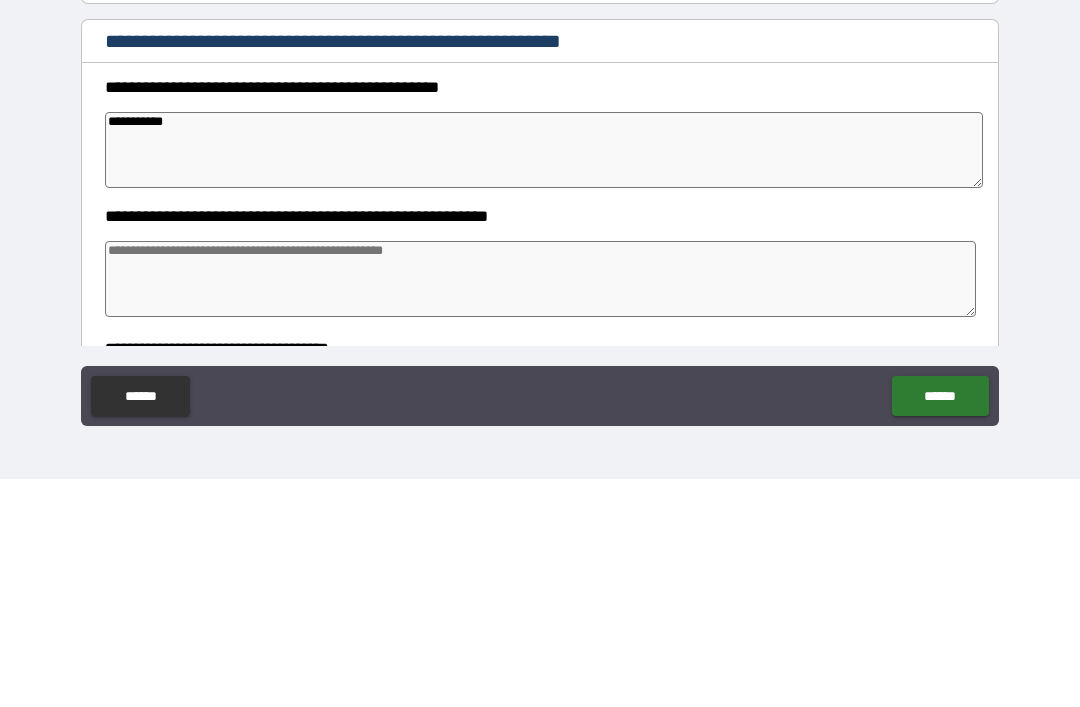 type on "*" 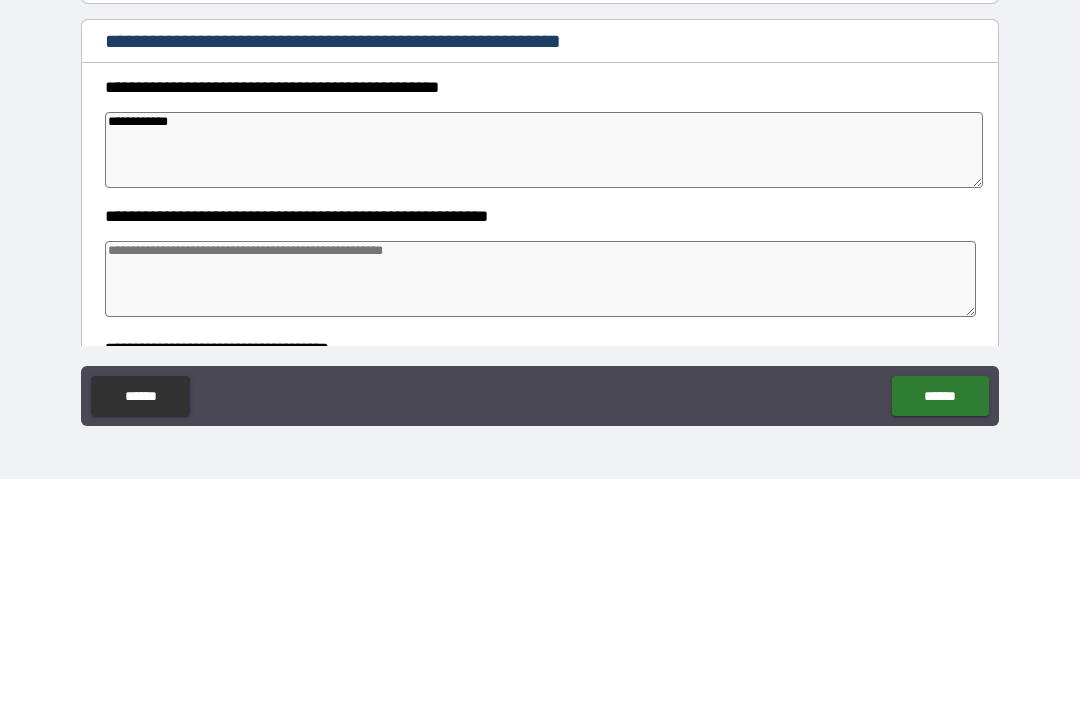 type on "*" 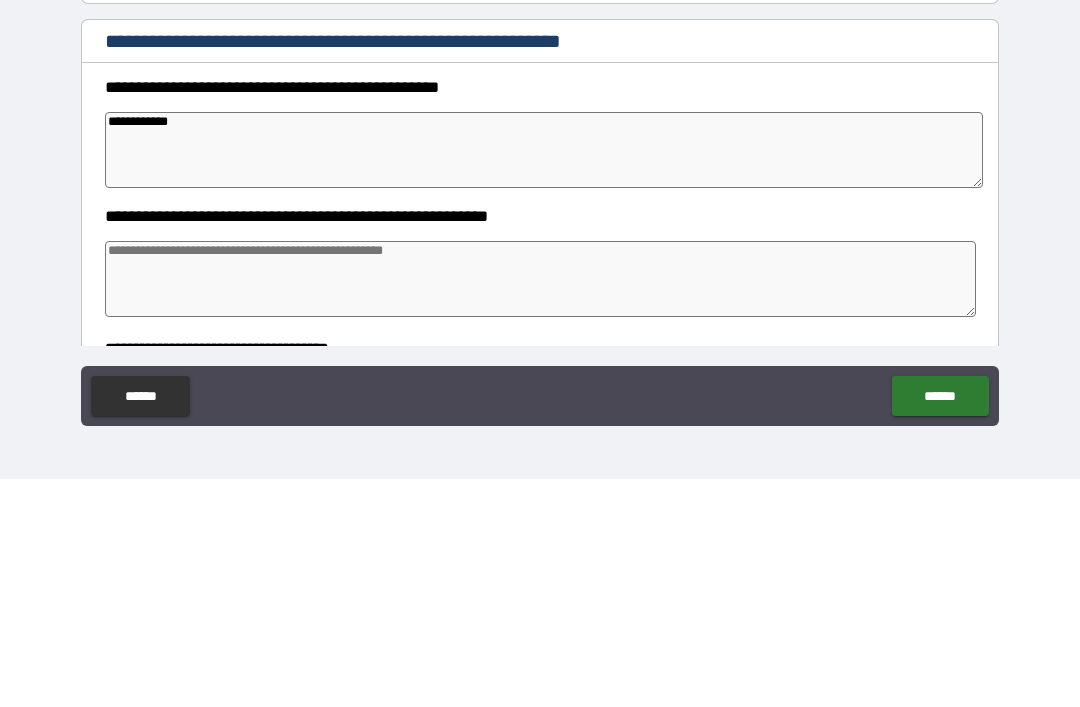 type on "**********" 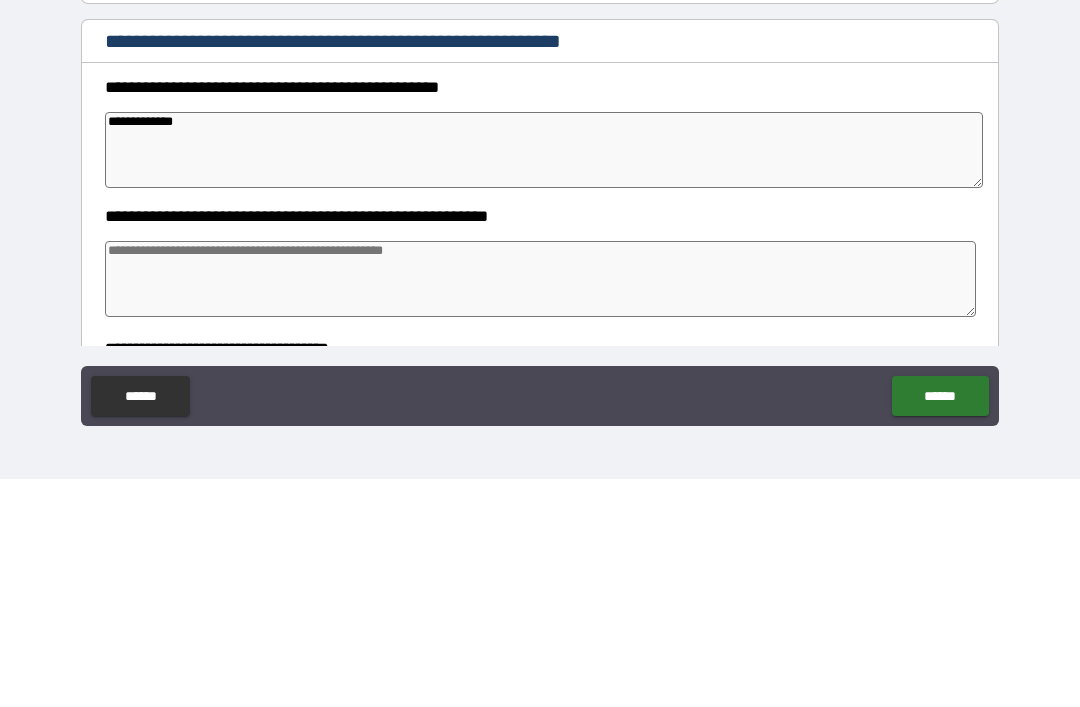 type on "*" 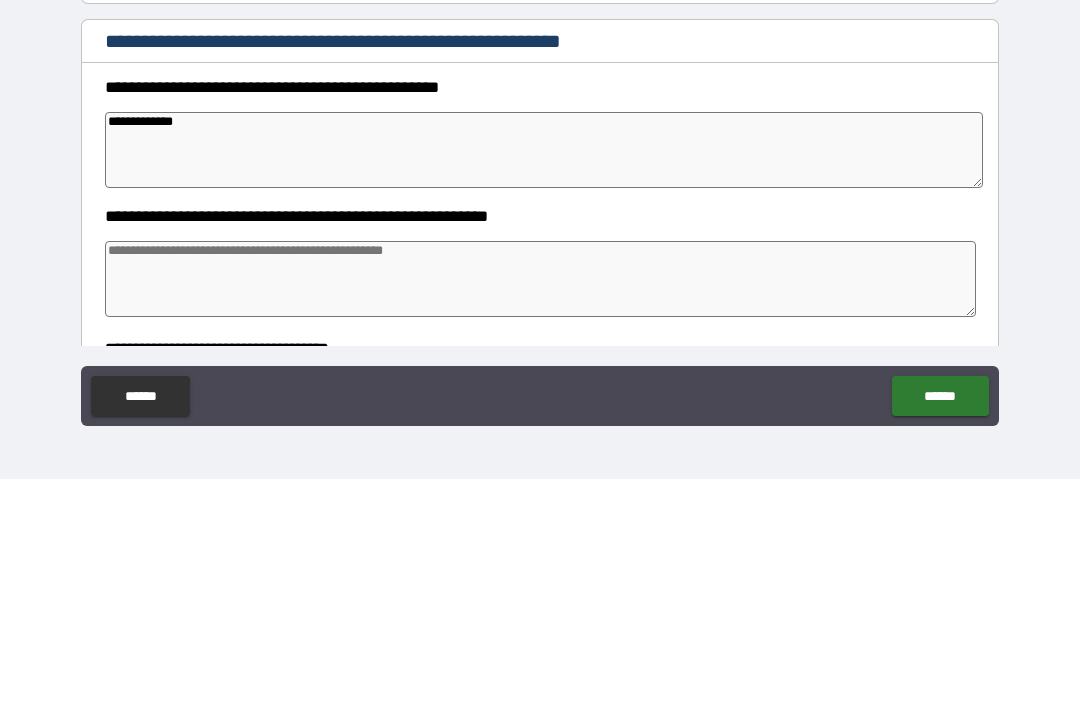 type on "**********" 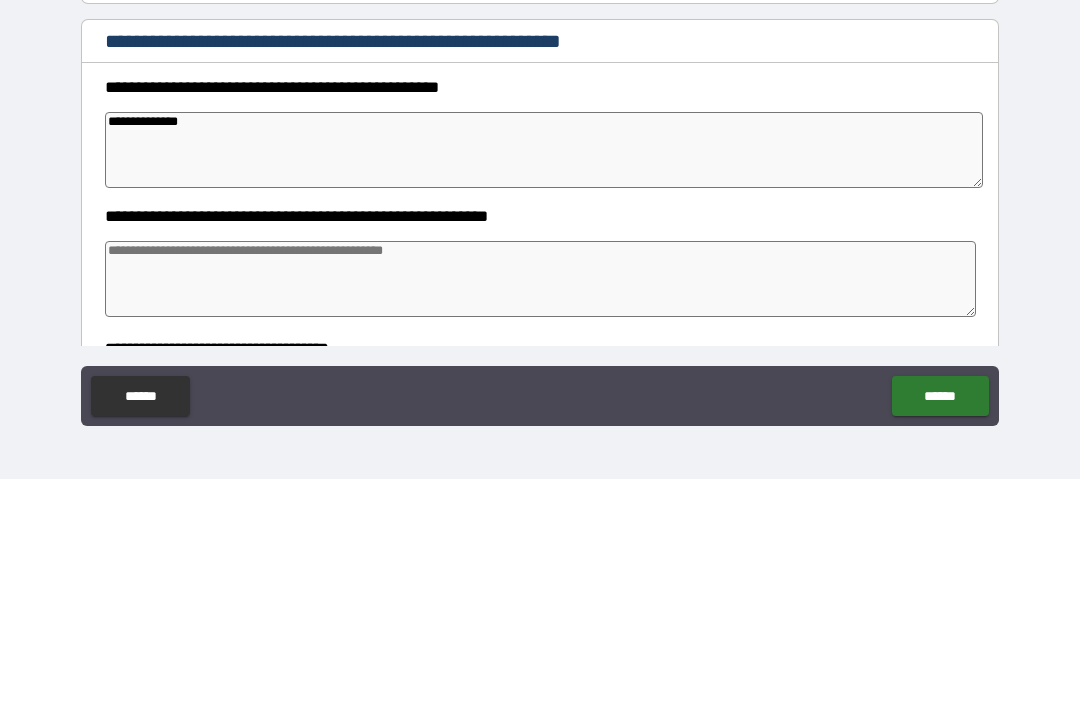 type on "*" 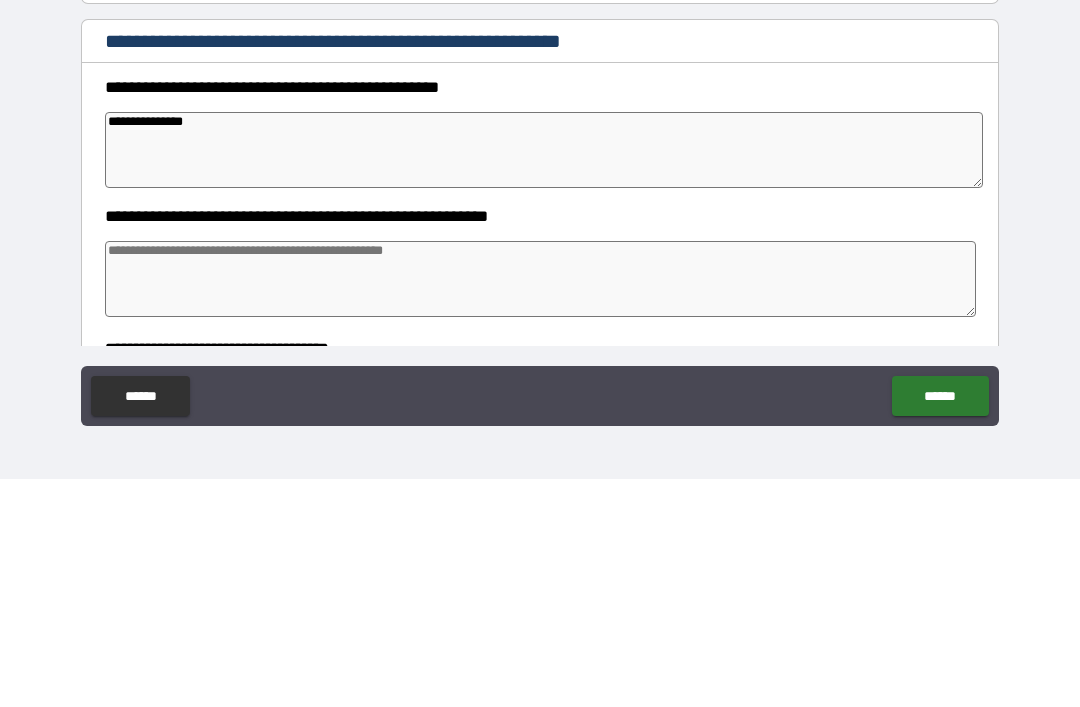 type on "*" 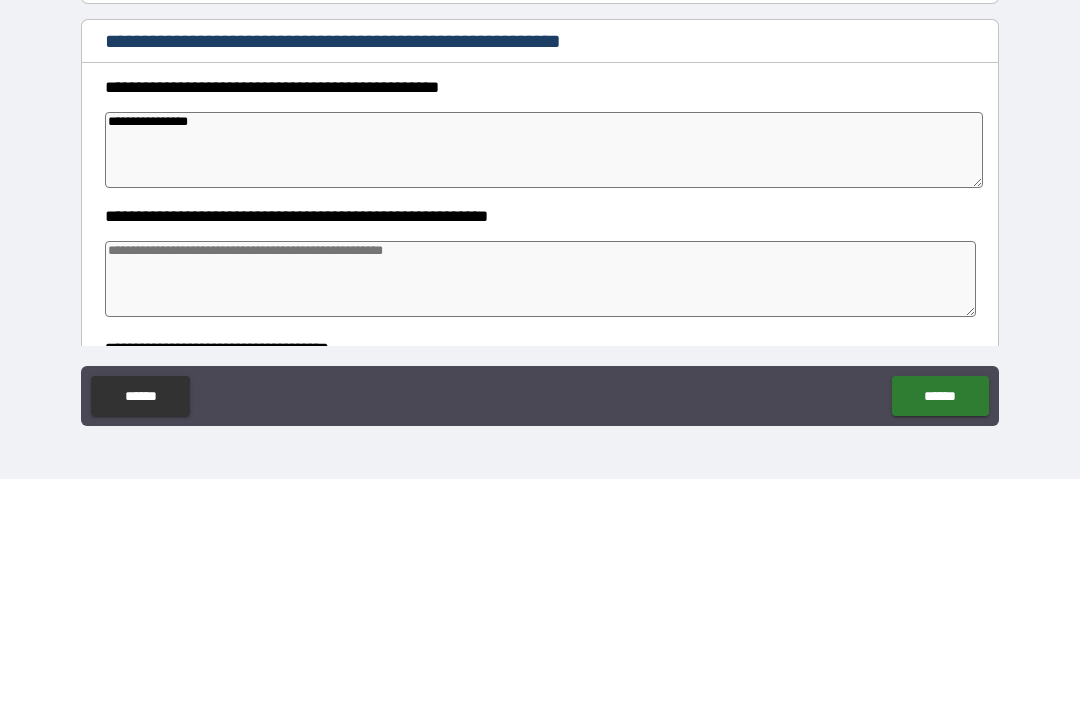 type on "*" 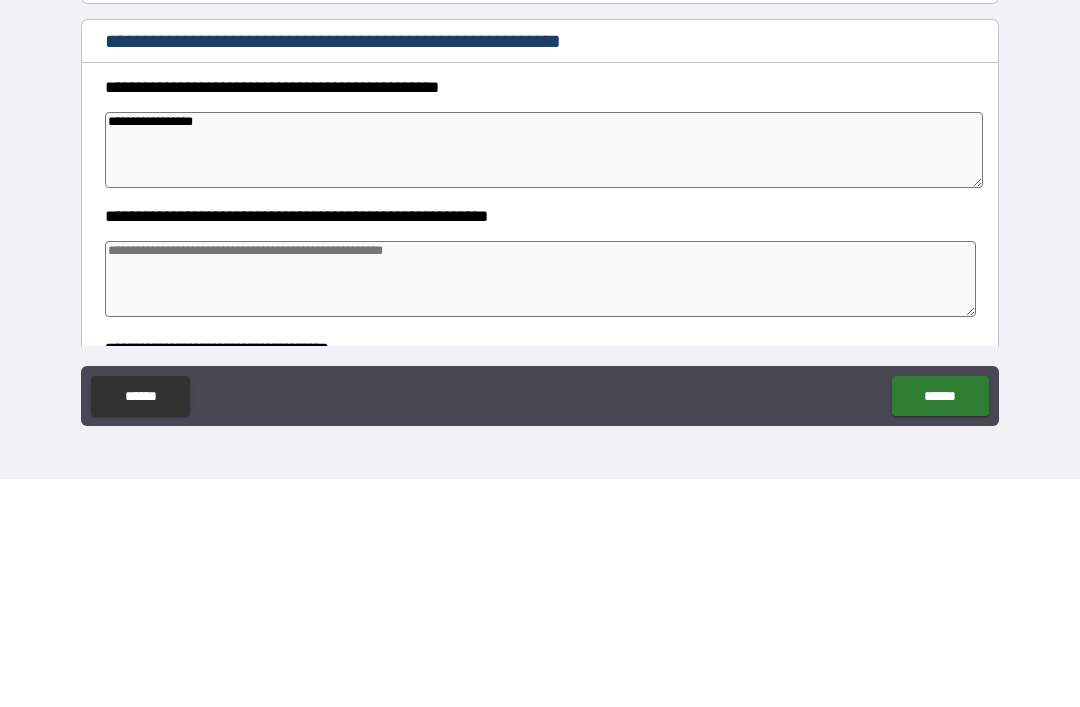 type on "*" 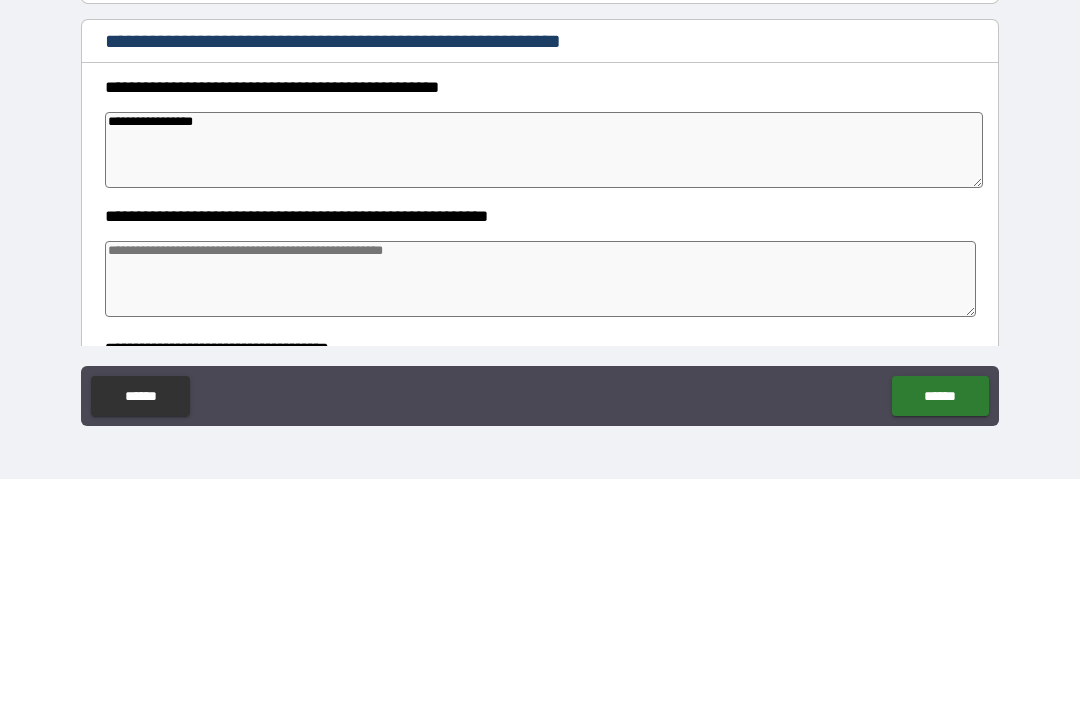 type on "**********" 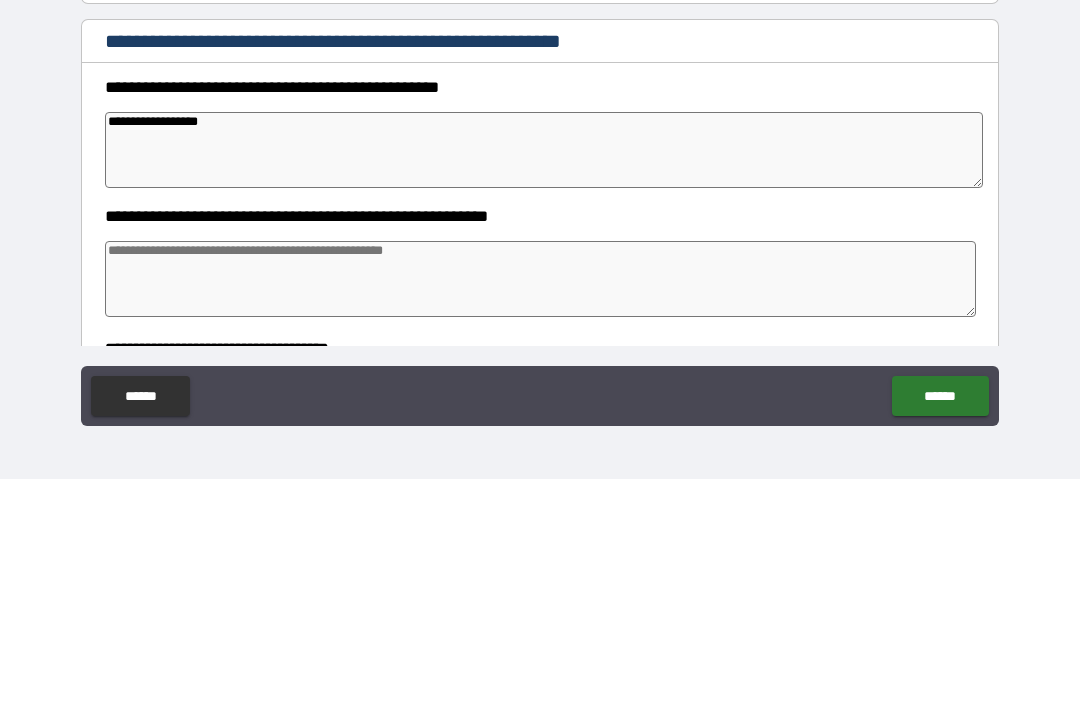 type on "*" 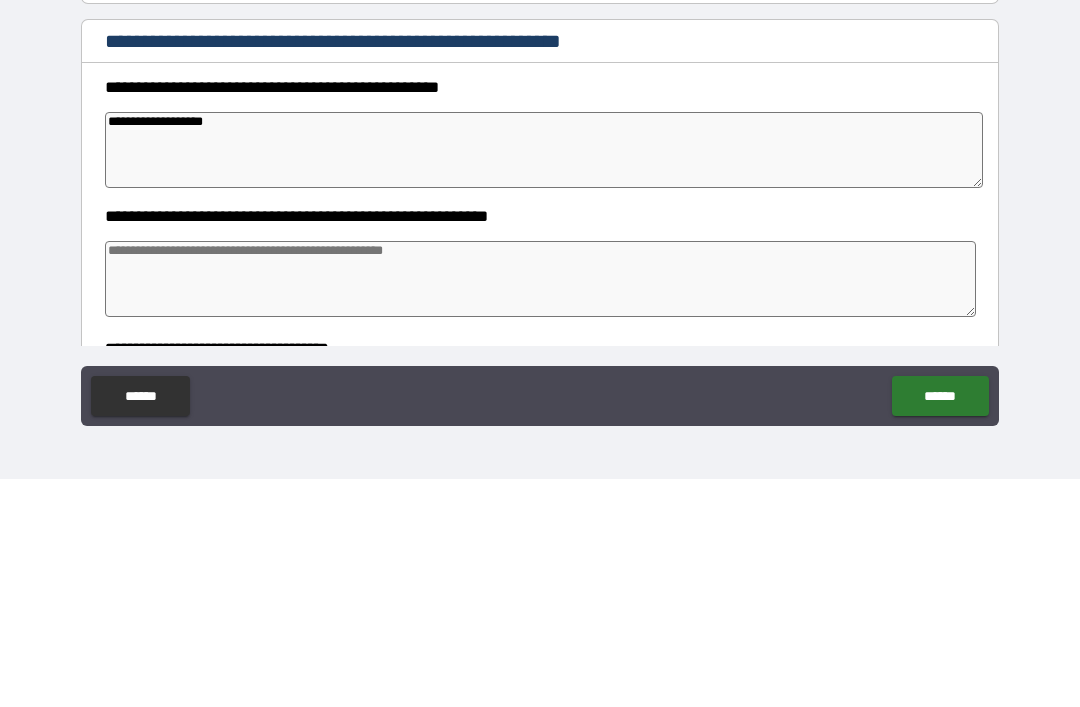 type on "*" 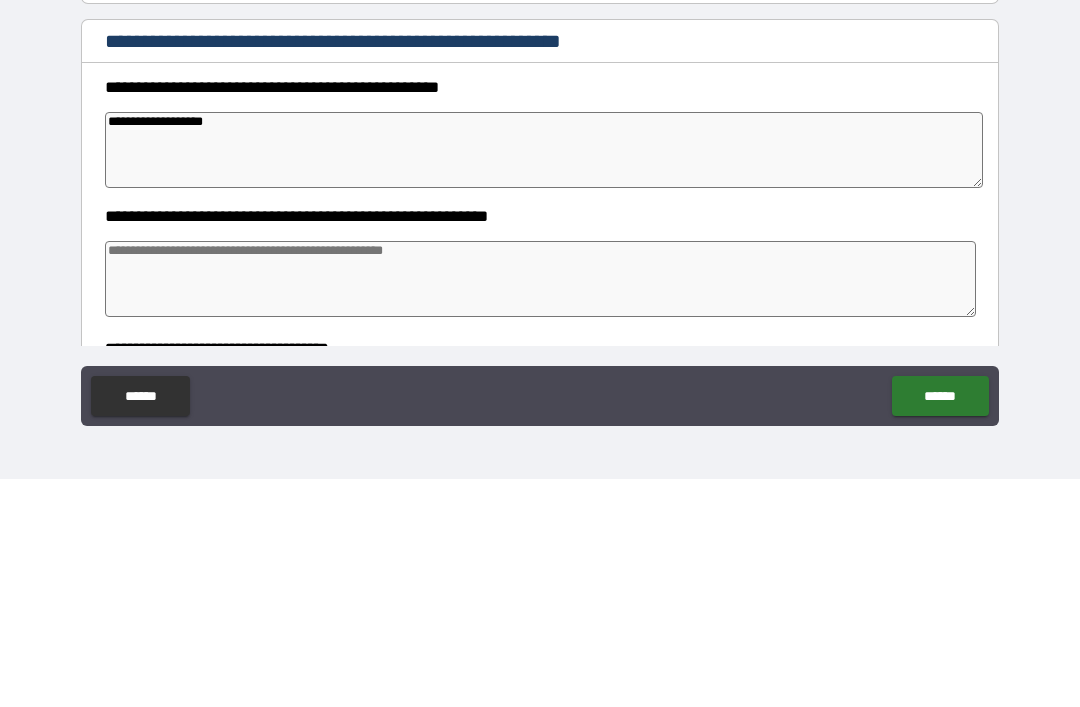 type on "**********" 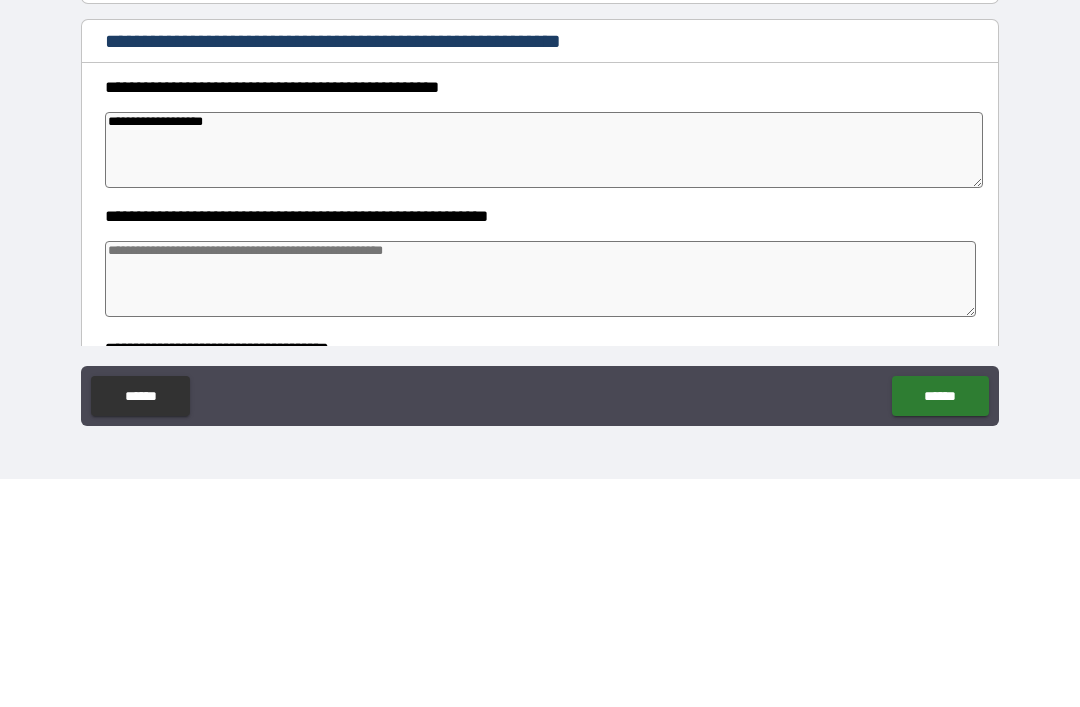 type on "*" 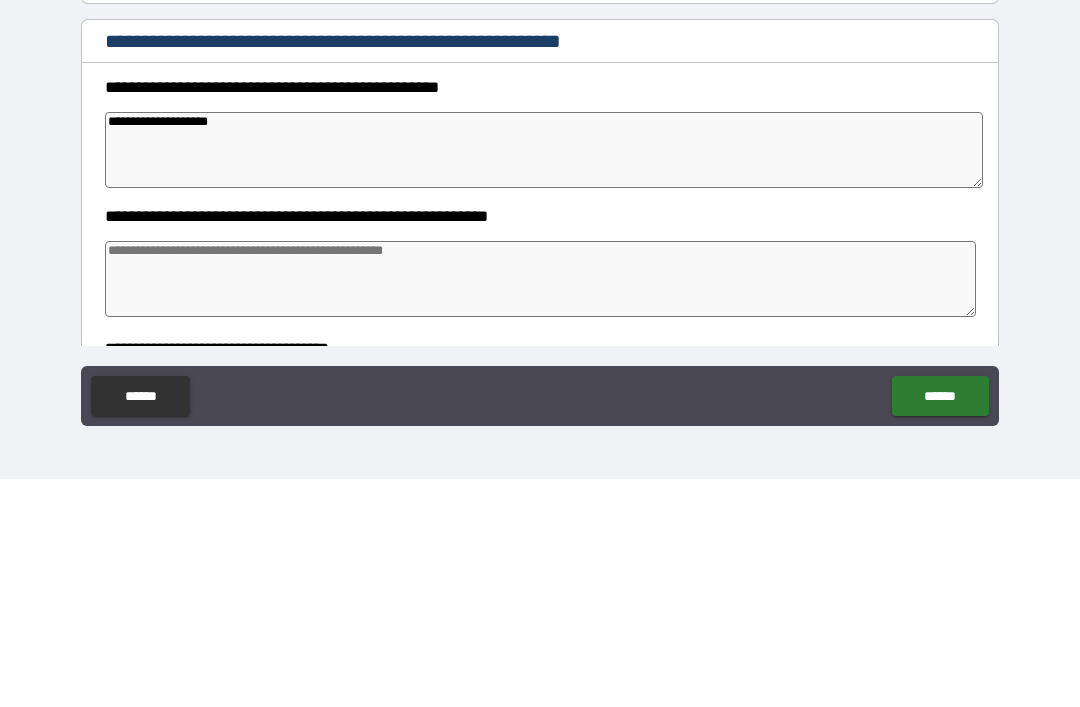 type on "*" 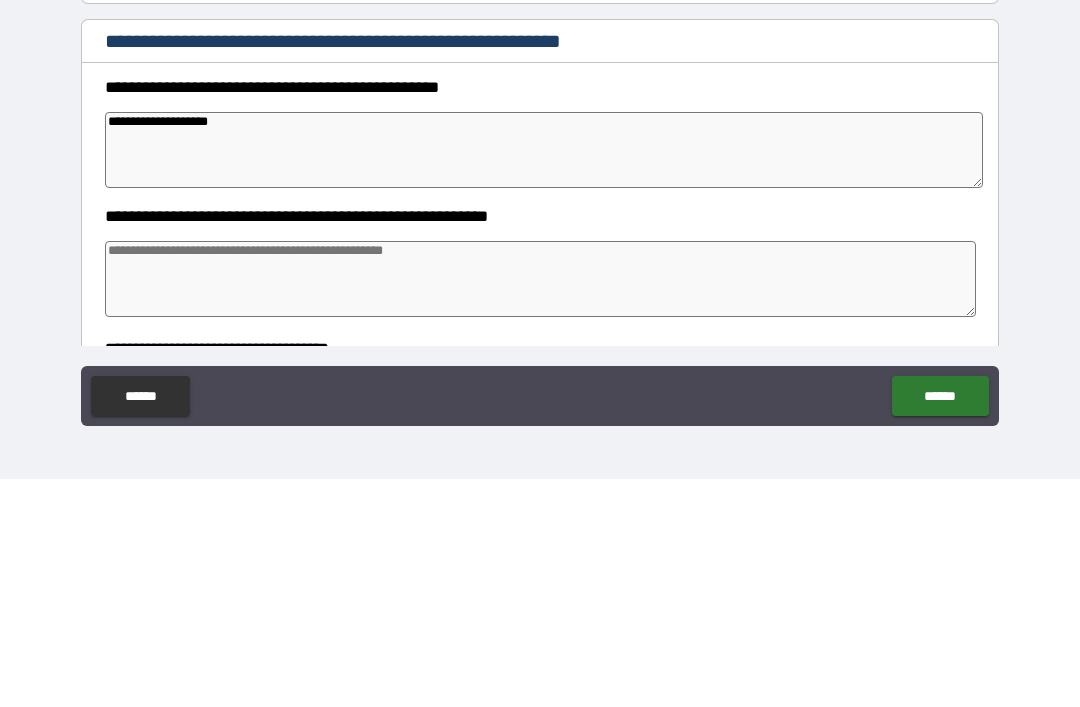 type on "**********" 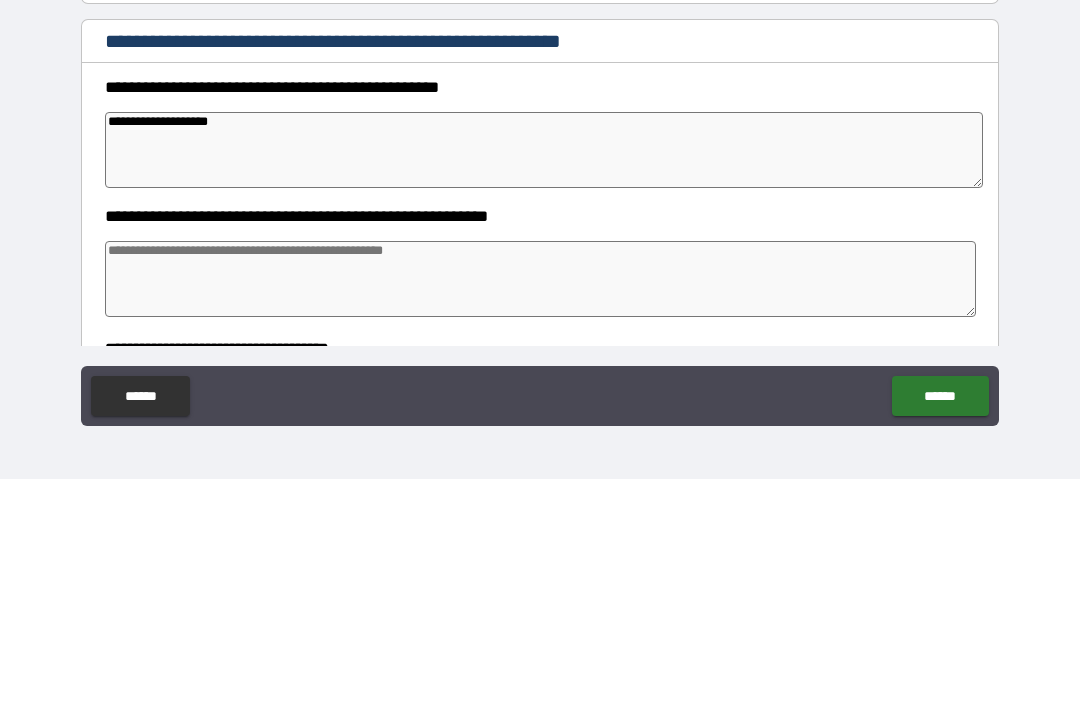 type on "*" 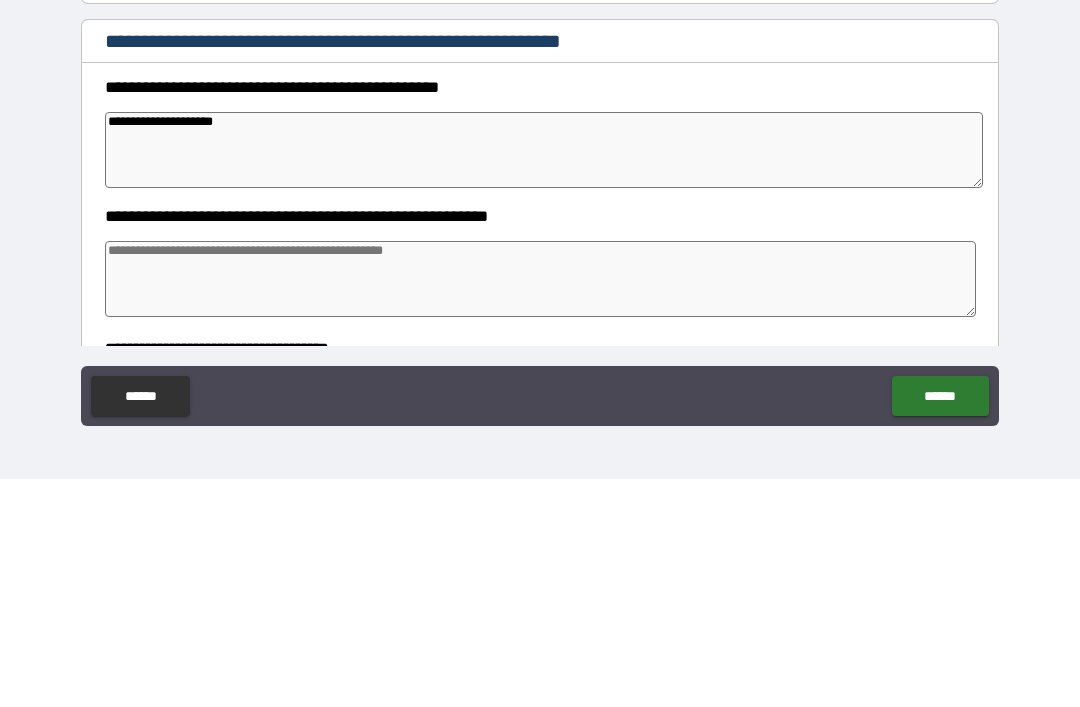 type on "**********" 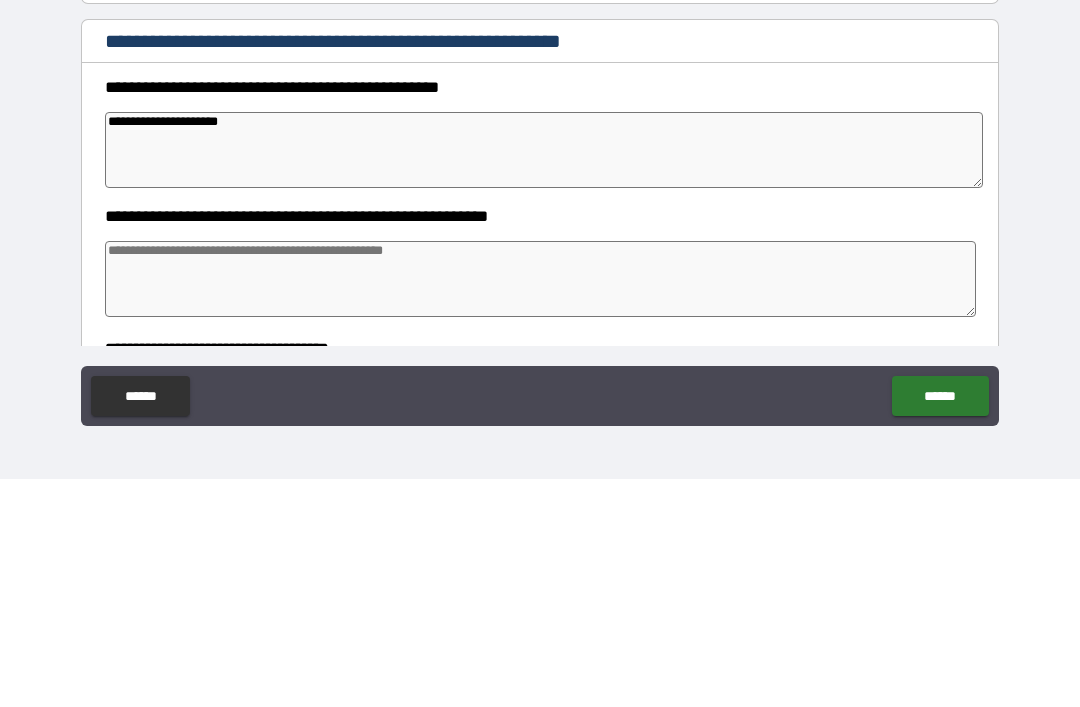 type on "*" 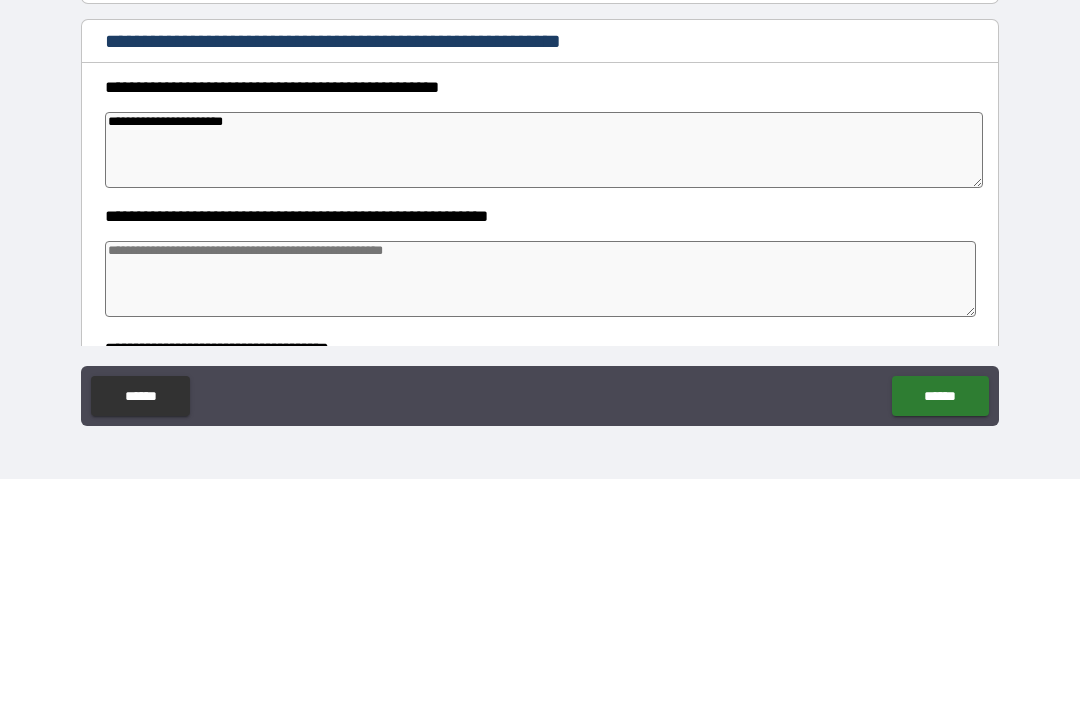 type on "*" 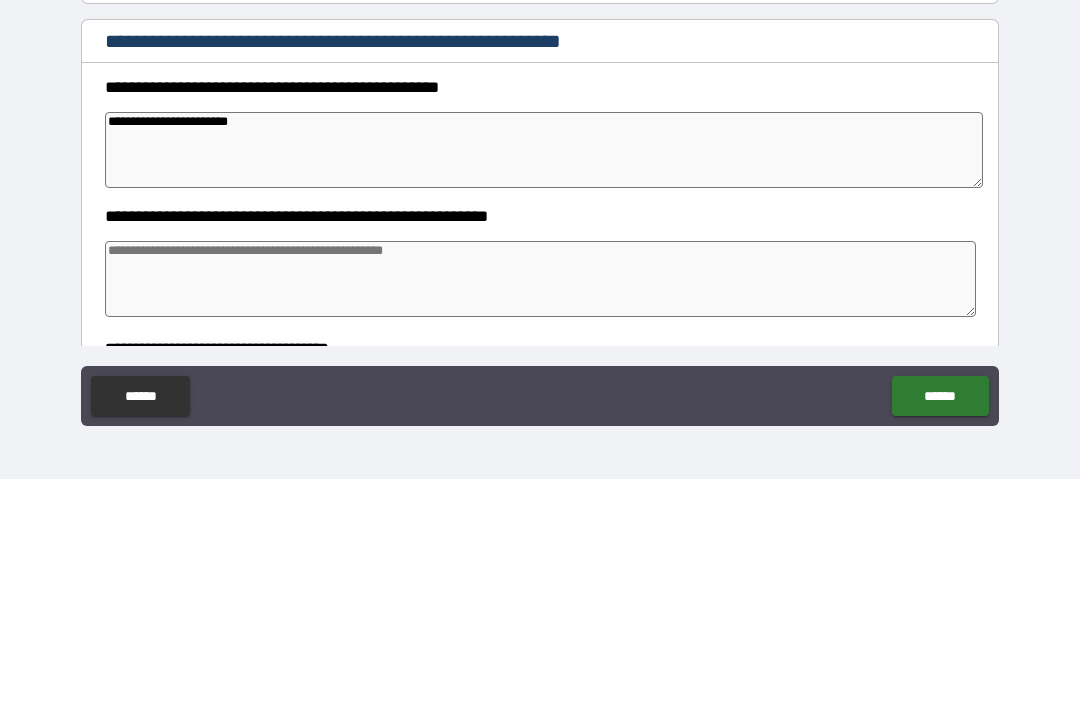 type on "*" 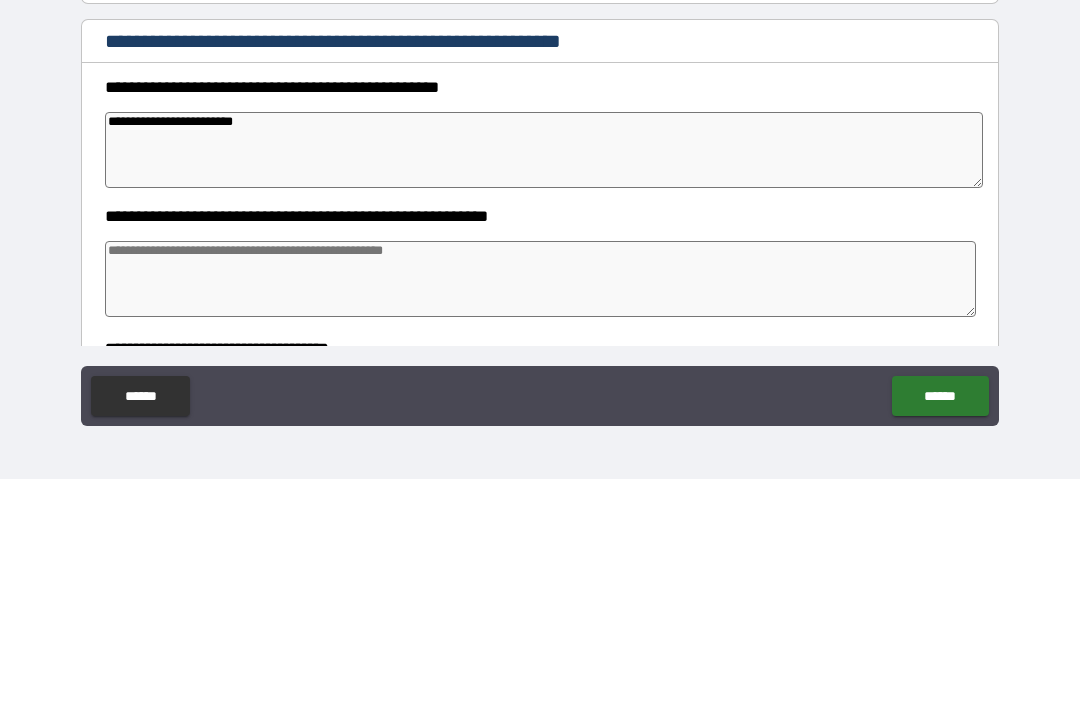 type on "**********" 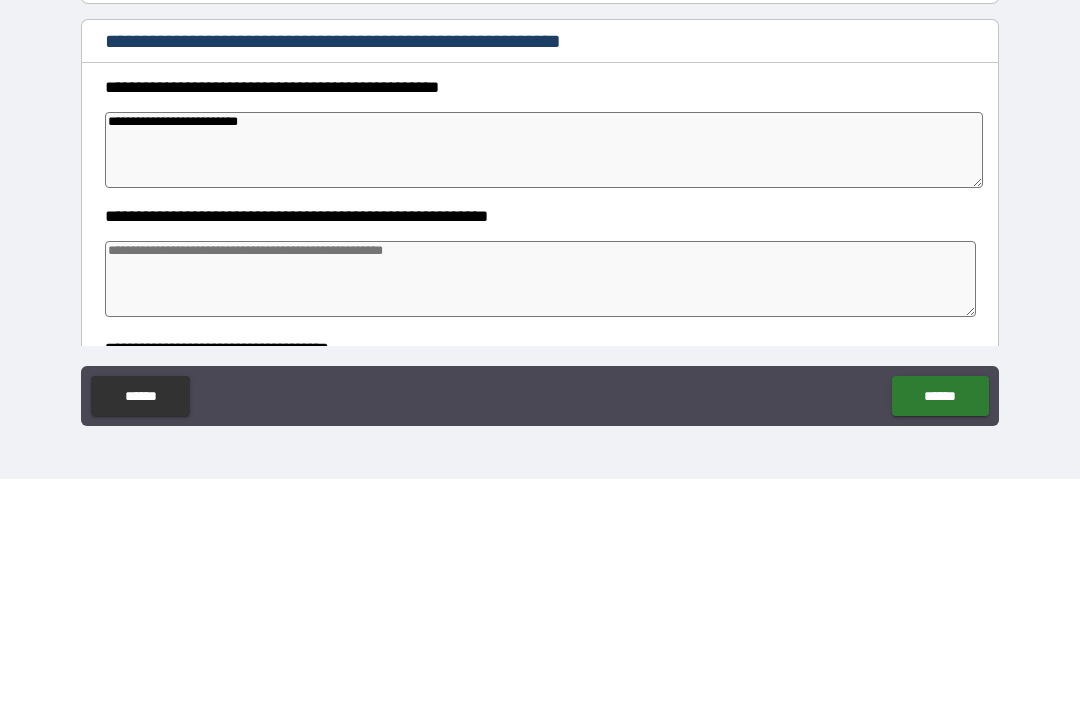 type on "*" 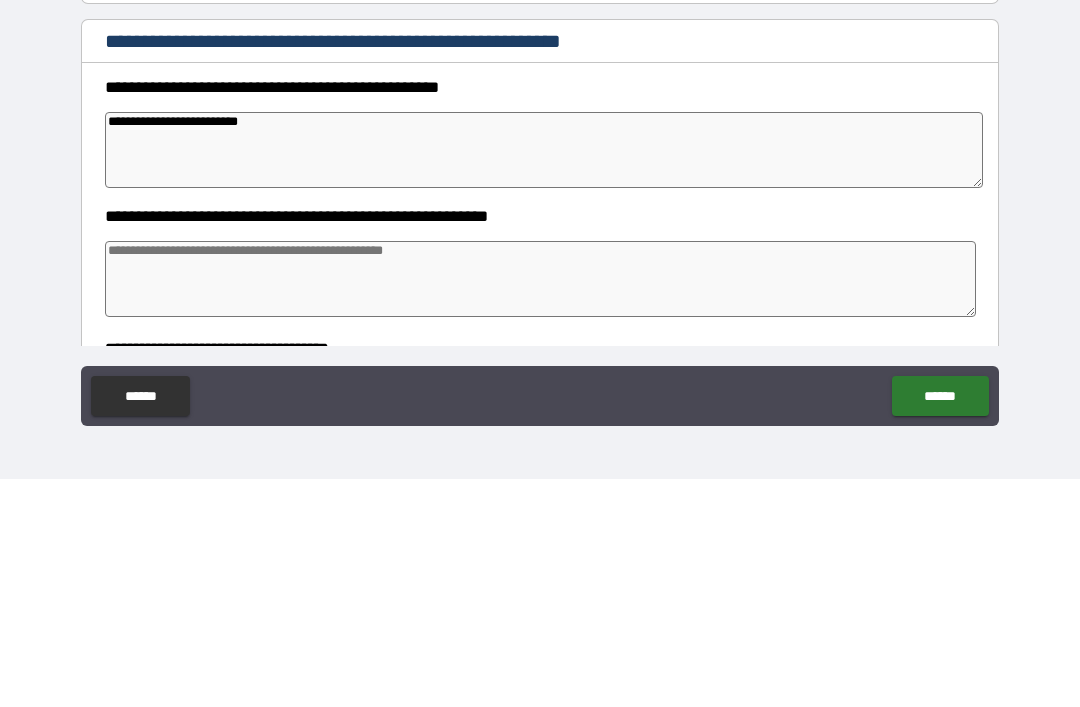 type on "**********" 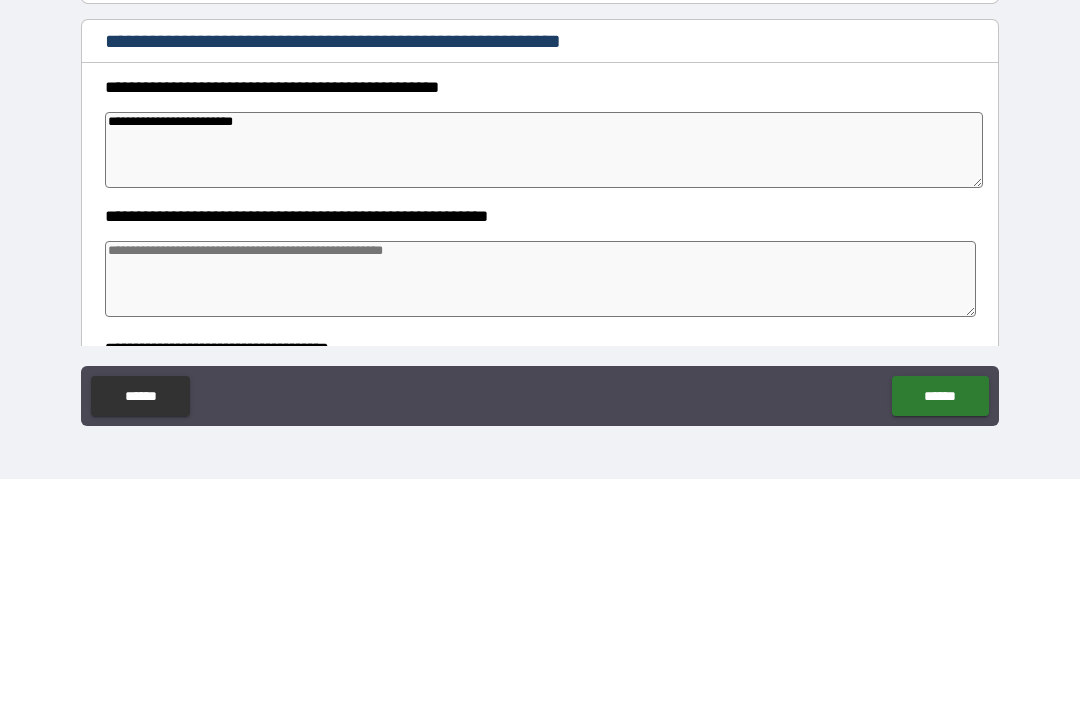 type on "*" 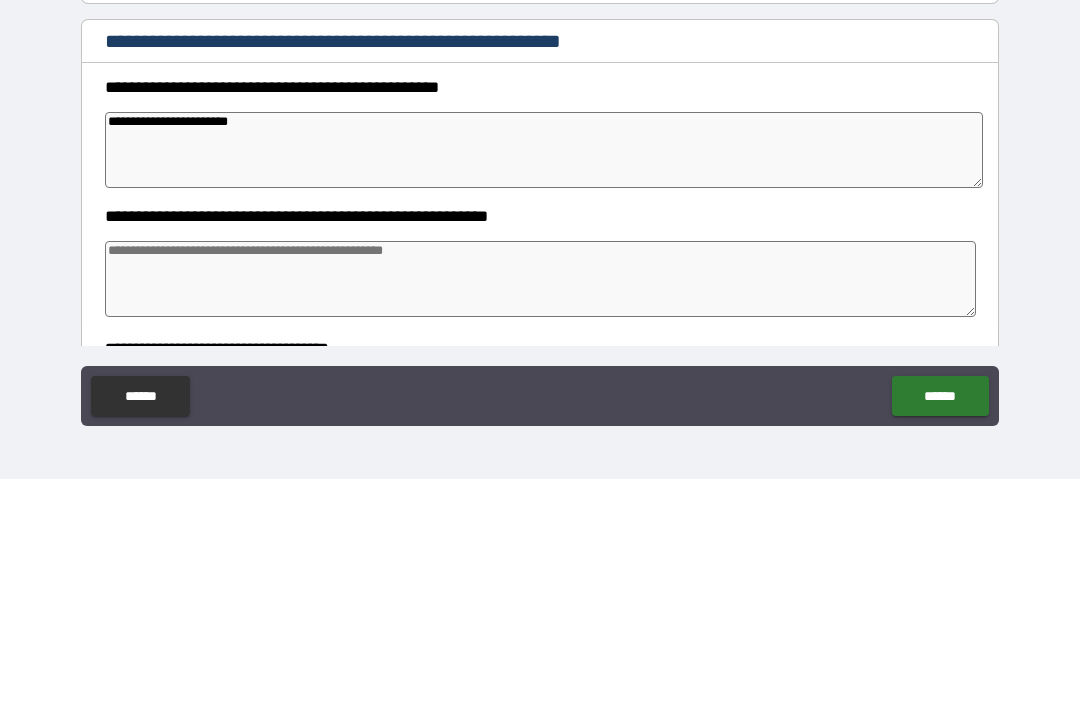 type on "*" 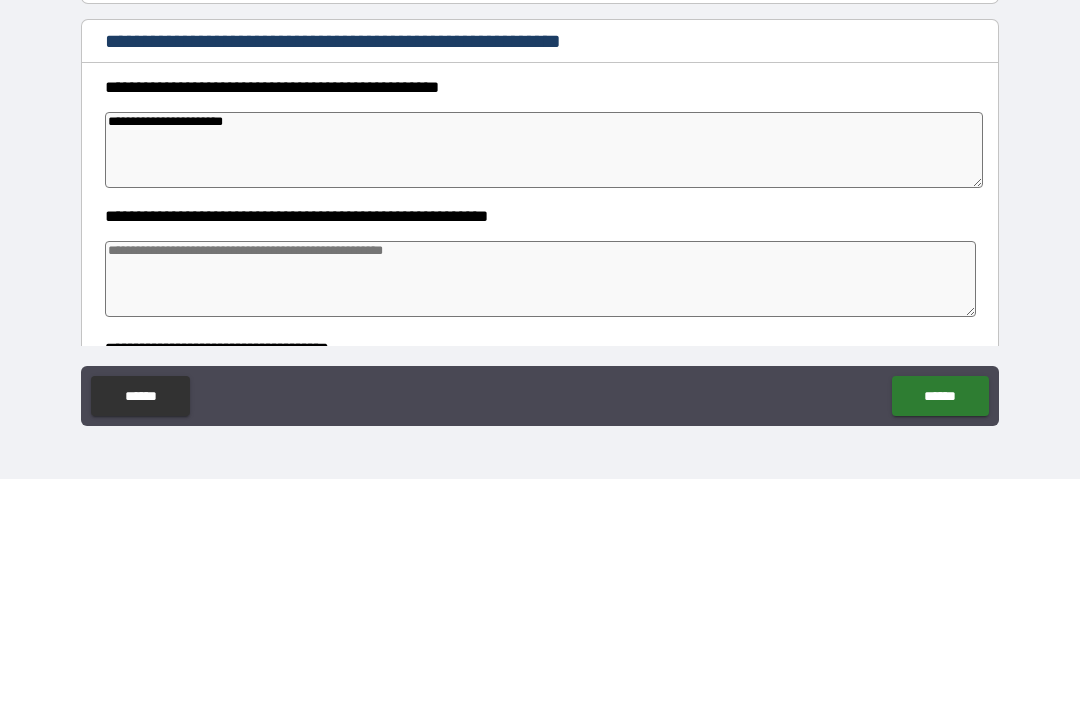 type on "*" 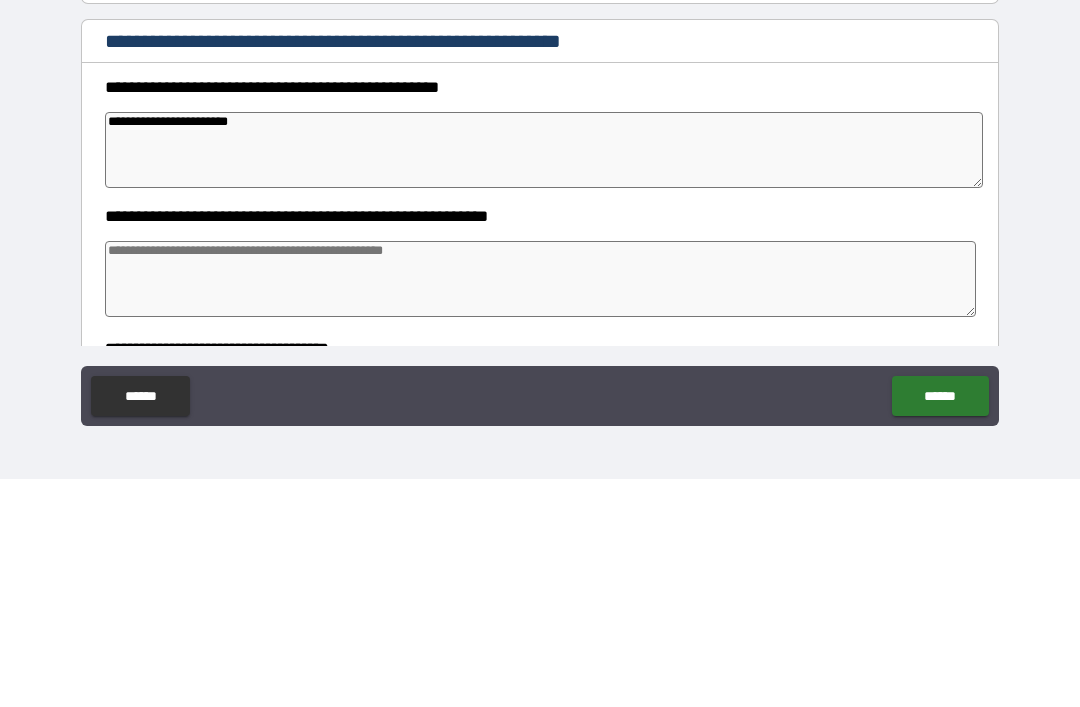 type on "*" 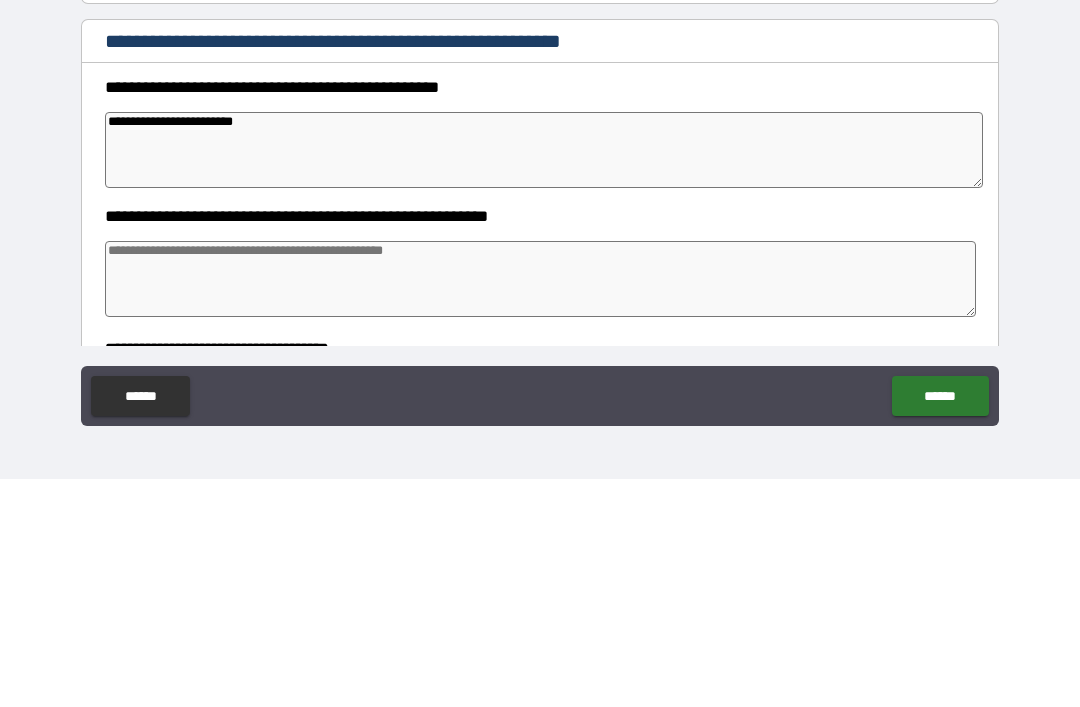 type on "*" 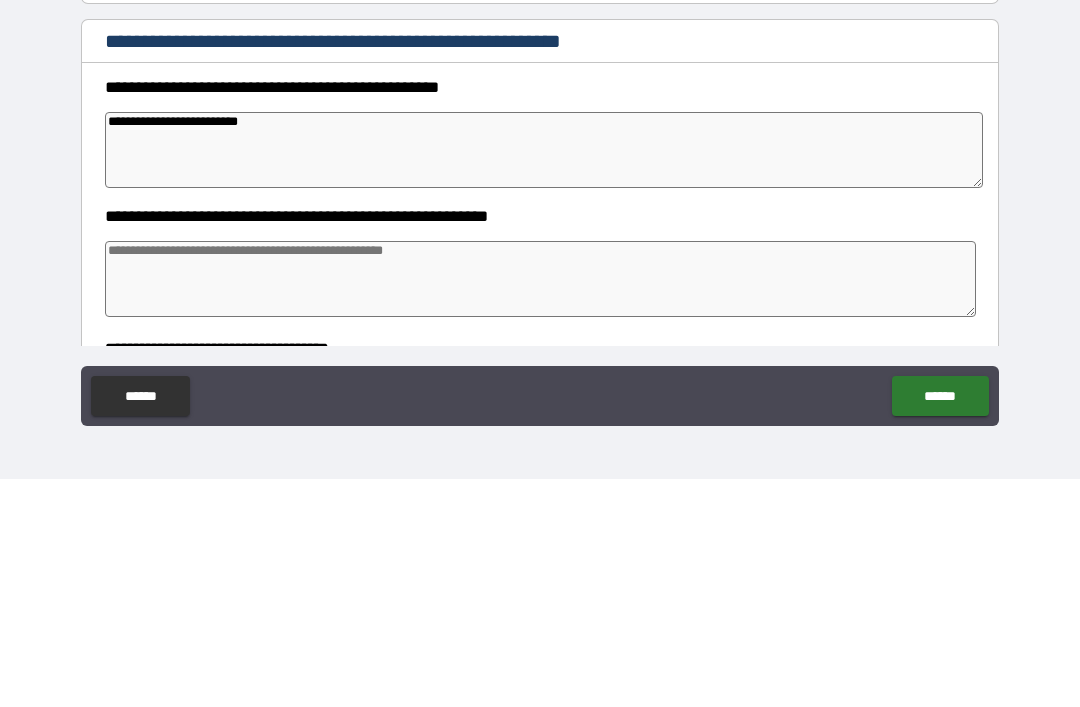type on "*" 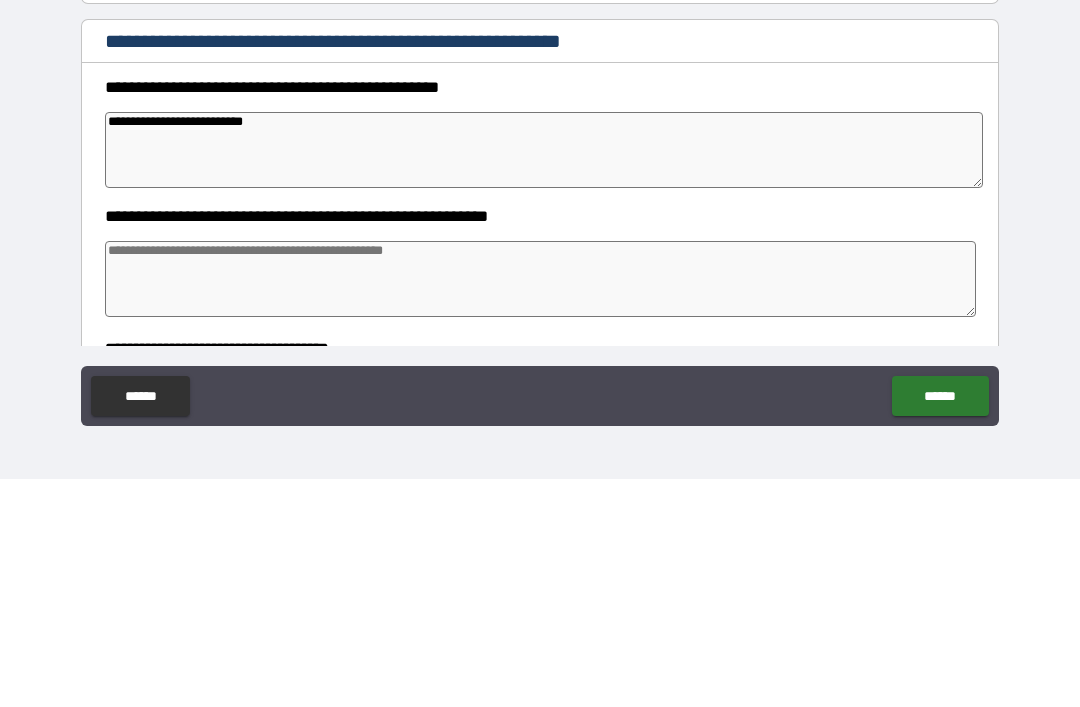 type on "*" 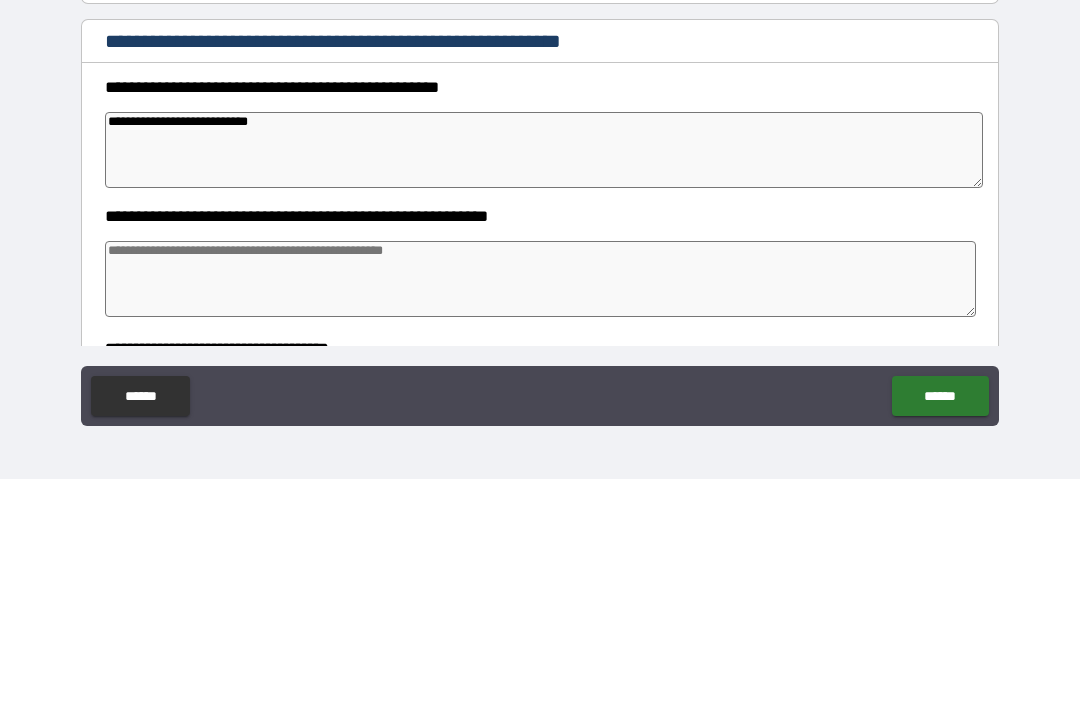 type on "*" 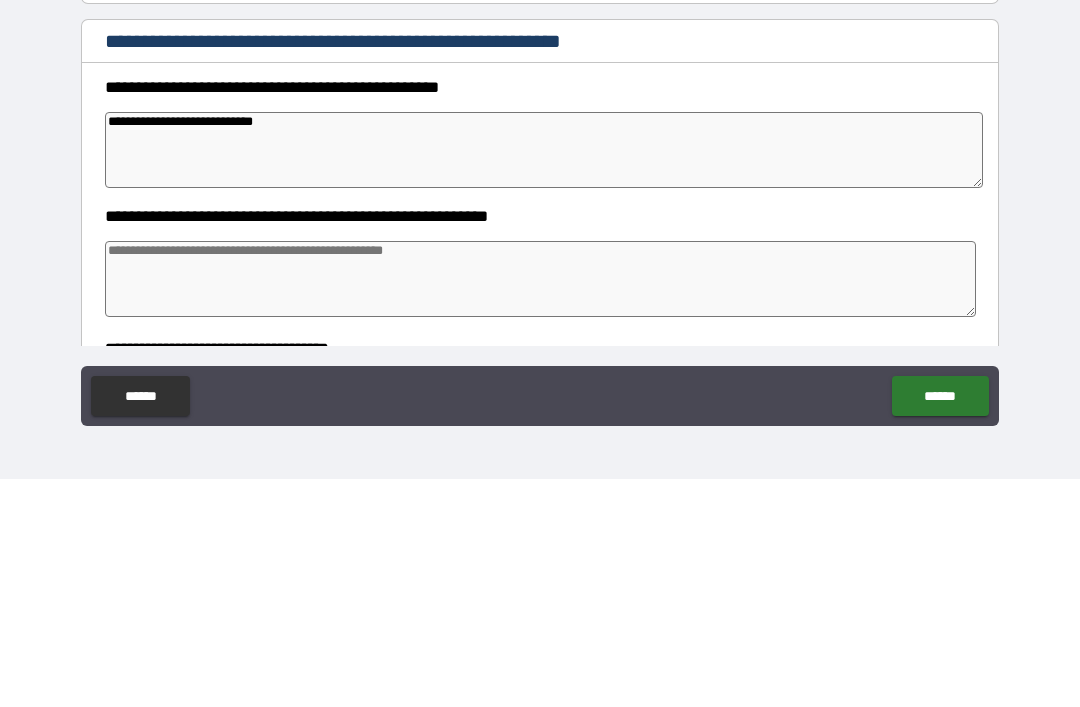 type on "*" 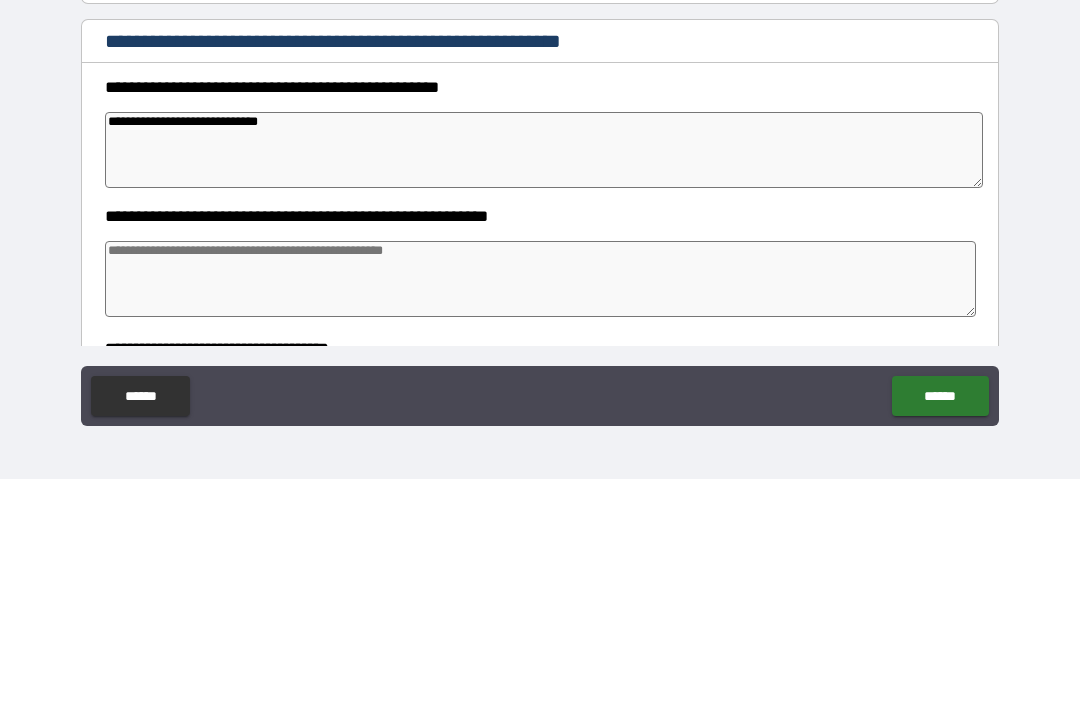 type on "*" 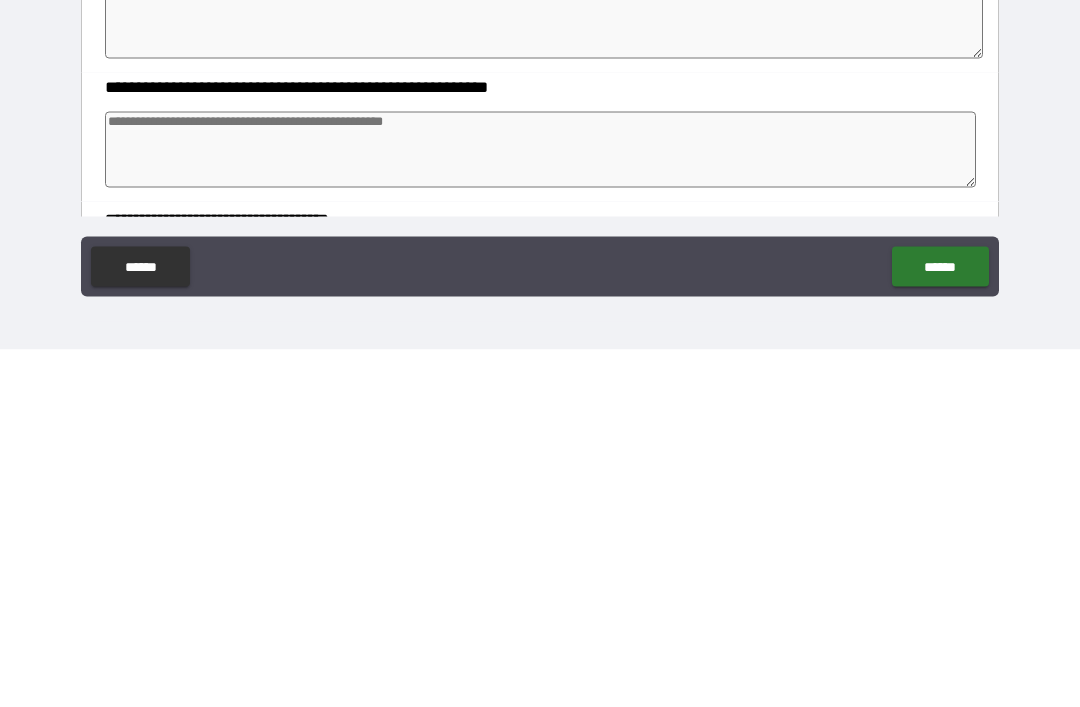 type on "*" 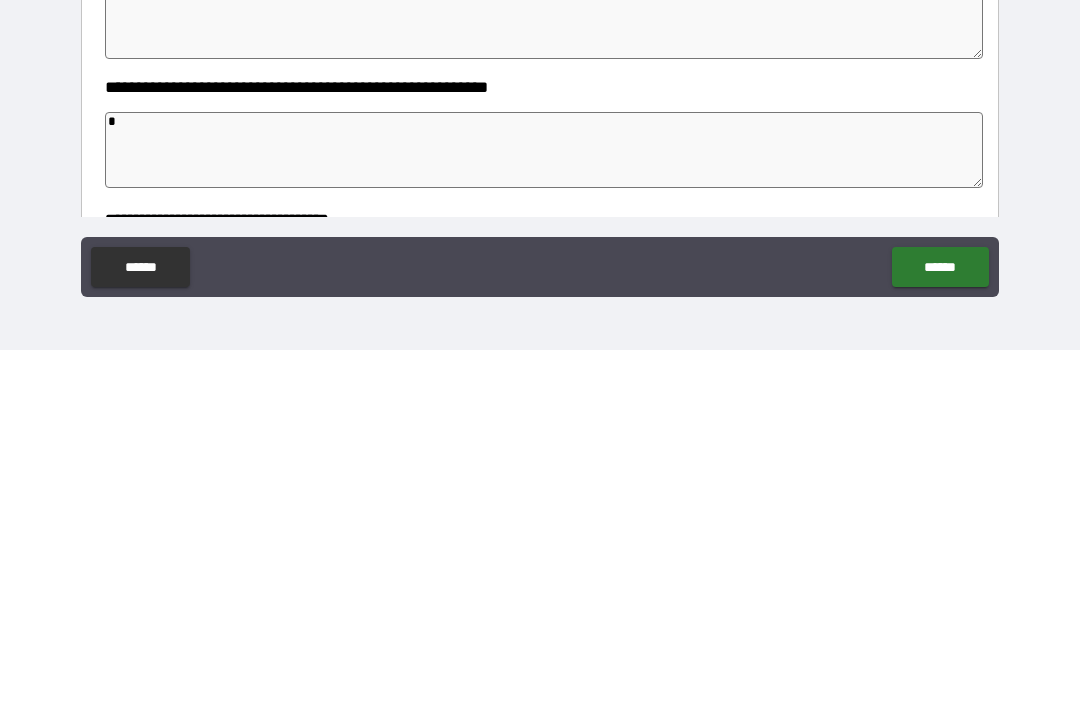 type on "**" 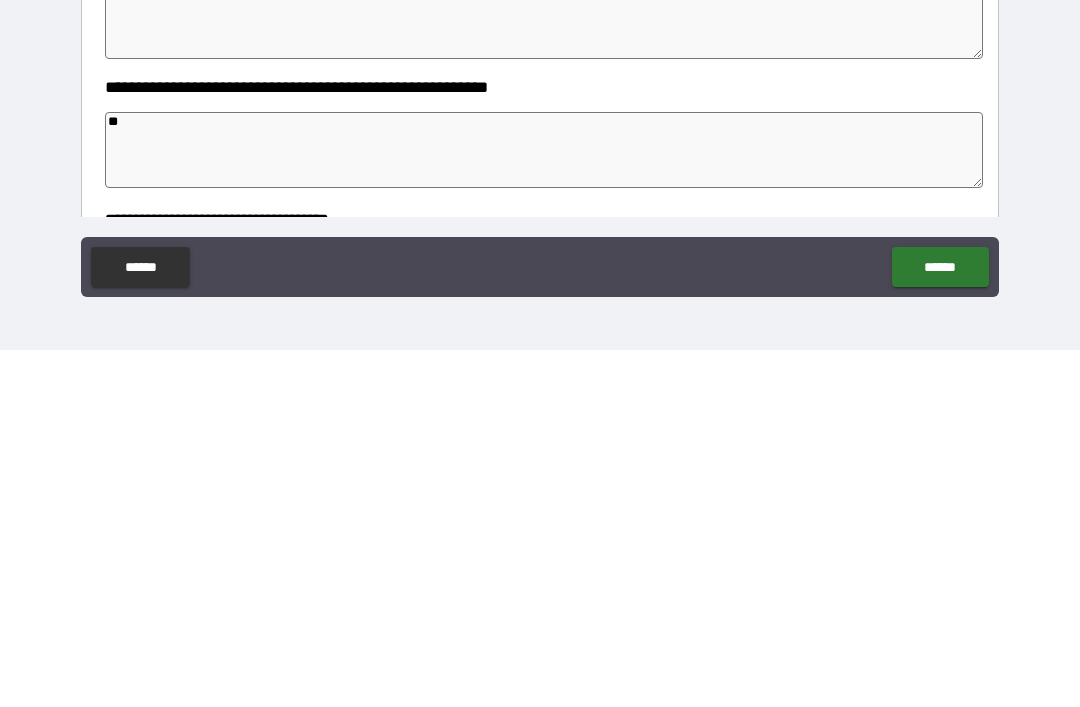 type on "*" 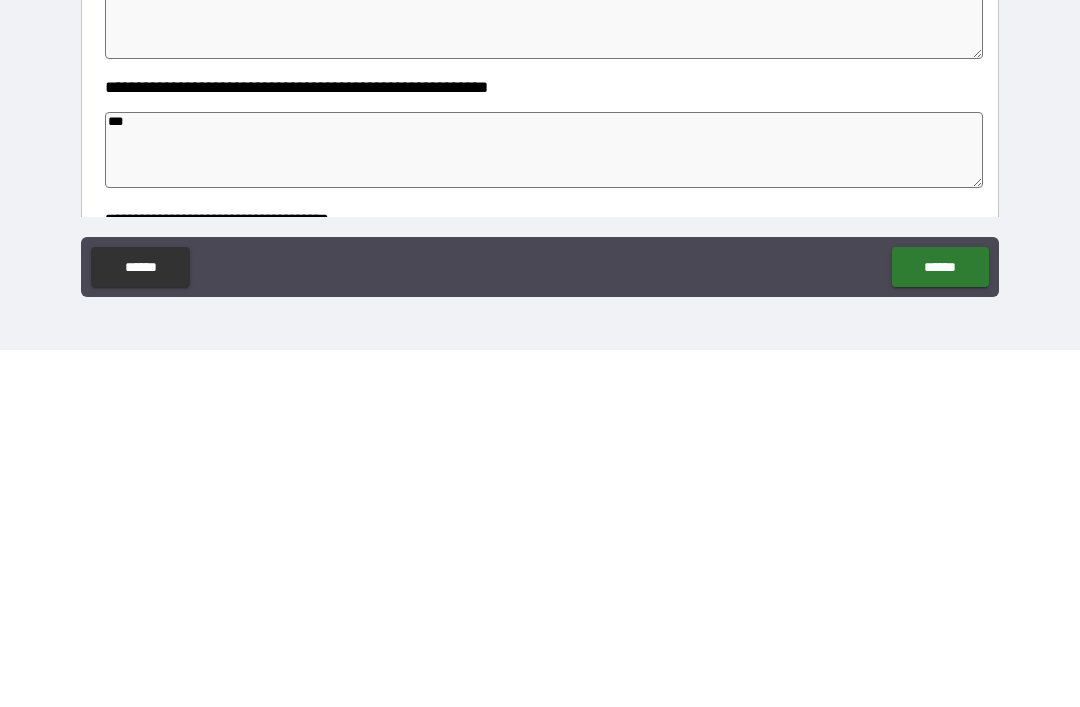 type on "*" 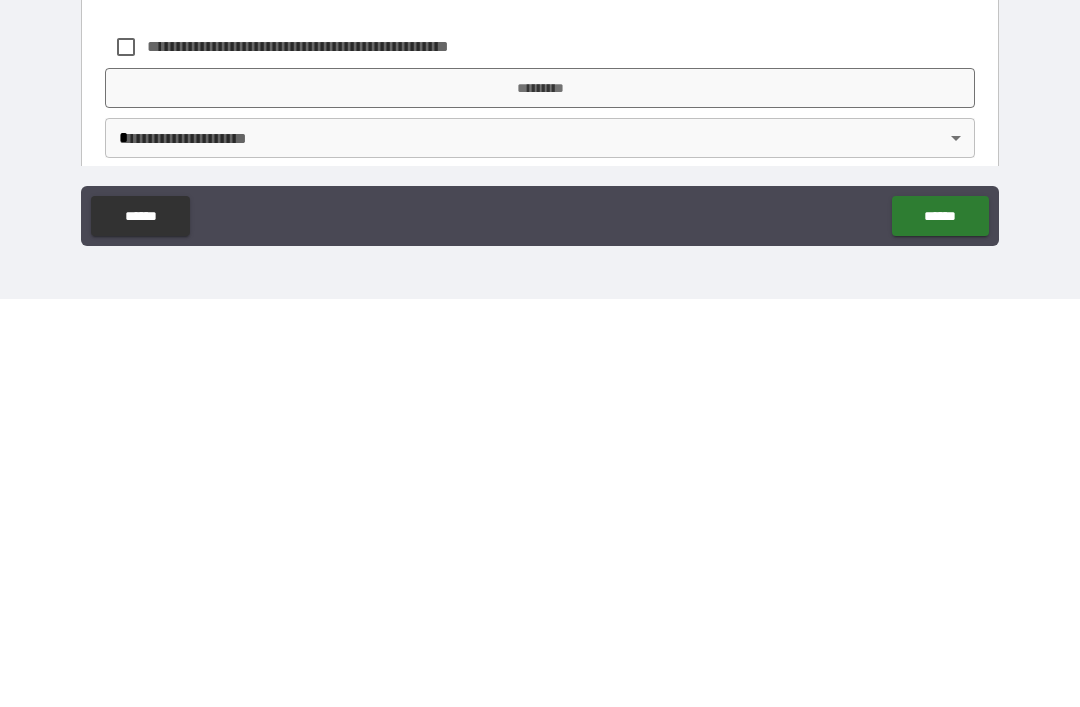 scroll, scrollTop: 471, scrollLeft: 0, axis: vertical 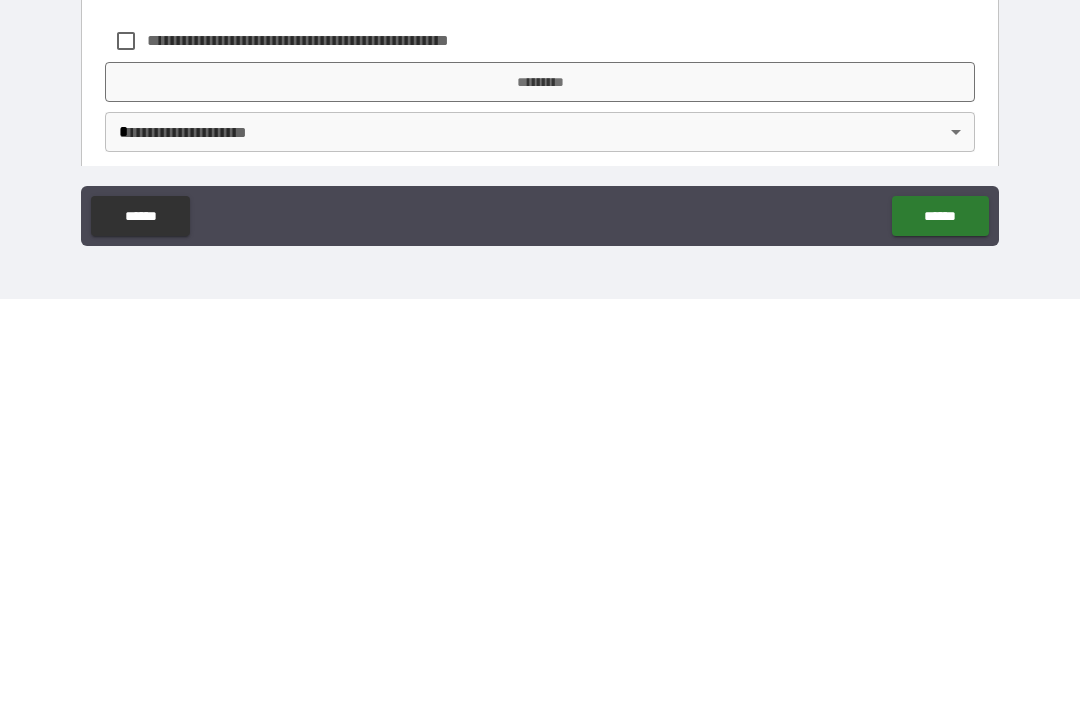 type on "***" 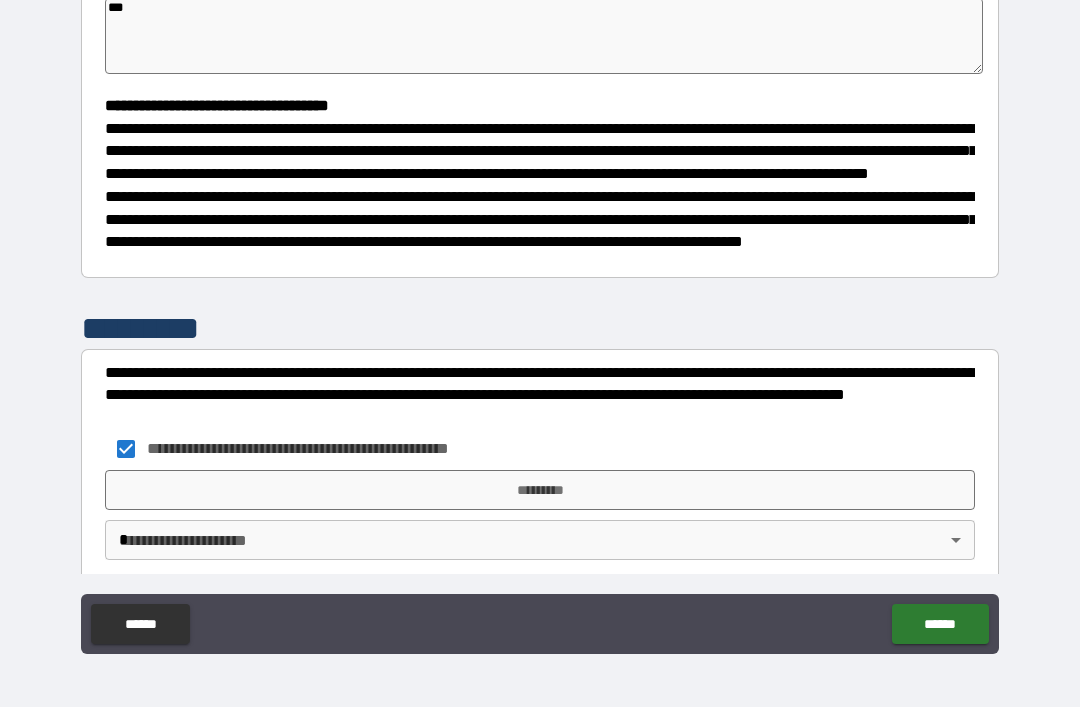 type on "*" 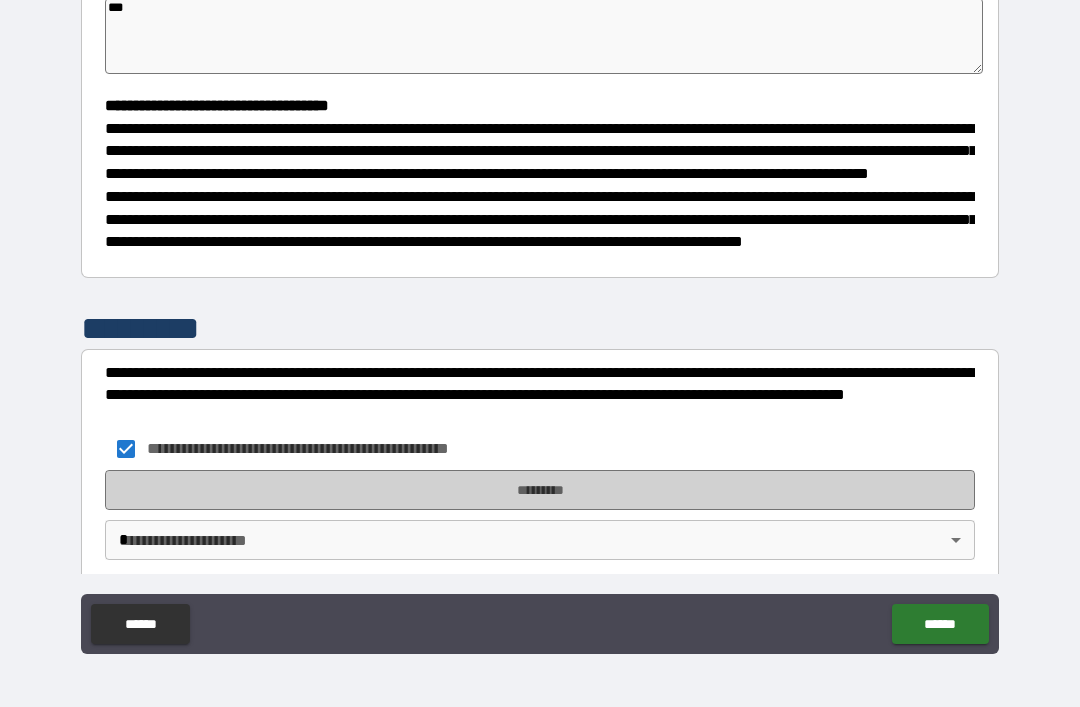 click on "*********" at bounding box center (540, 490) 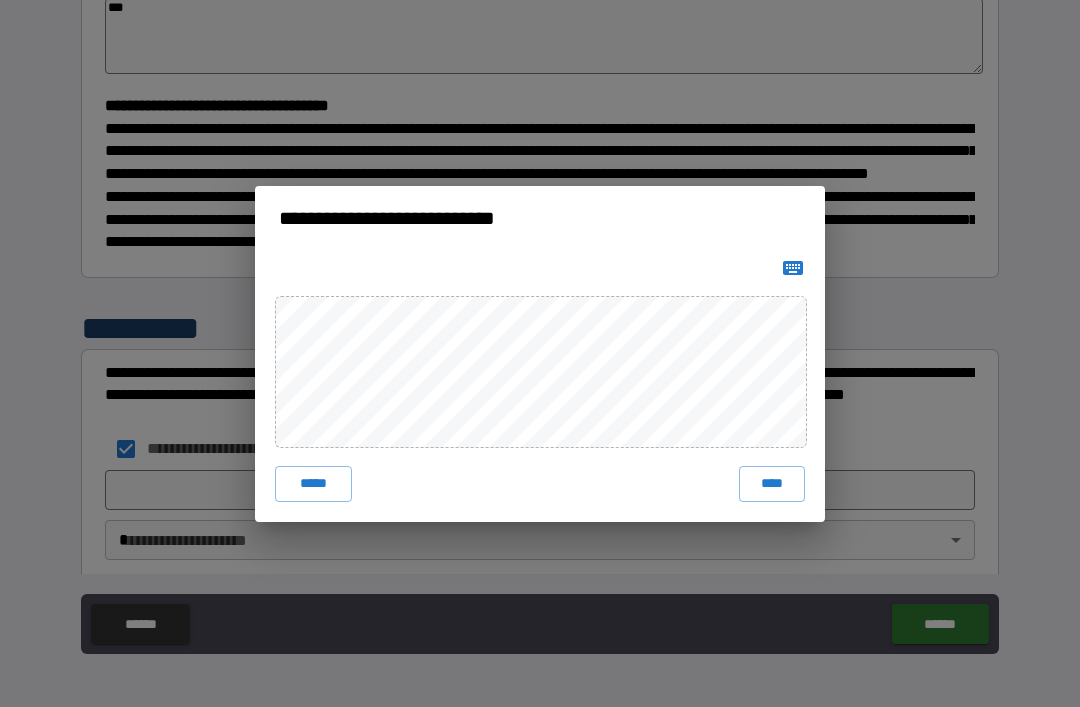 click on "***** ****" at bounding box center (540, 386) 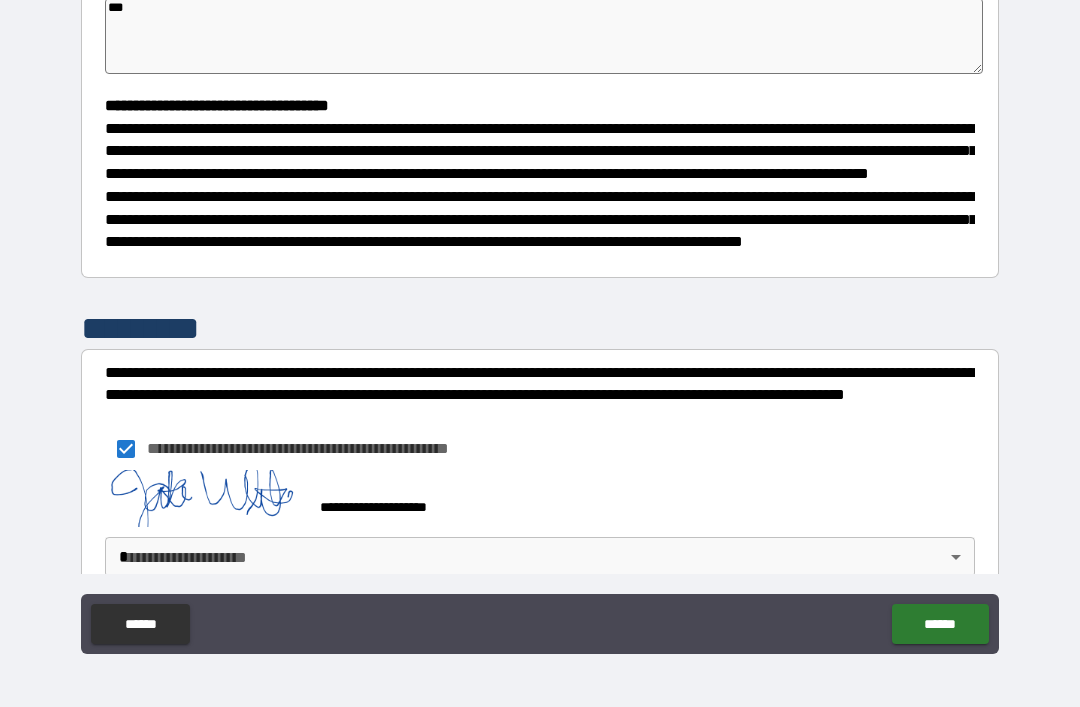 click on "******" at bounding box center [940, 624] 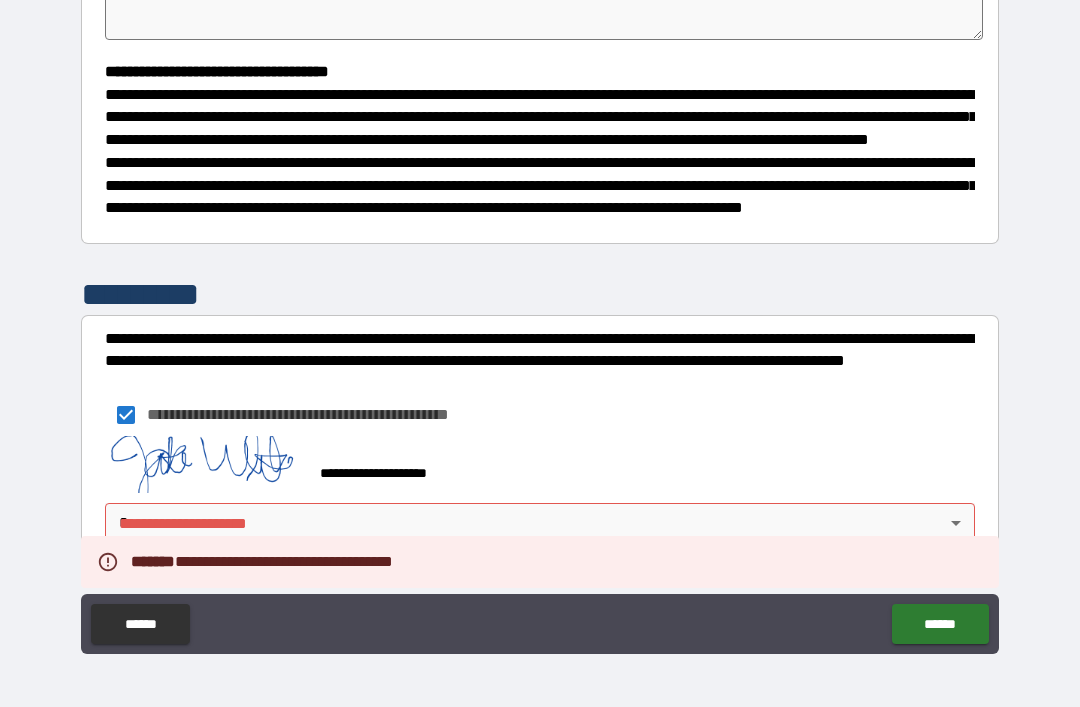 scroll, scrollTop: 543, scrollLeft: 0, axis: vertical 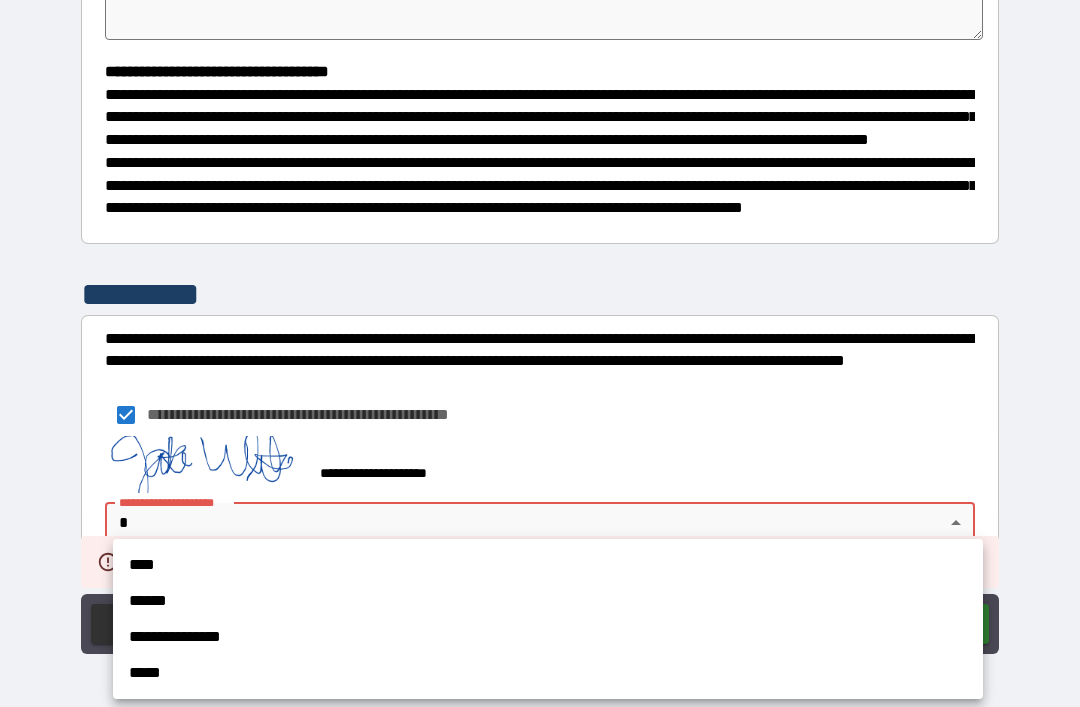 click on "****" at bounding box center [548, 565] 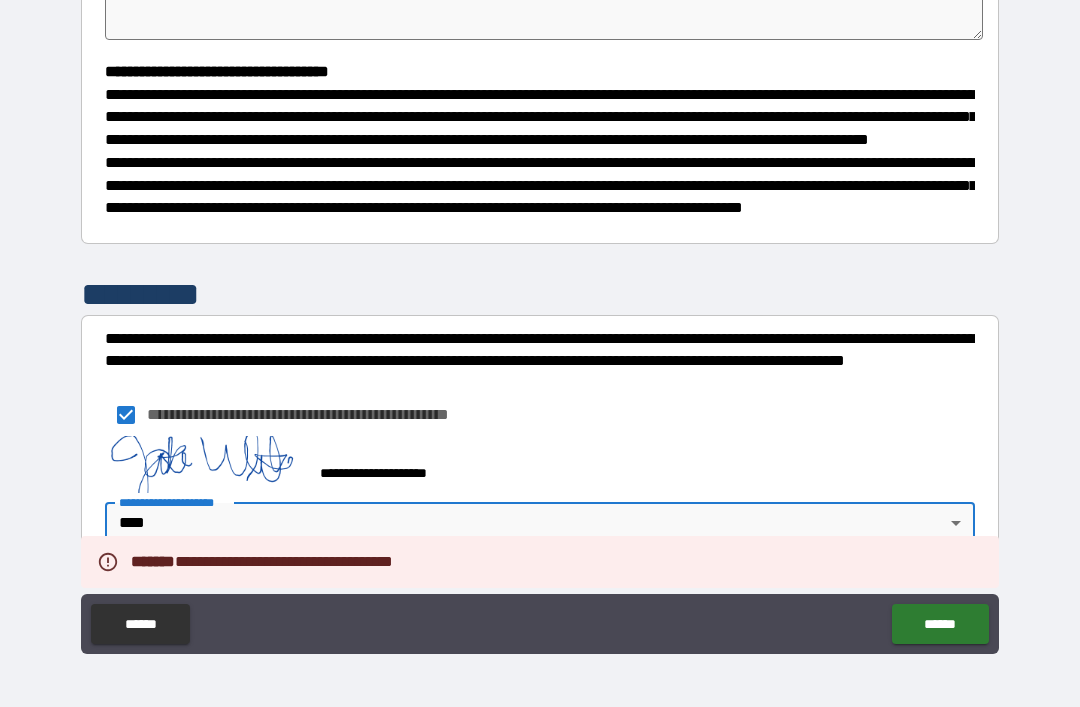 click on "******" at bounding box center [940, 624] 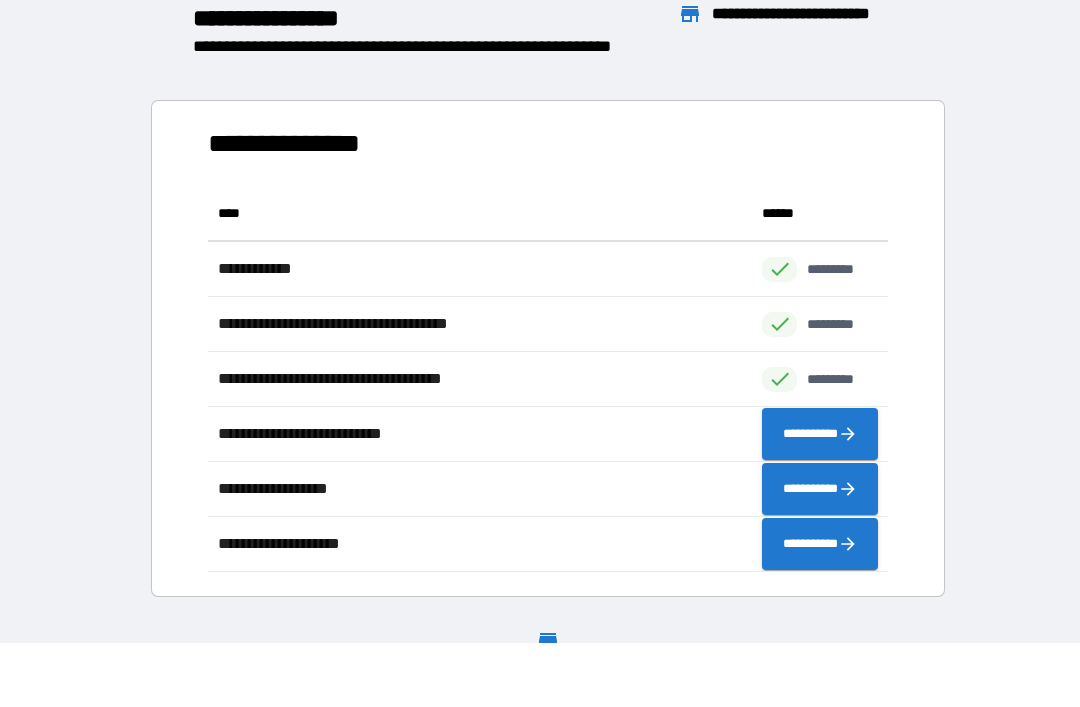 scroll, scrollTop: 1, scrollLeft: 1, axis: both 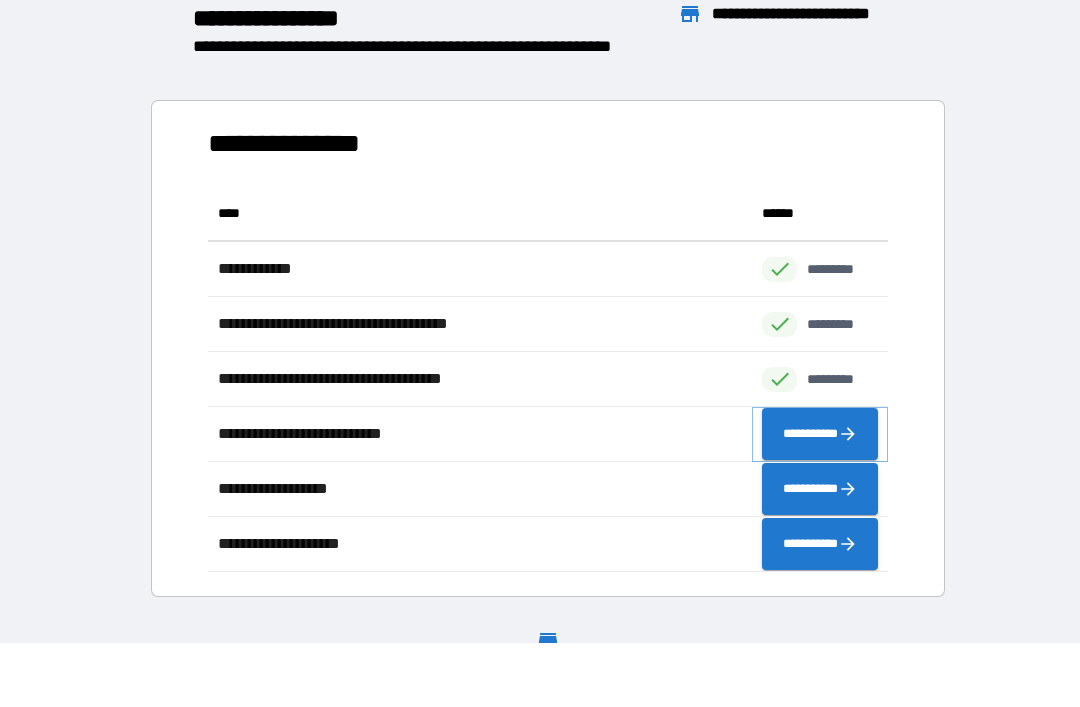 click on "**********" at bounding box center (820, 434) 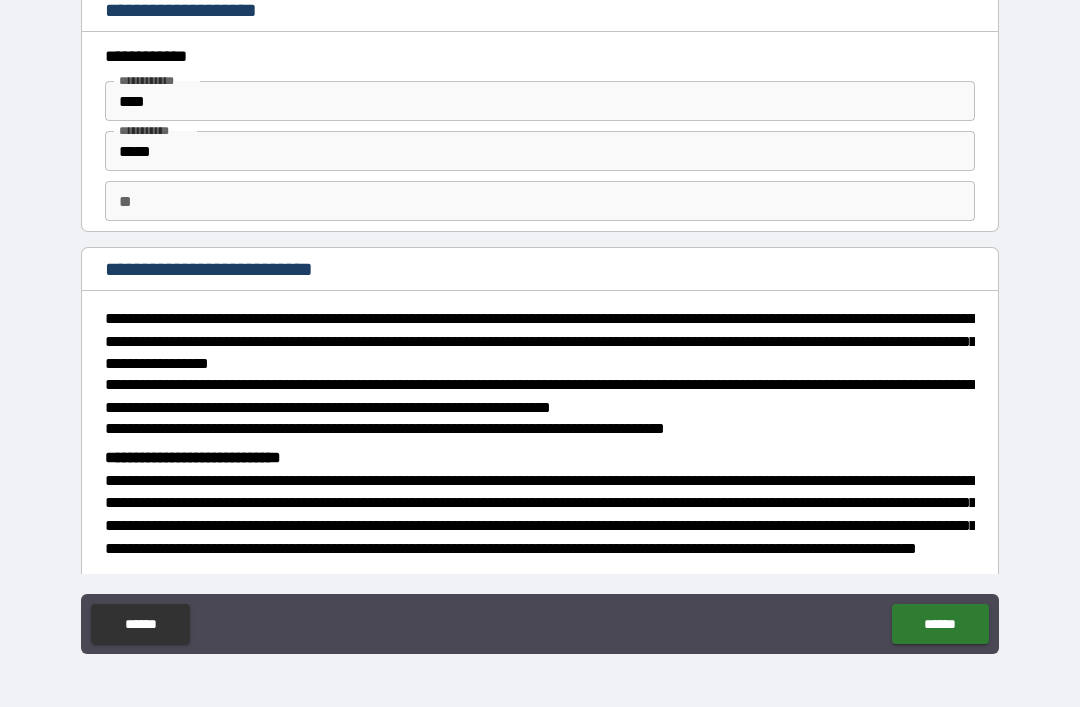 click on "**" at bounding box center [540, 201] 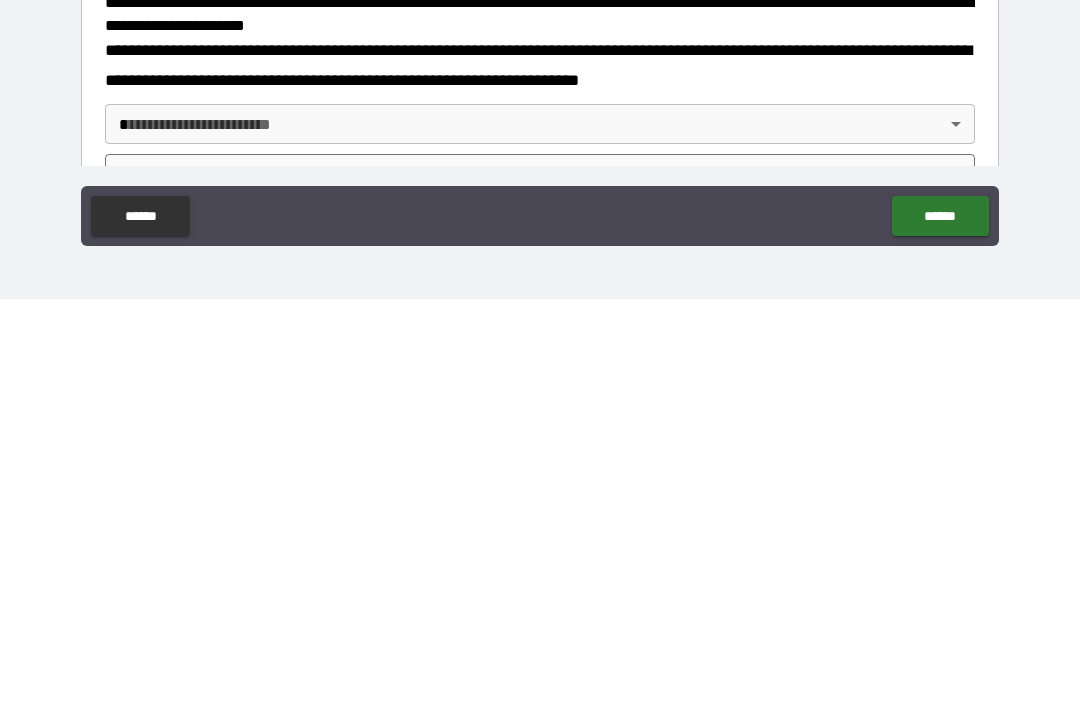 scroll, scrollTop: 276, scrollLeft: 0, axis: vertical 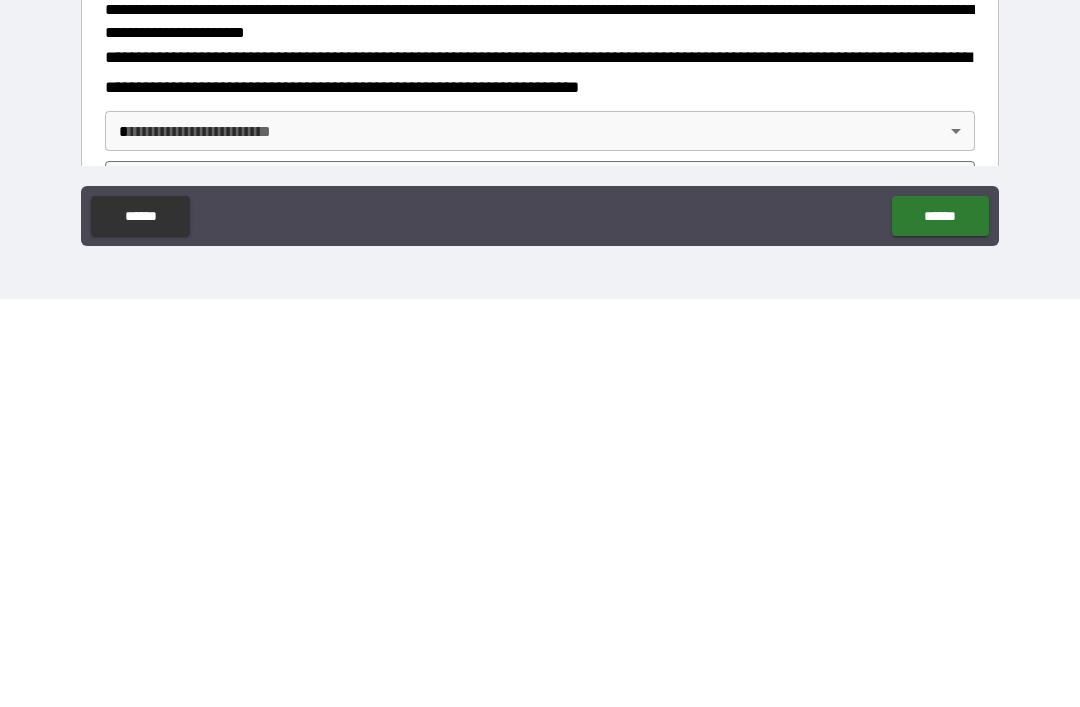 click on "**********" at bounding box center (540, 321) 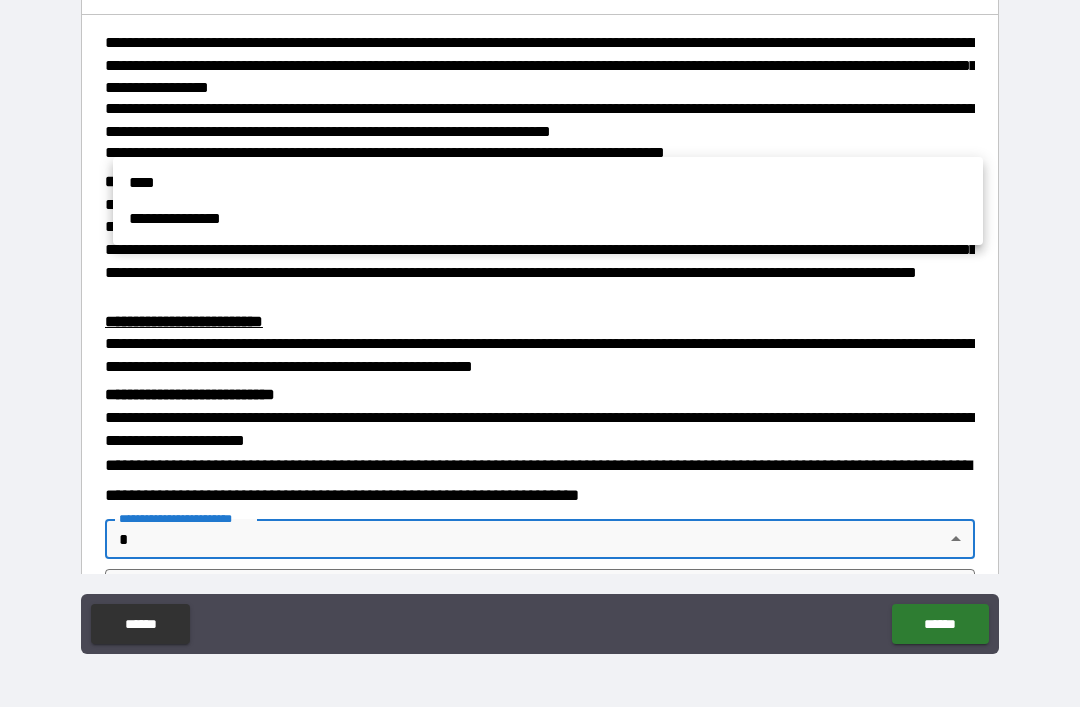 click on "****" at bounding box center [548, 183] 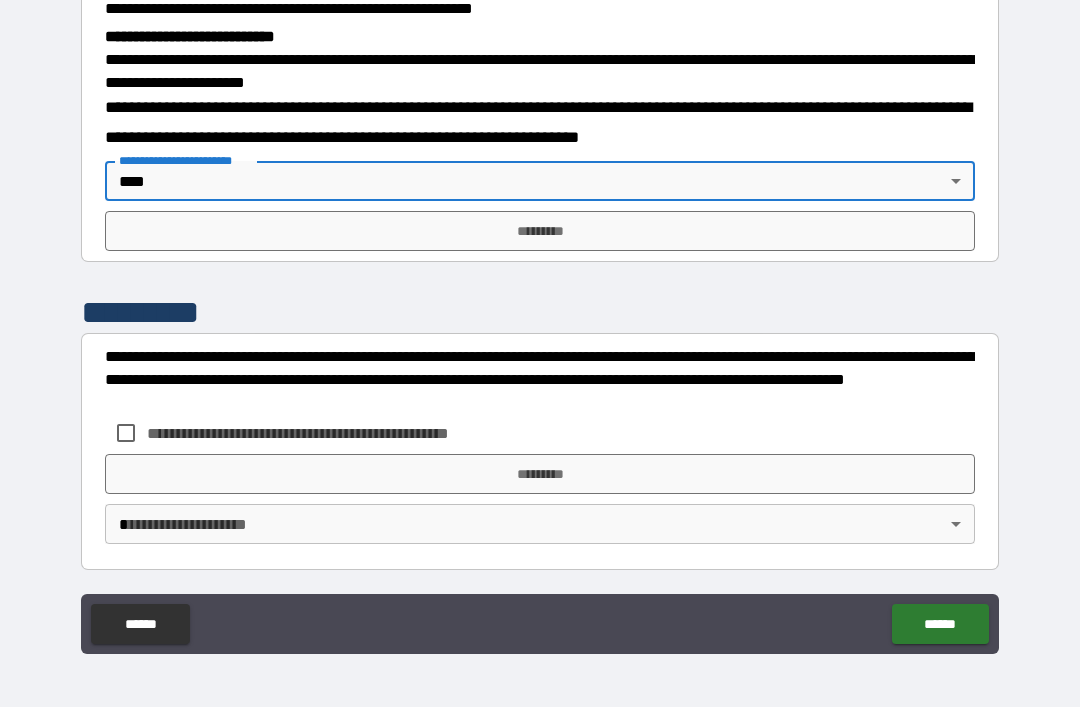 scroll, scrollTop: 633, scrollLeft: 0, axis: vertical 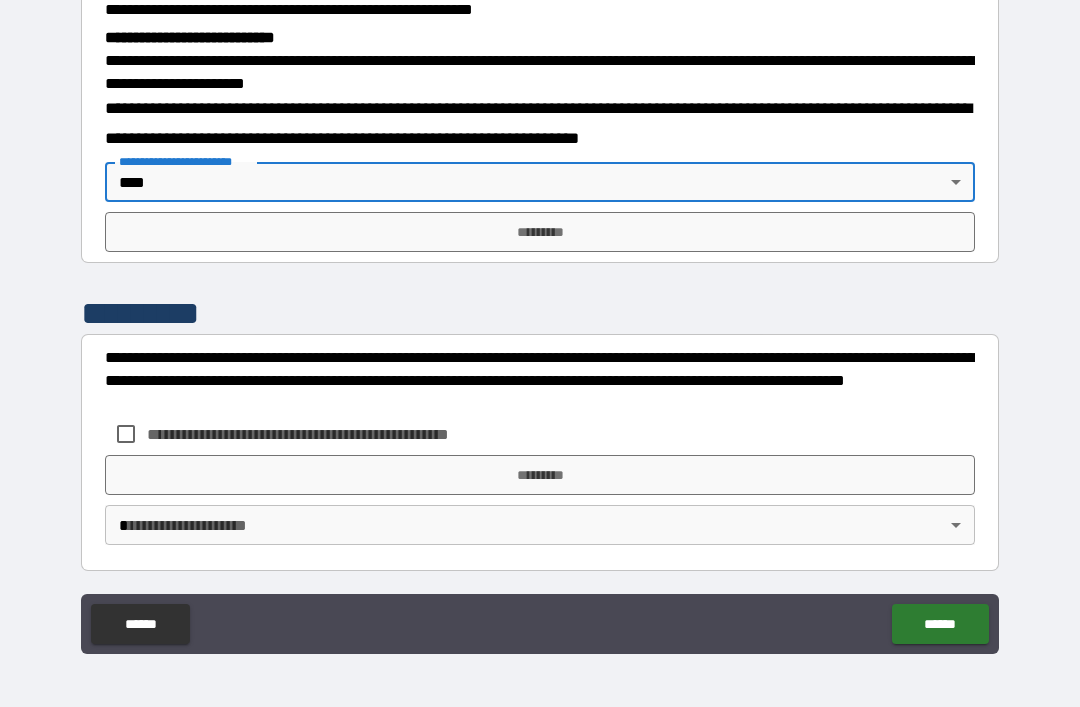 click on "*********" at bounding box center [540, 232] 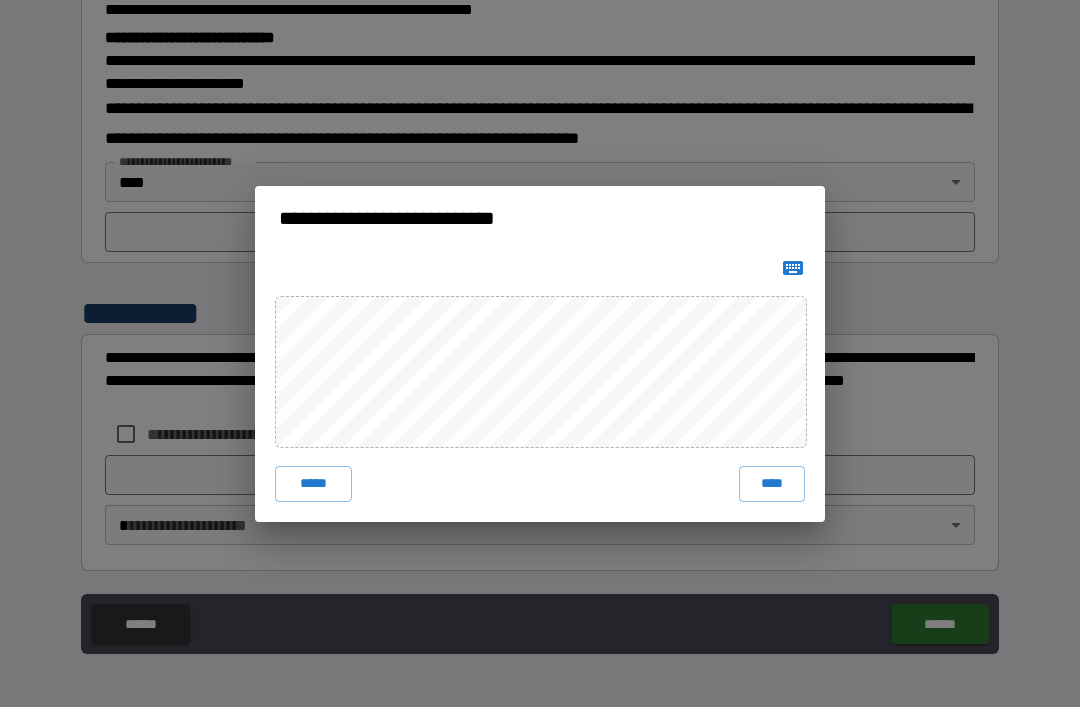 click on "****" at bounding box center (772, 484) 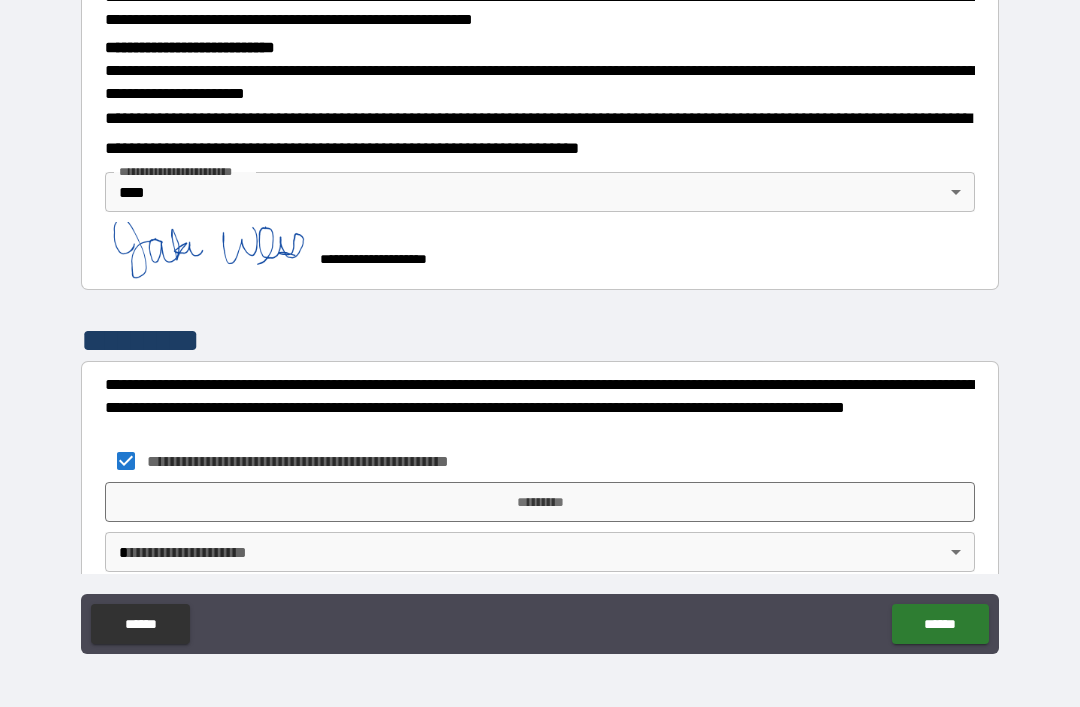 click on "*********" at bounding box center [540, 502] 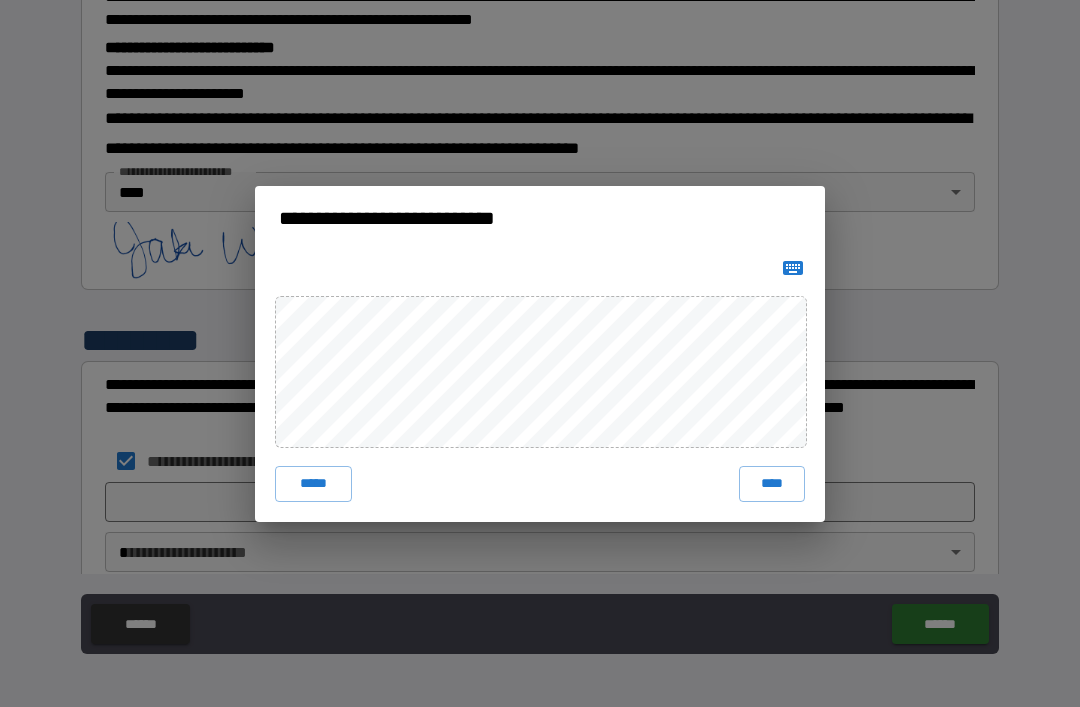 click at bounding box center (540, 268) 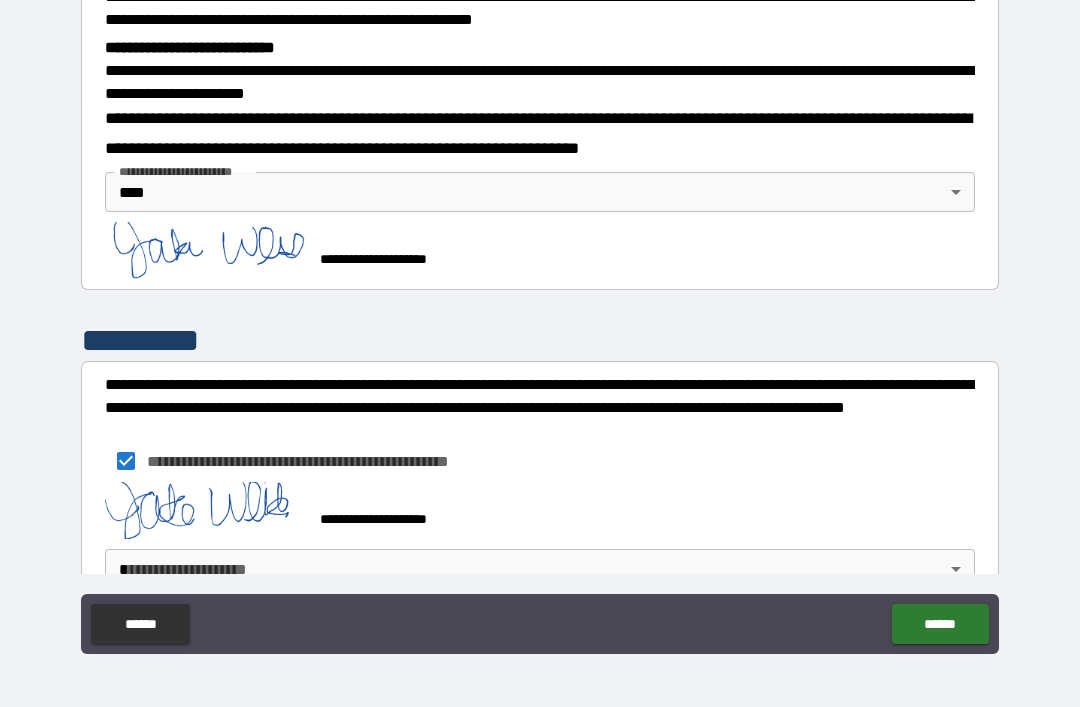 click on "**********" at bounding box center [540, 321] 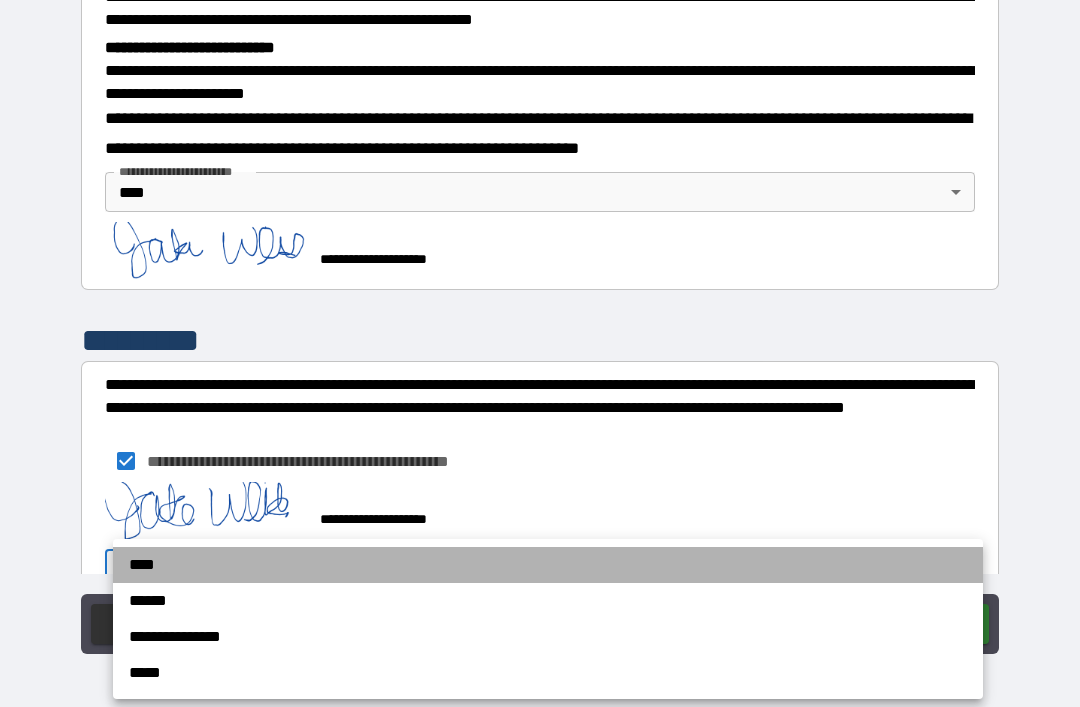 click on "****" at bounding box center [548, 565] 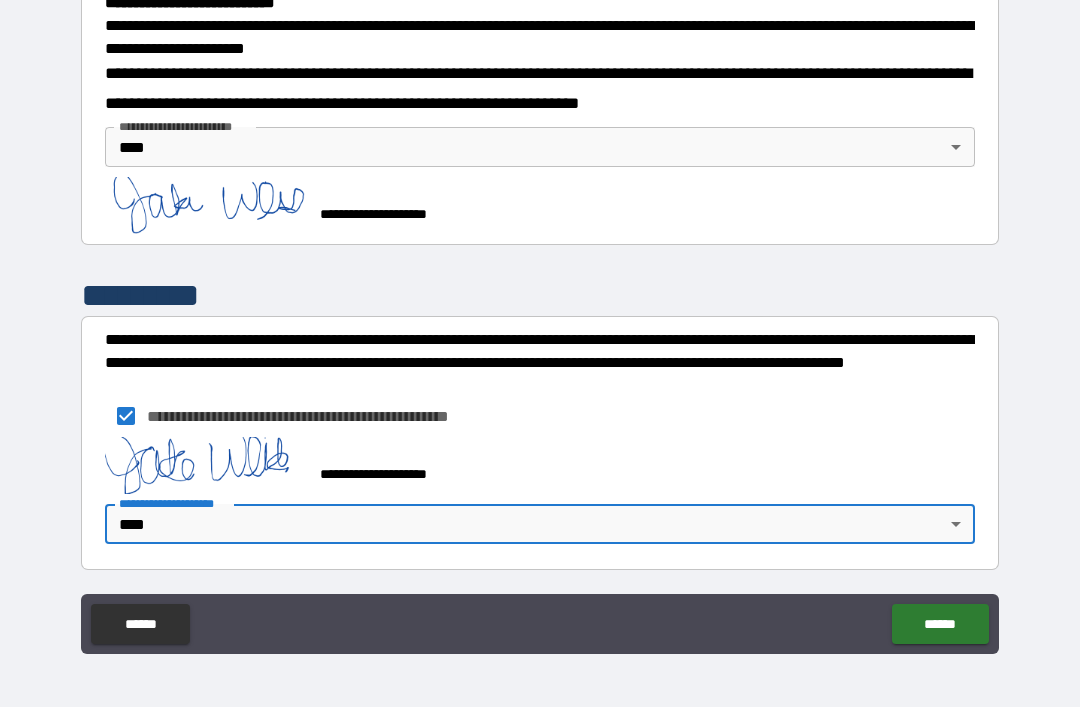 scroll, scrollTop: 667, scrollLeft: 0, axis: vertical 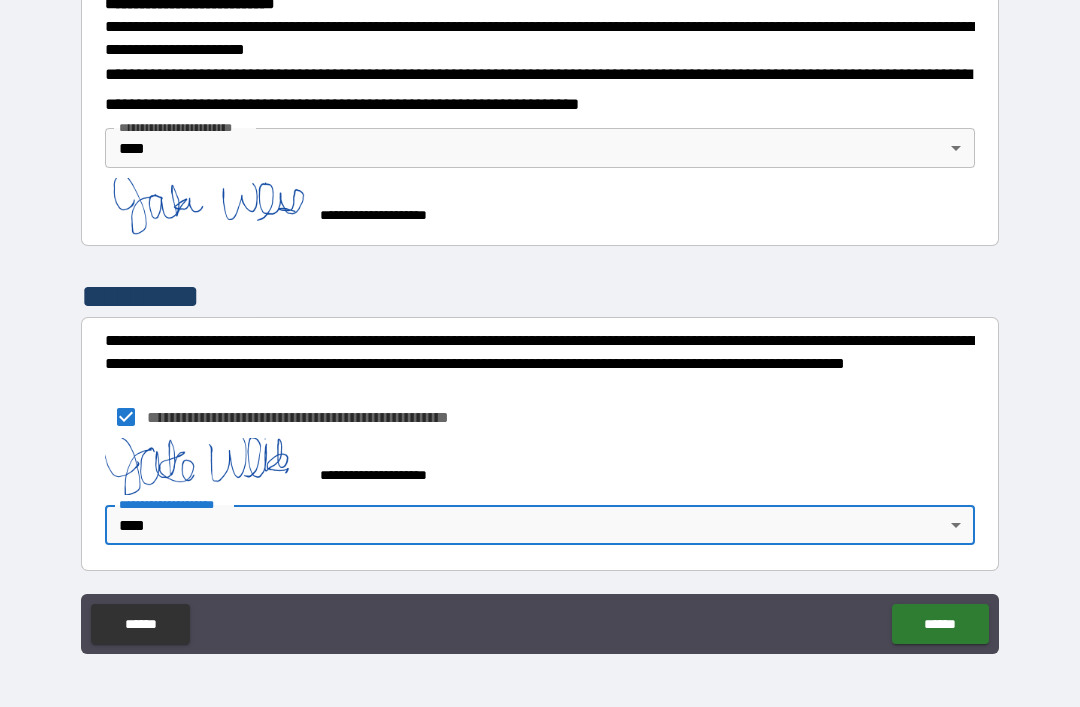 click on "******" at bounding box center [940, 624] 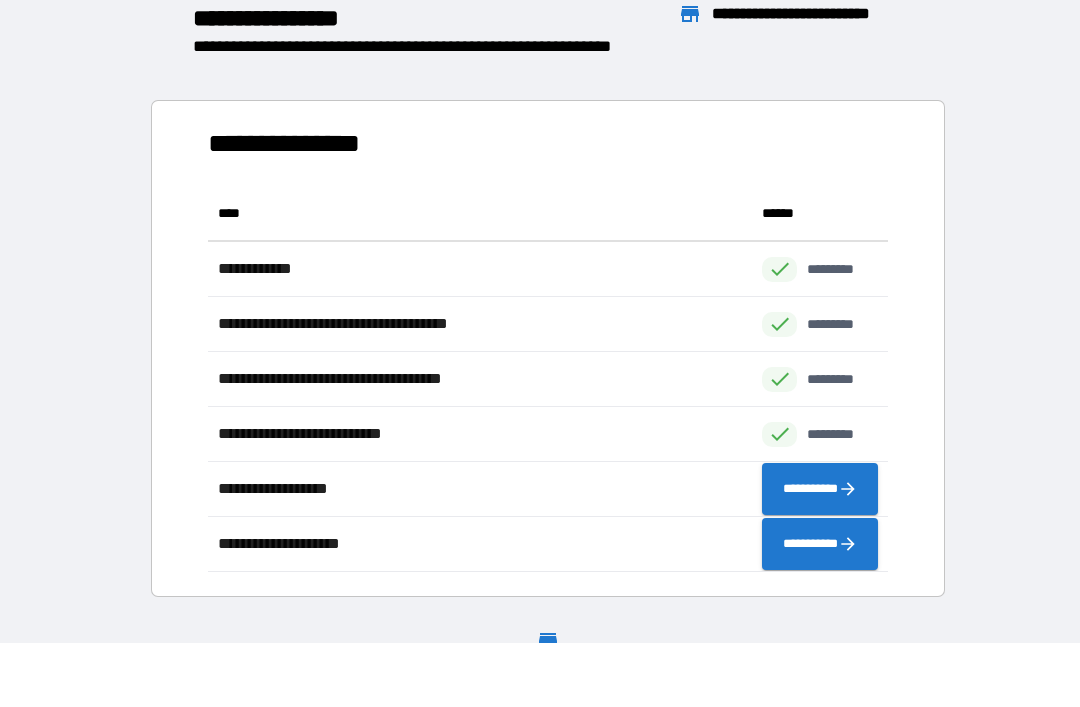 scroll, scrollTop: 386, scrollLeft: 680, axis: both 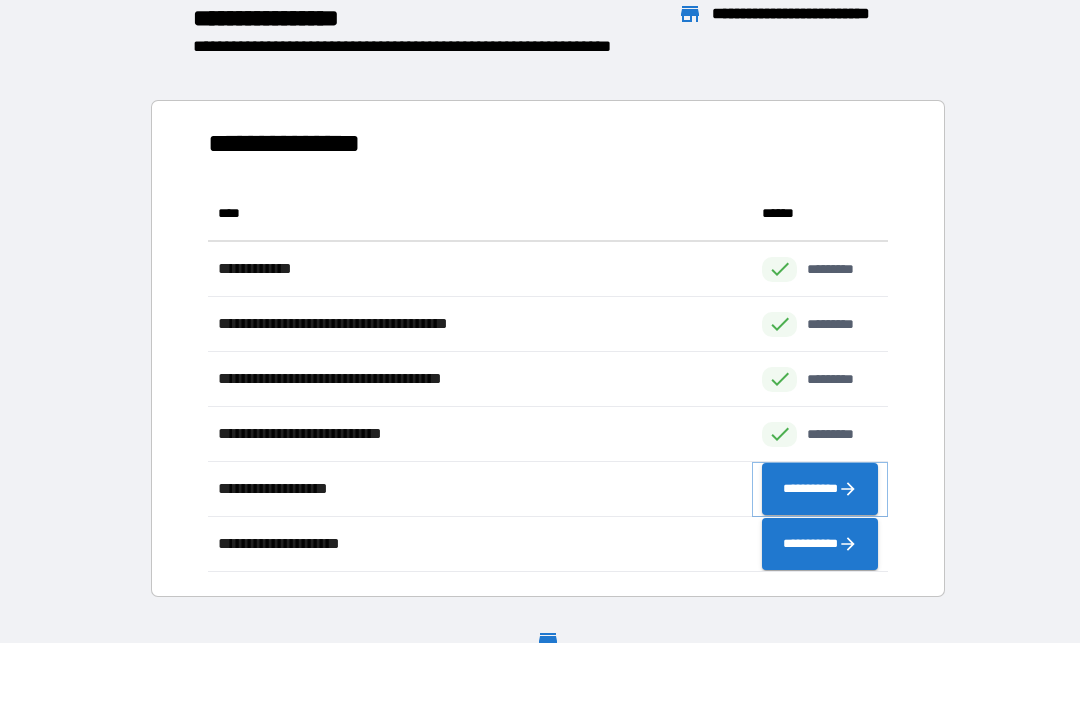 click on "**********" at bounding box center [820, 489] 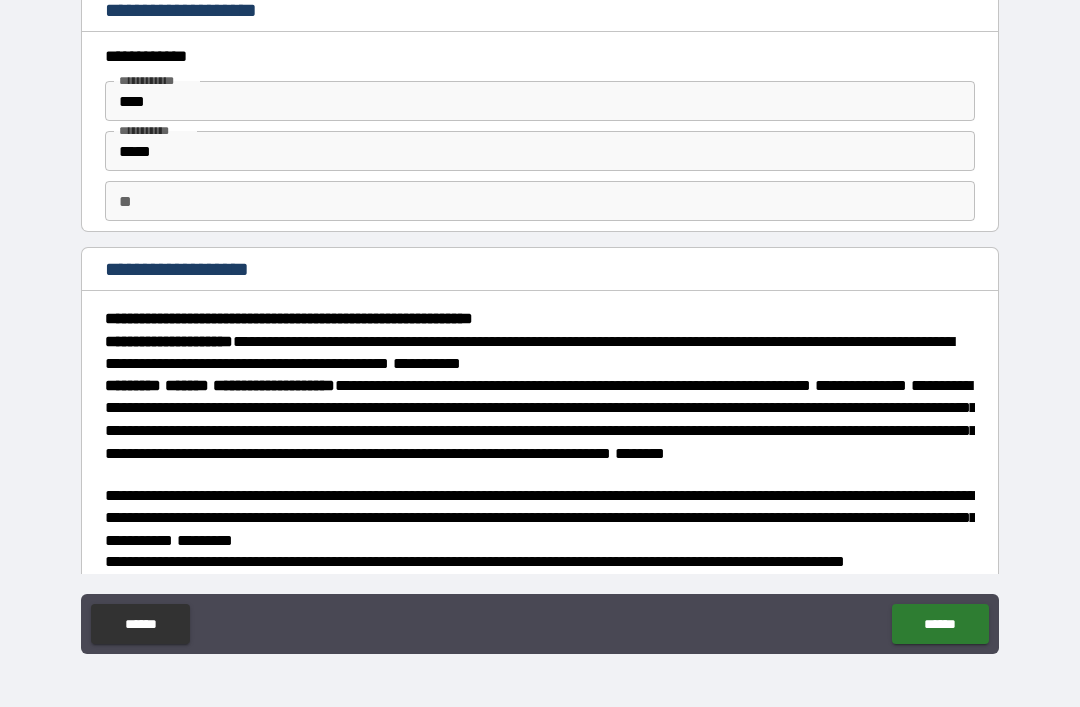 click on "**" at bounding box center (540, 201) 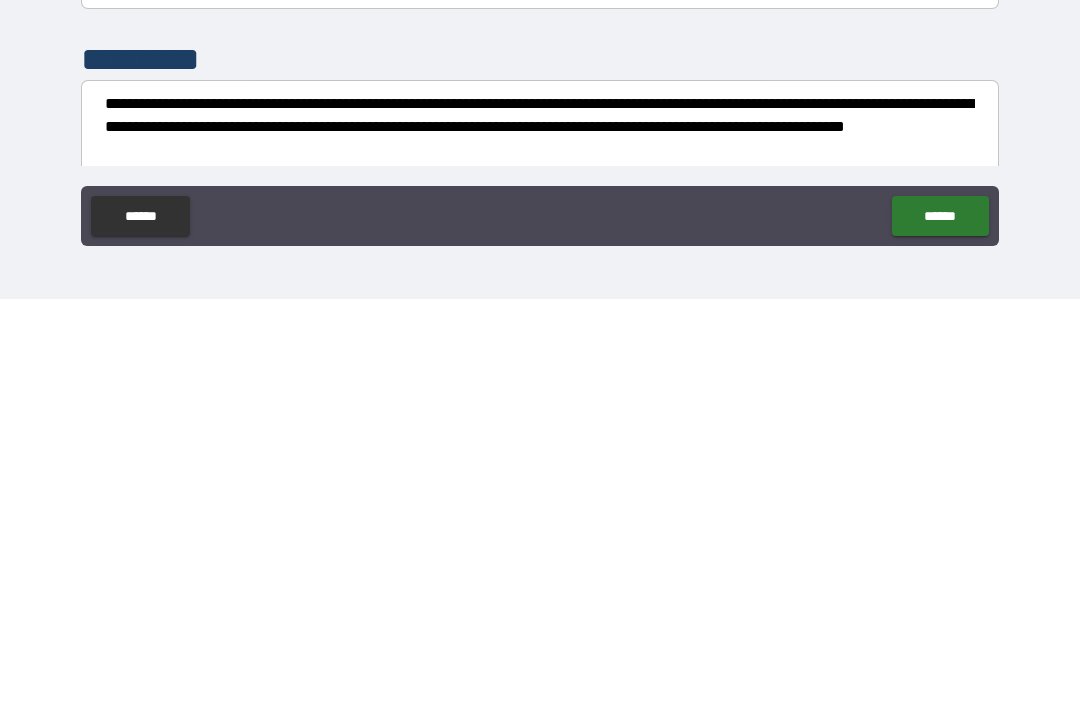 scroll, scrollTop: 1886, scrollLeft: 0, axis: vertical 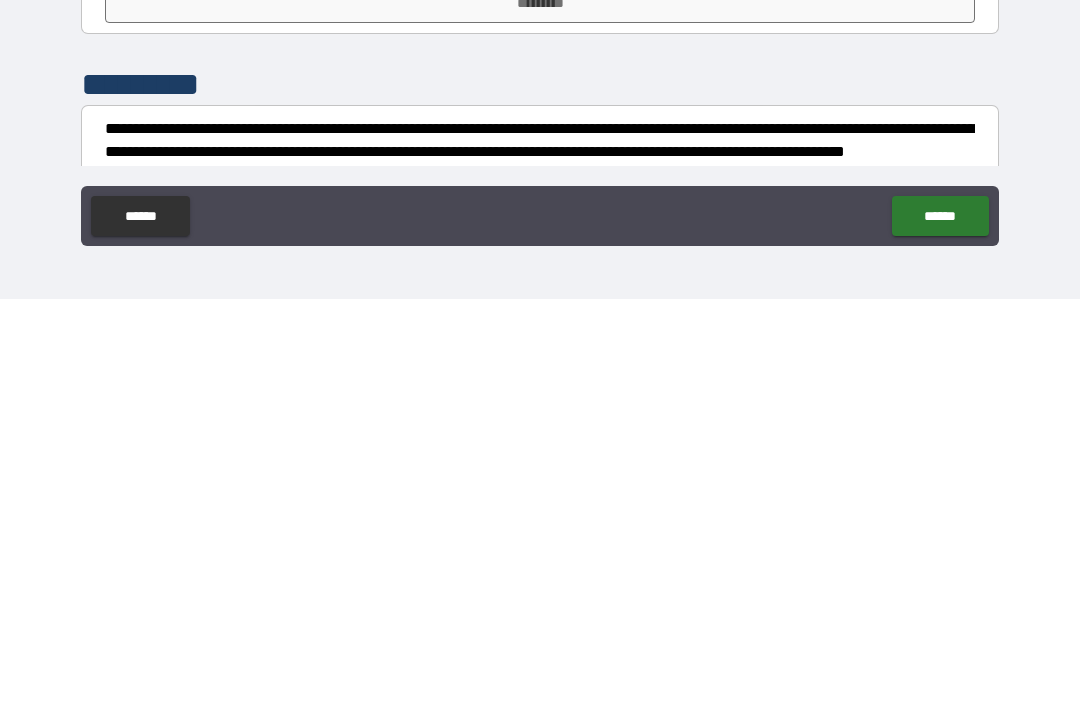 click on "**********" at bounding box center (540, 321) 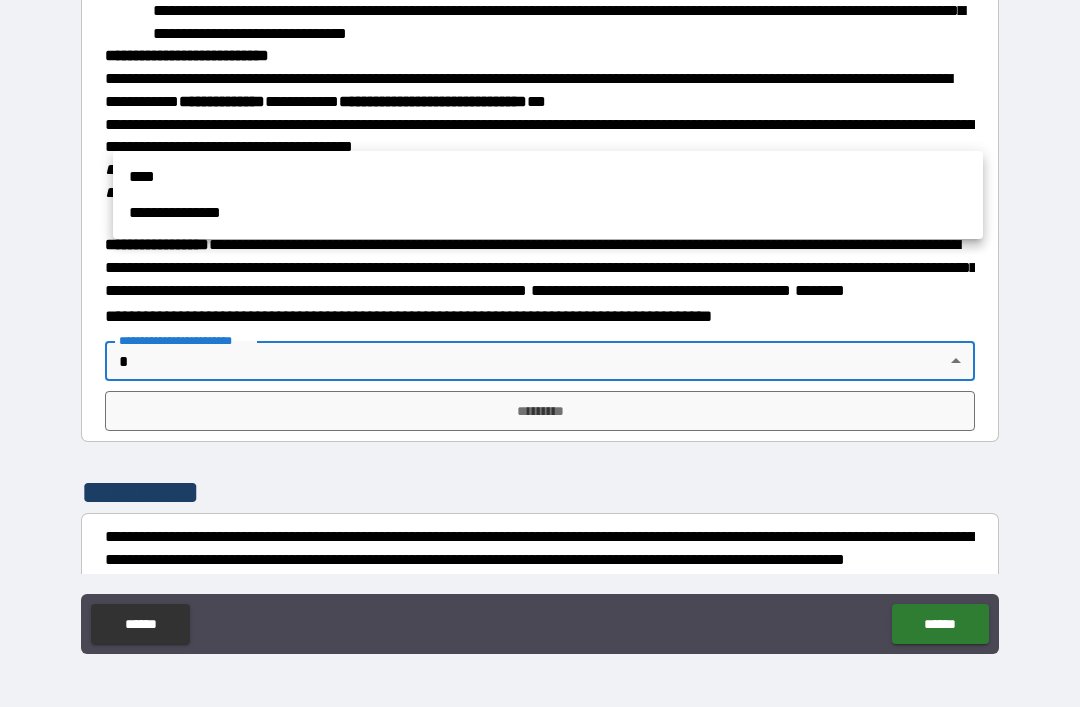 click on "****" at bounding box center (548, 177) 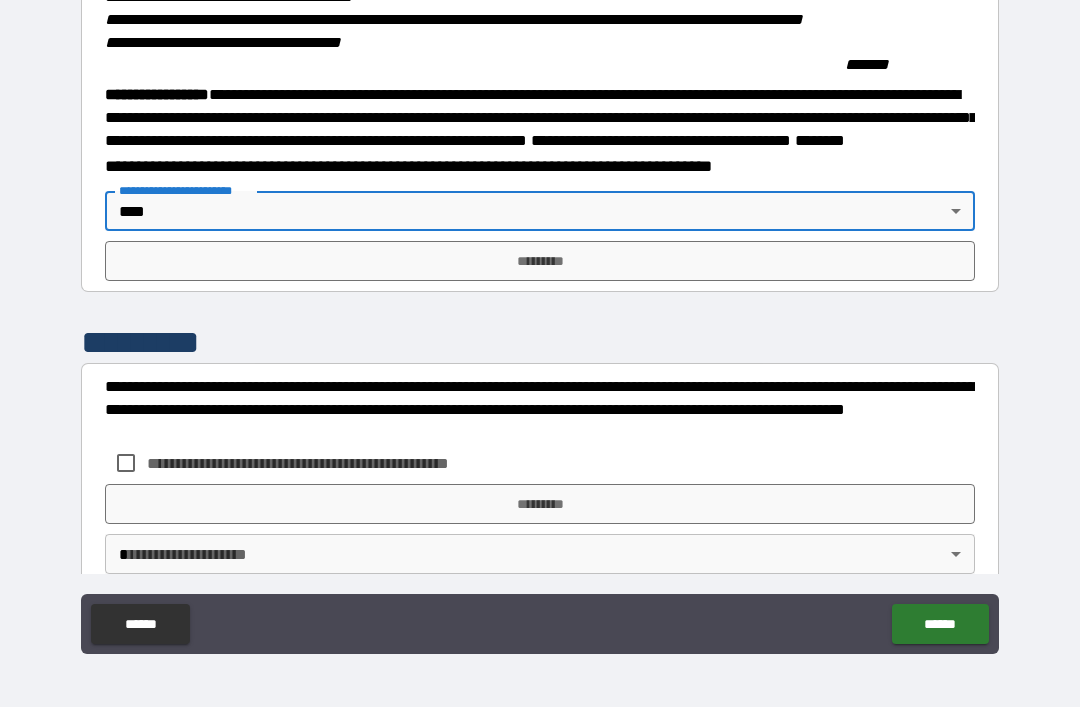 scroll, scrollTop: 2054, scrollLeft: 0, axis: vertical 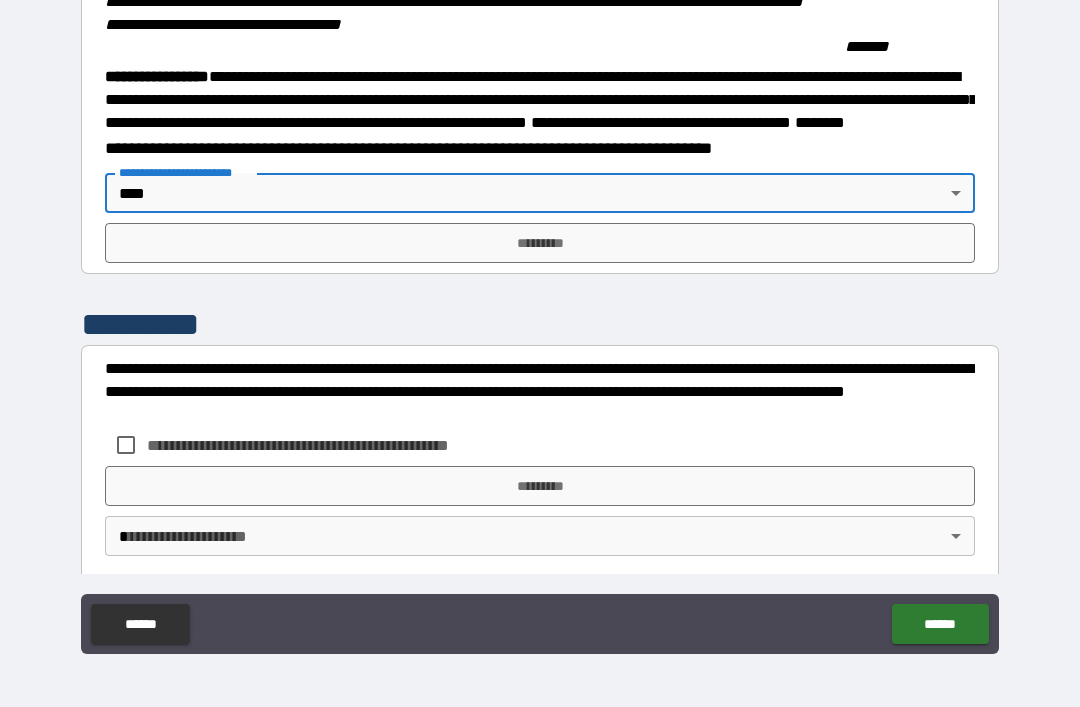click on "*********" at bounding box center [540, 243] 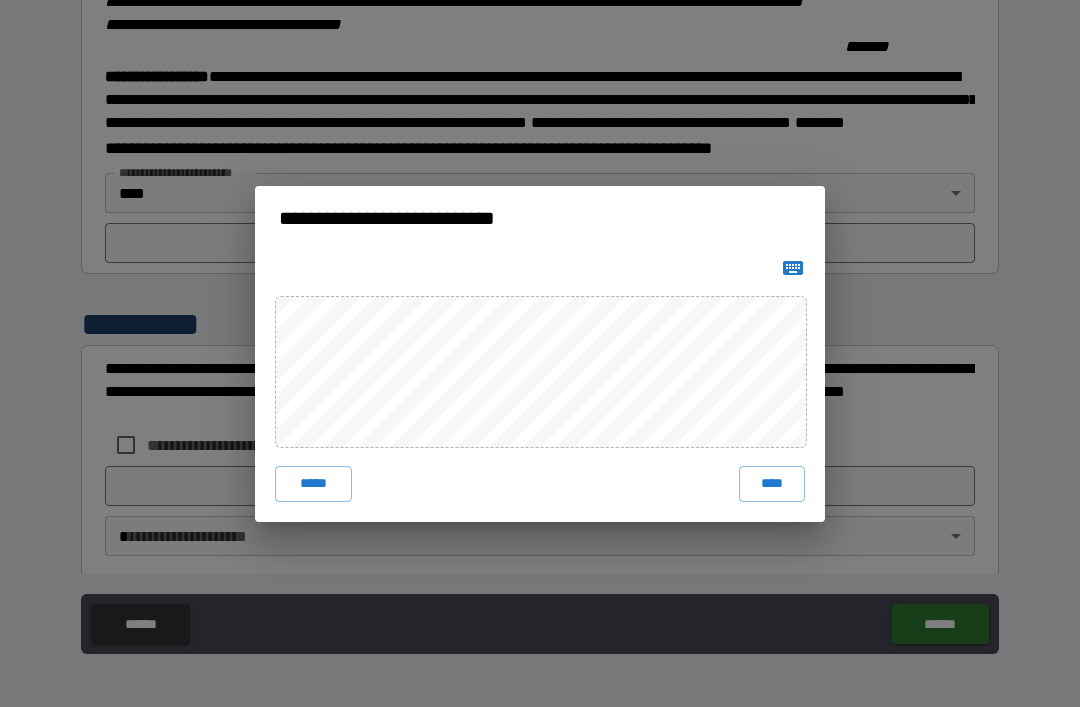 click on "****" at bounding box center [772, 484] 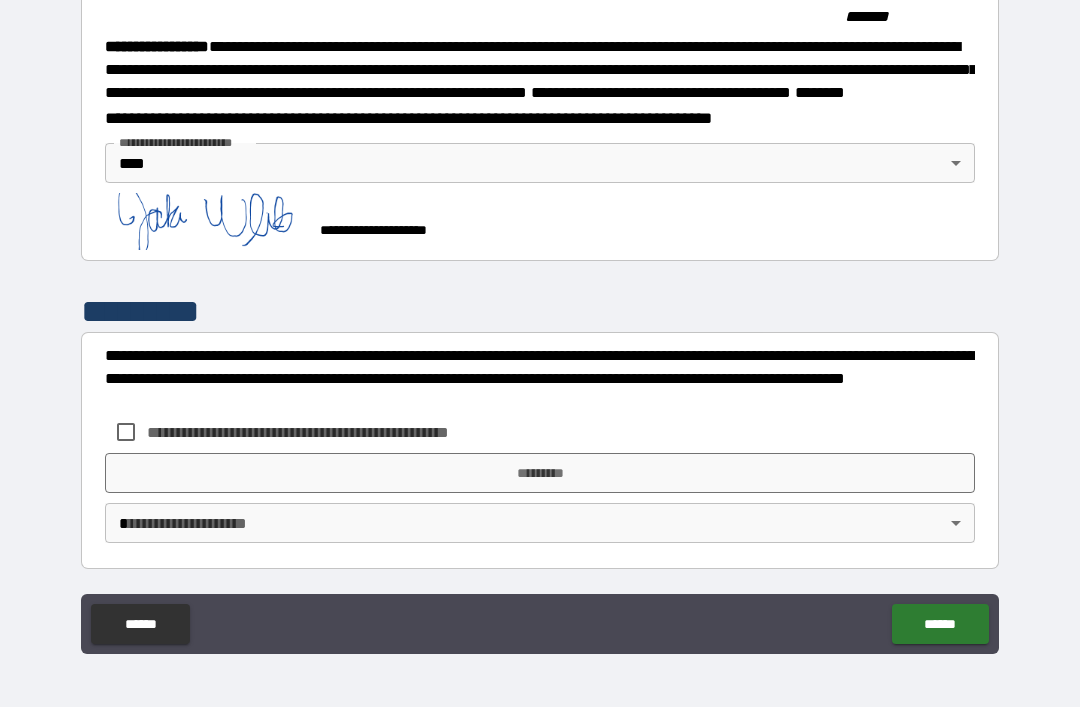 scroll, scrollTop: 2254, scrollLeft: 0, axis: vertical 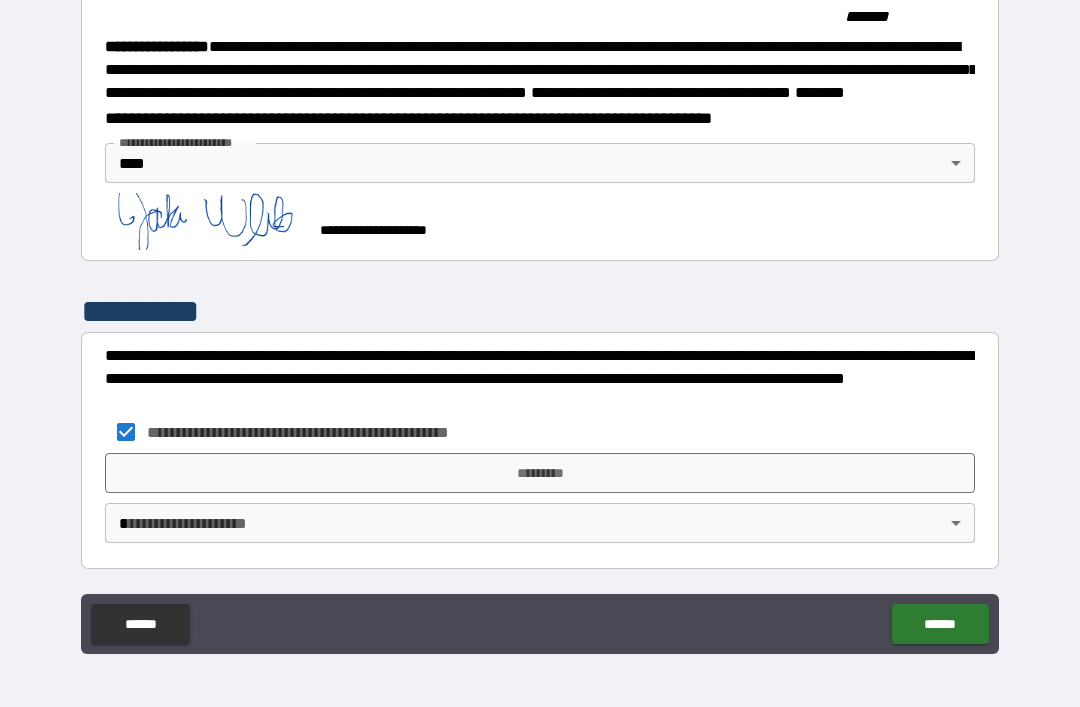 click on "*********" at bounding box center [540, 473] 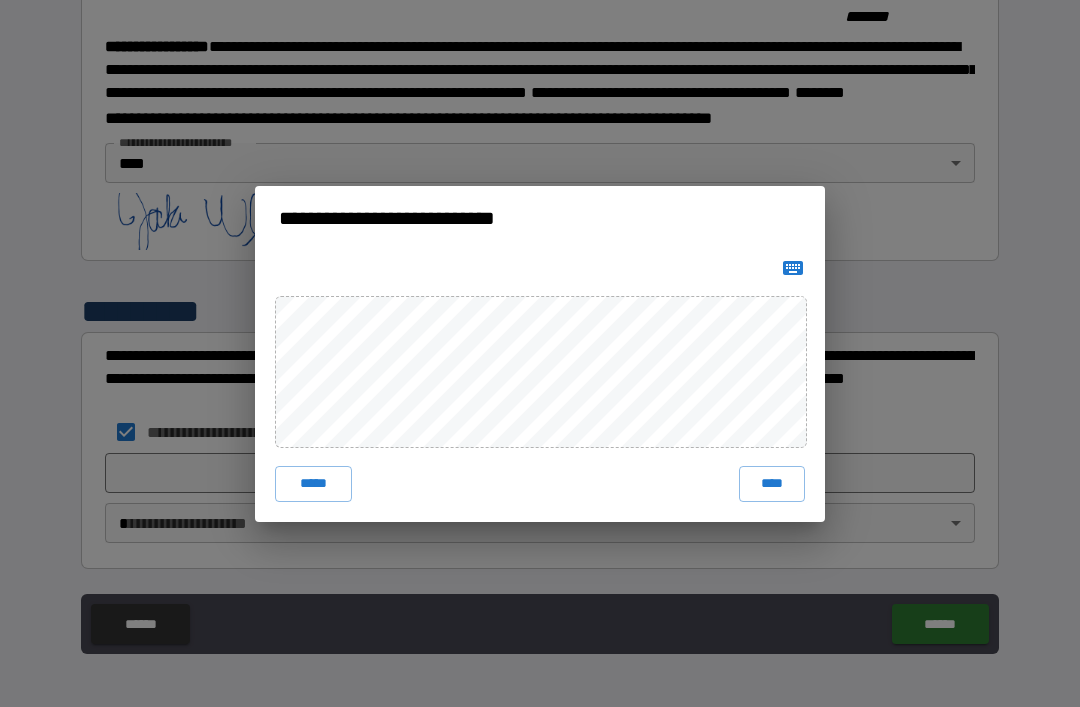 click on "****" at bounding box center [772, 484] 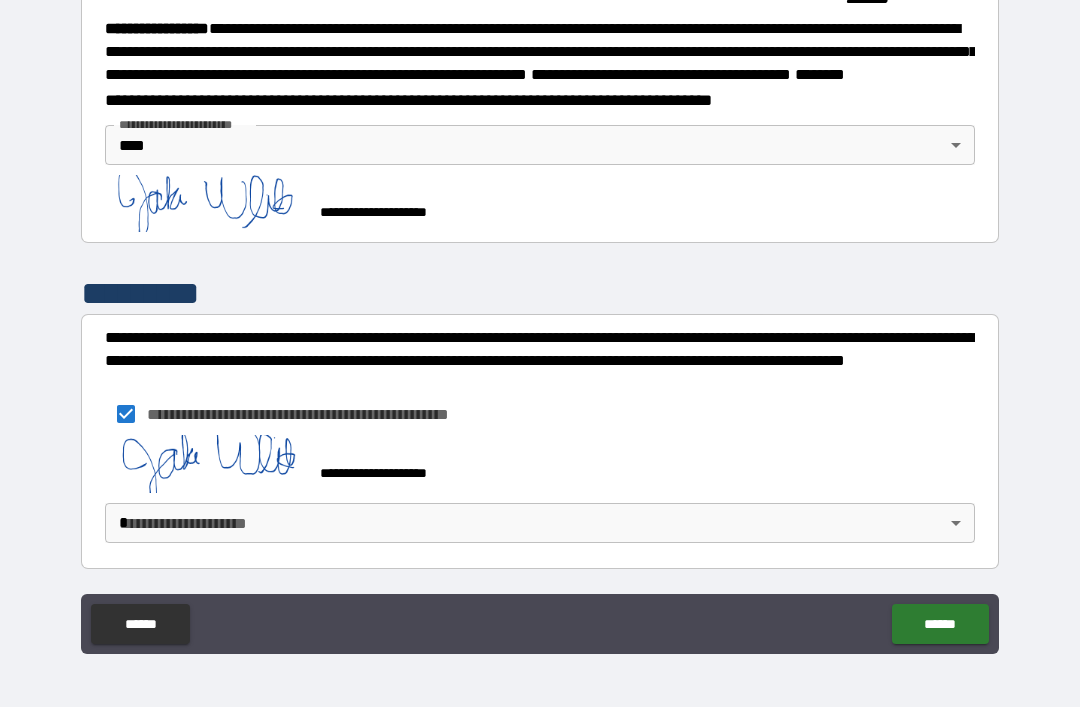 scroll, scrollTop: 2271, scrollLeft: 0, axis: vertical 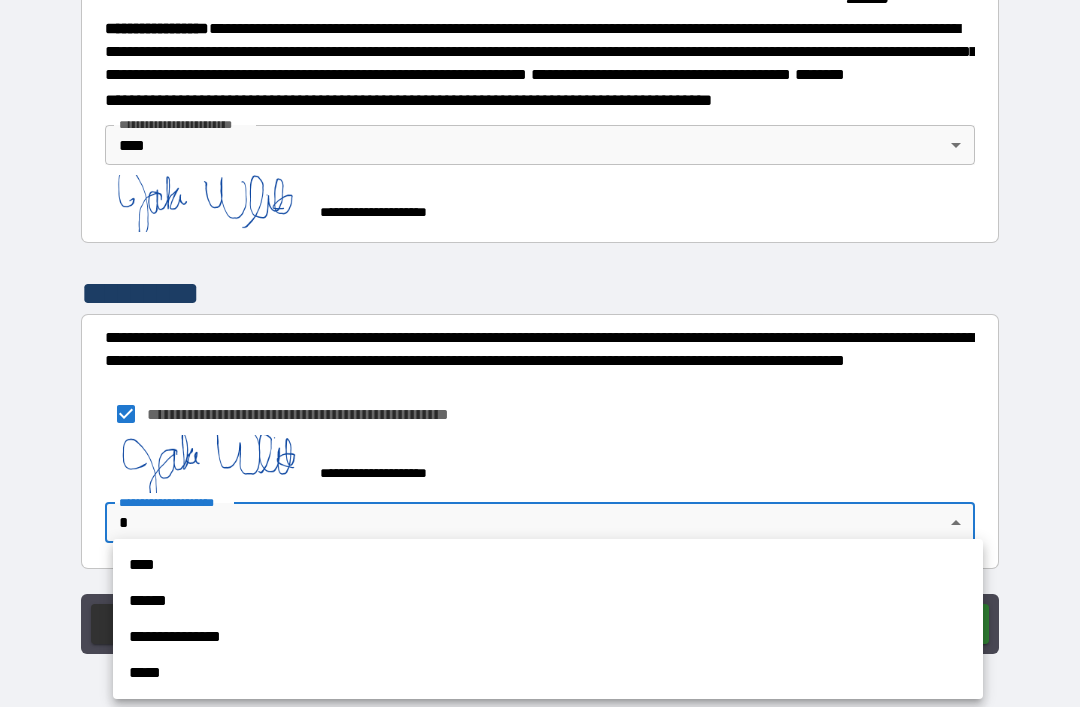 click on "****" at bounding box center [548, 565] 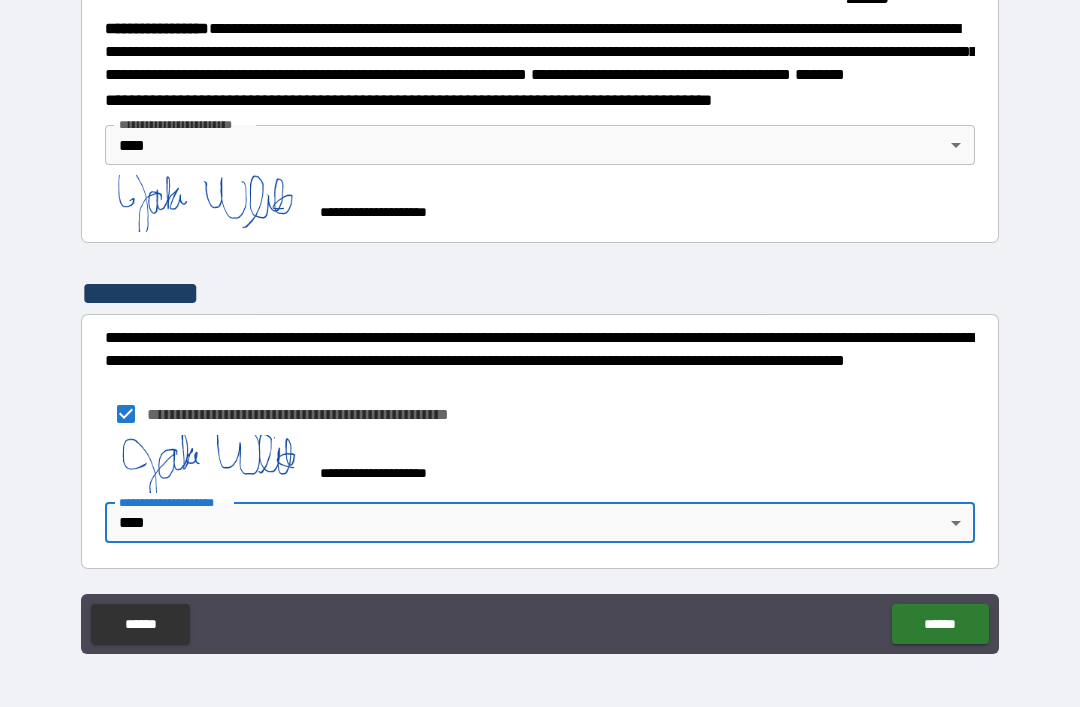 scroll, scrollTop: 2272, scrollLeft: 0, axis: vertical 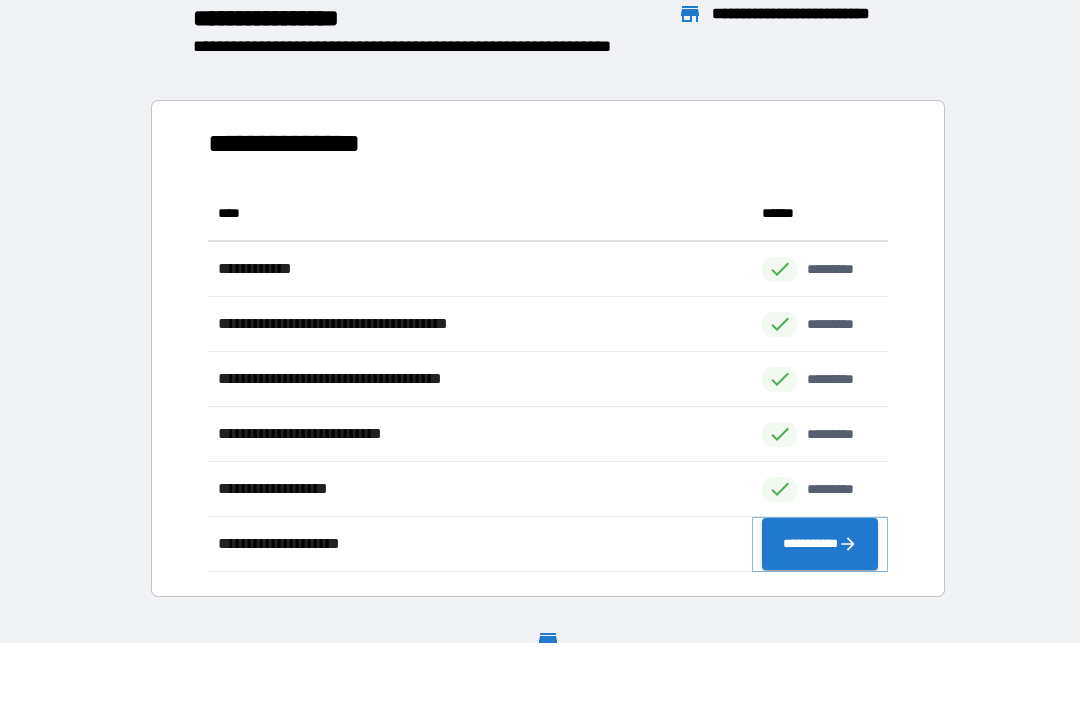 click on "**********" at bounding box center (820, 544) 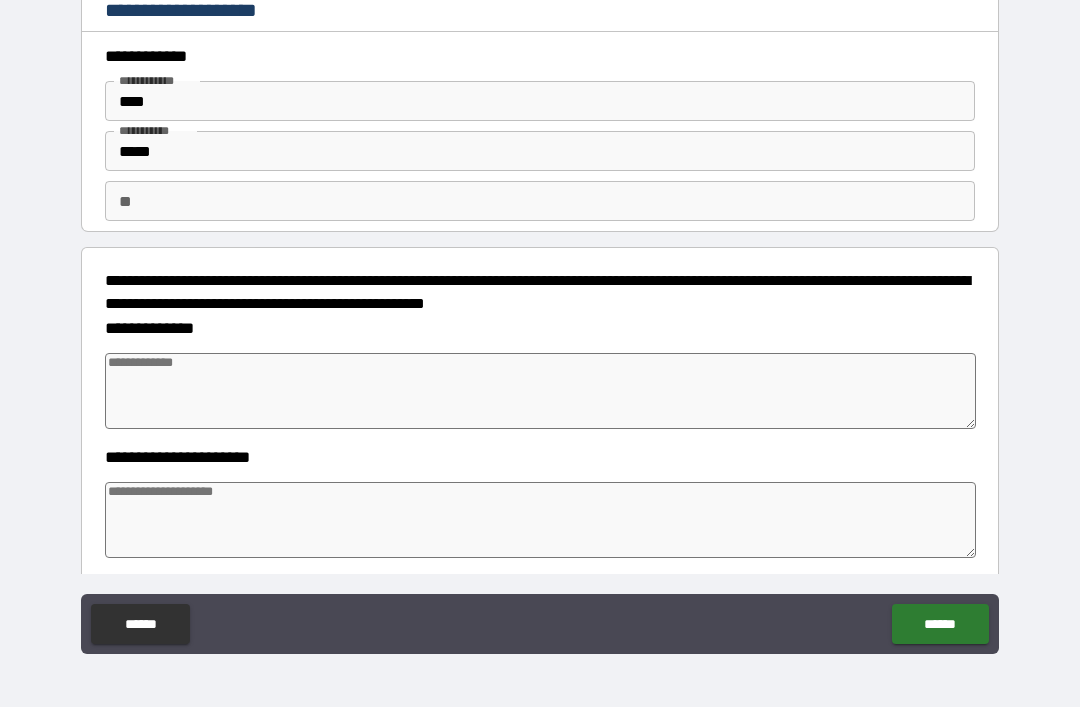 click on "**" at bounding box center (540, 201) 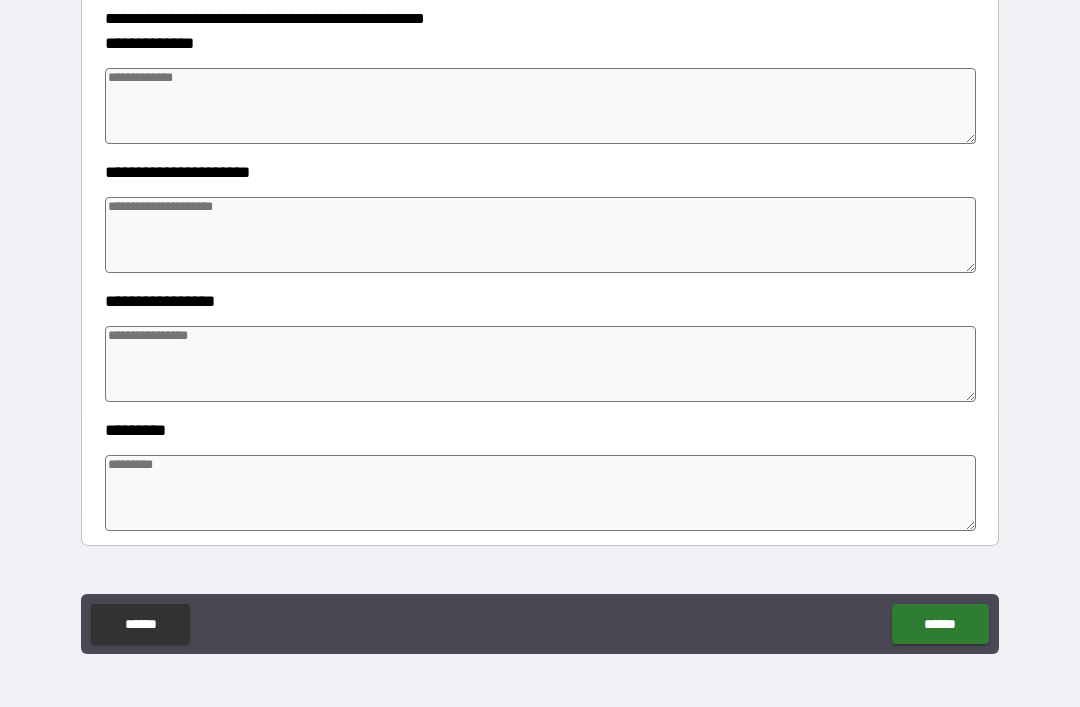 scroll, scrollTop: 284, scrollLeft: 0, axis: vertical 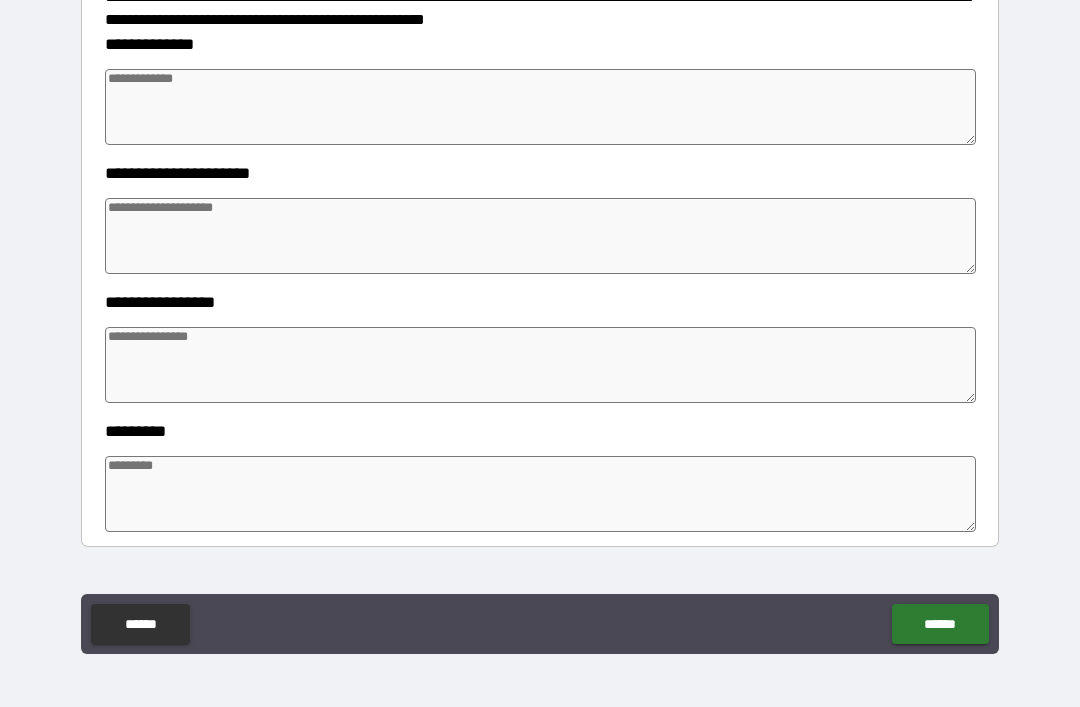 click at bounding box center [540, 107] 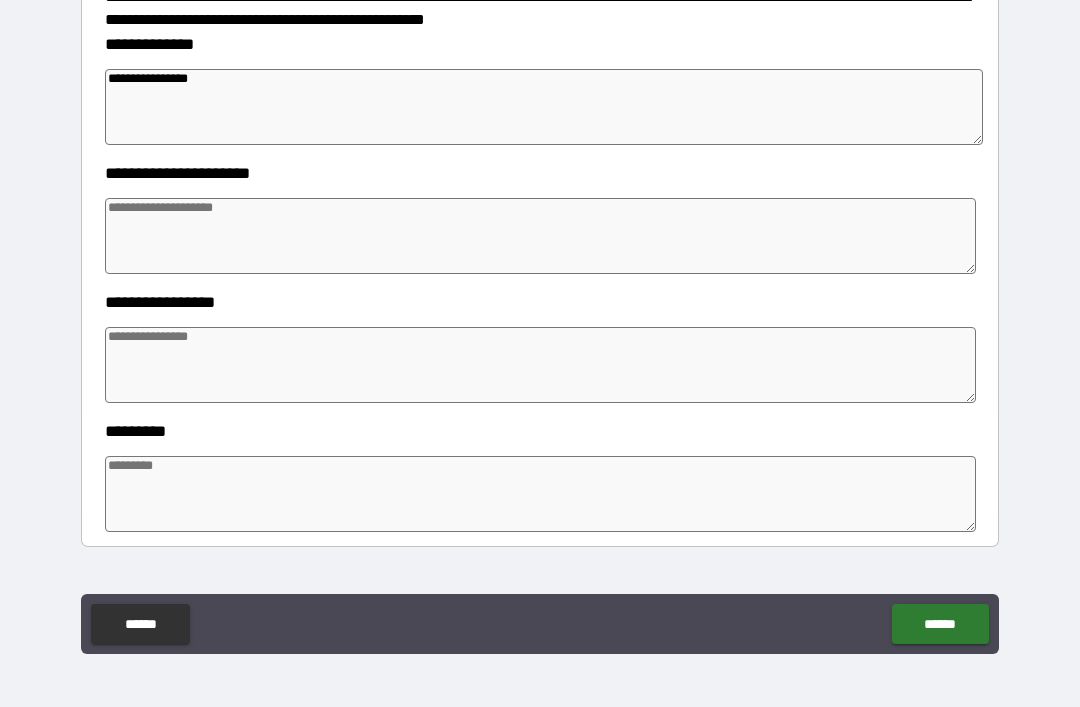 click at bounding box center [540, 236] 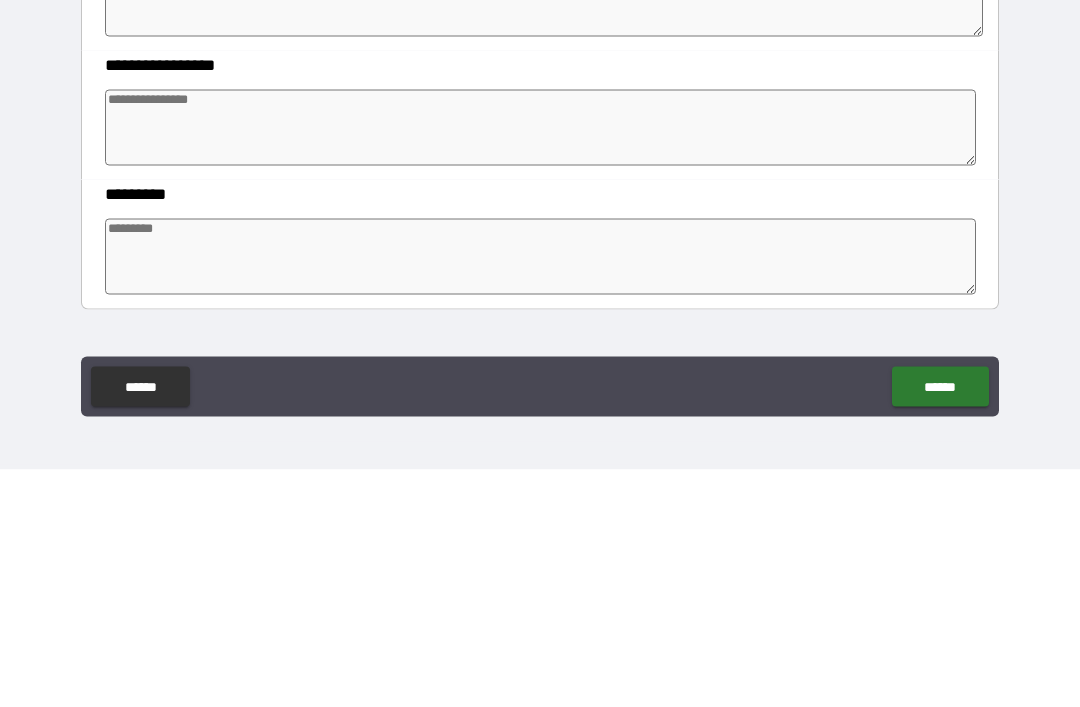 click at bounding box center (540, 365) 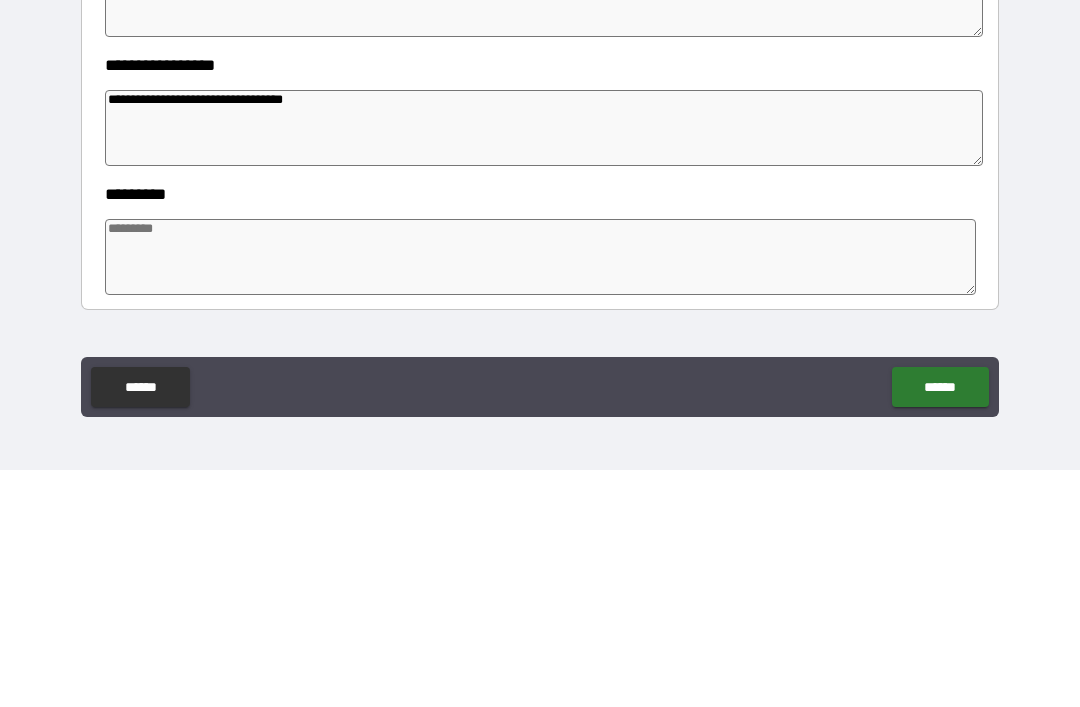 click at bounding box center [540, 494] 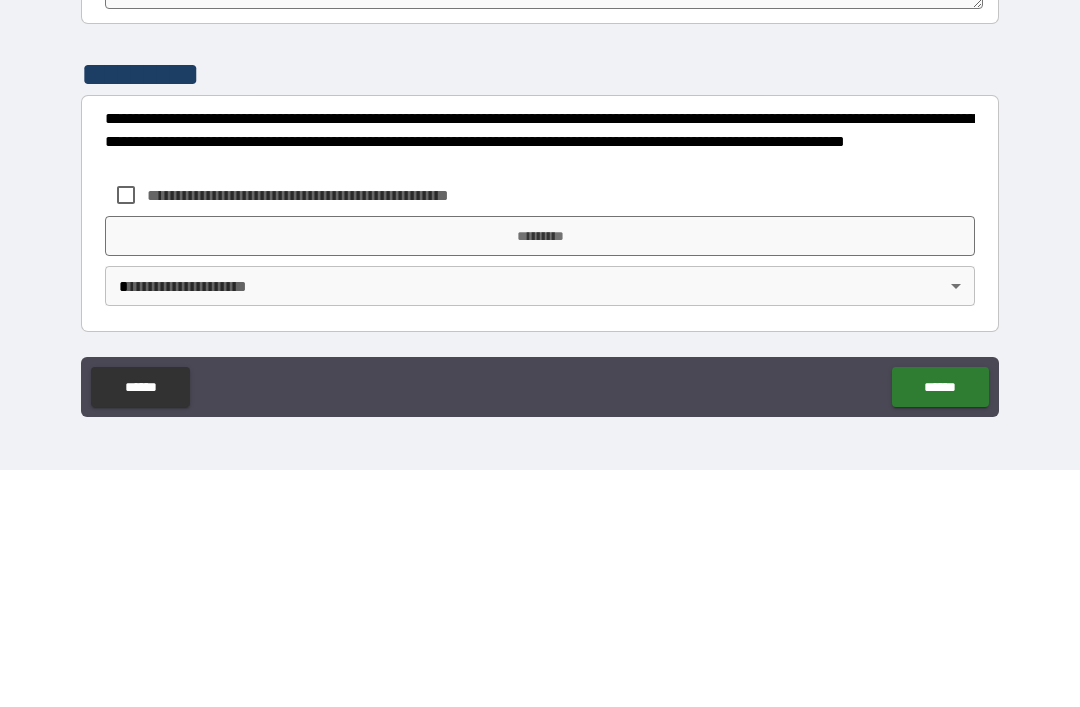 scroll, scrollTop: 570, scrollLeft: 0, axis: vertical 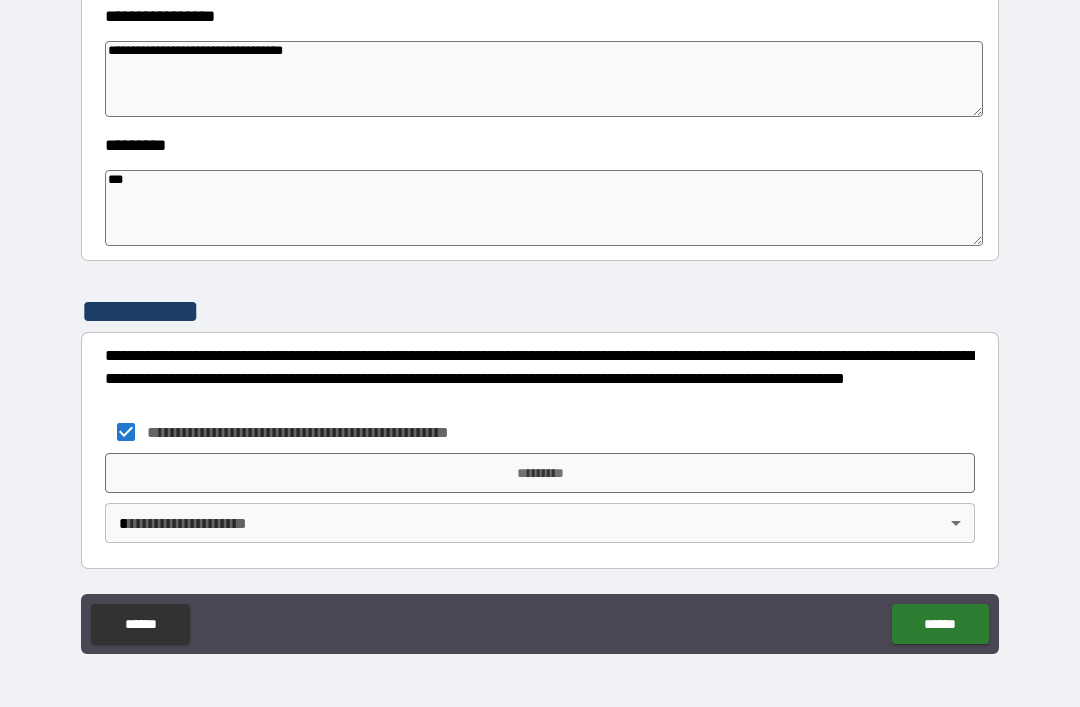 click on "*********" at bounding box center (540, 473) 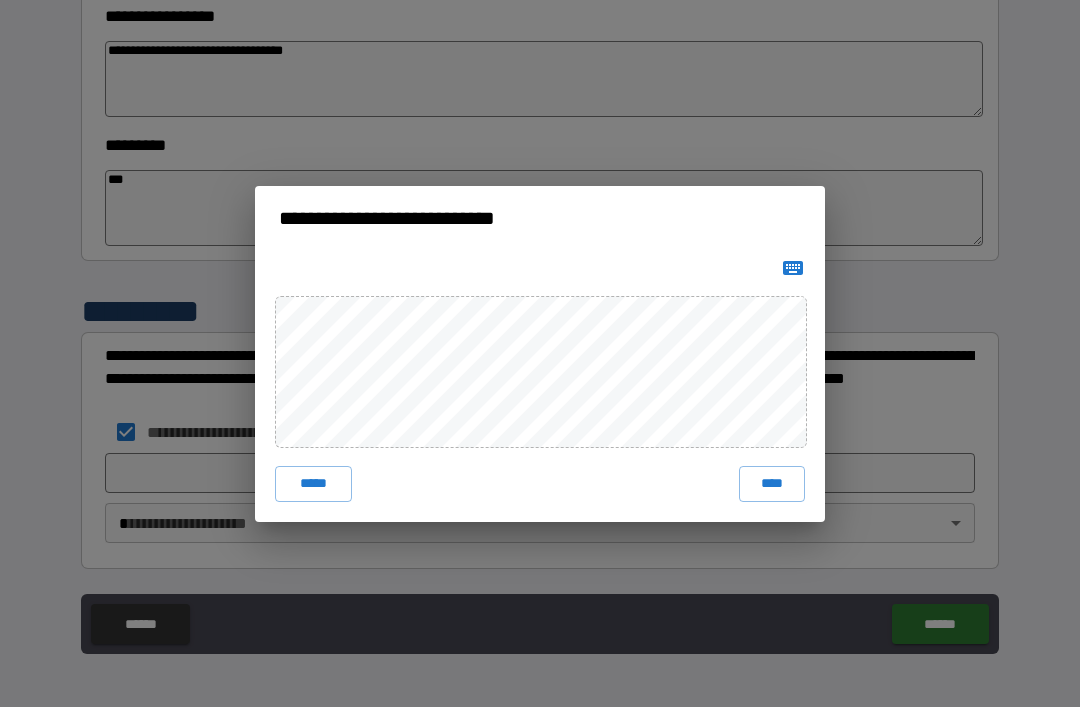 click on "***** ****" at bounding box center [540, 386] 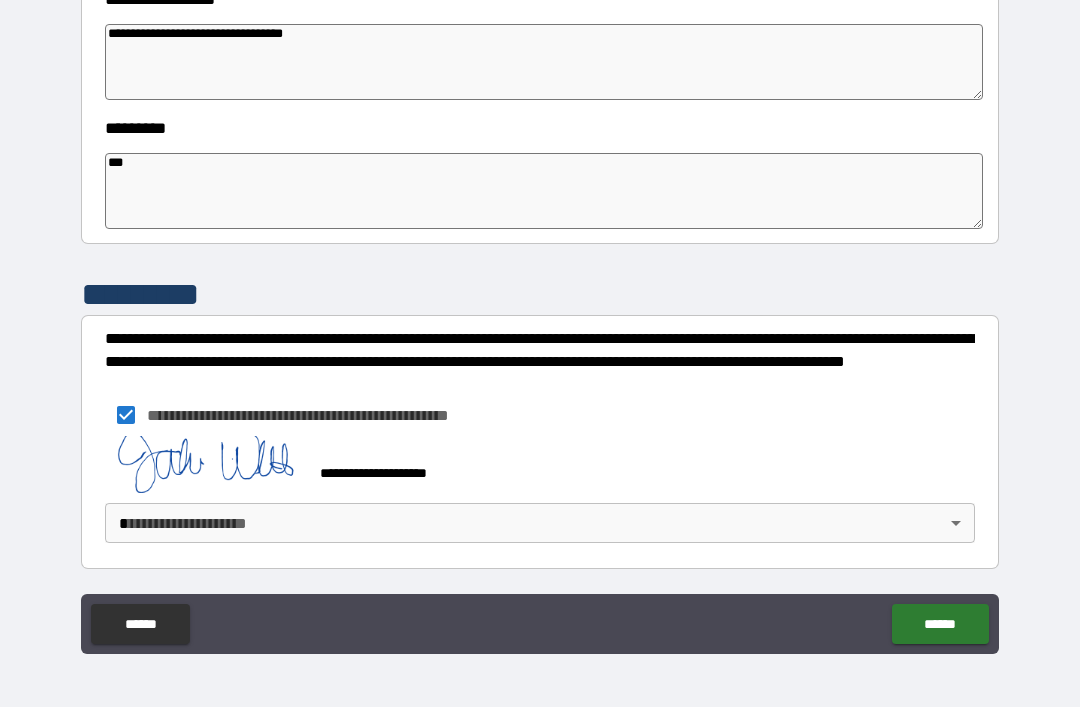 scroll, scrollTop: 587, scrollLeft: 0, axis: vertical 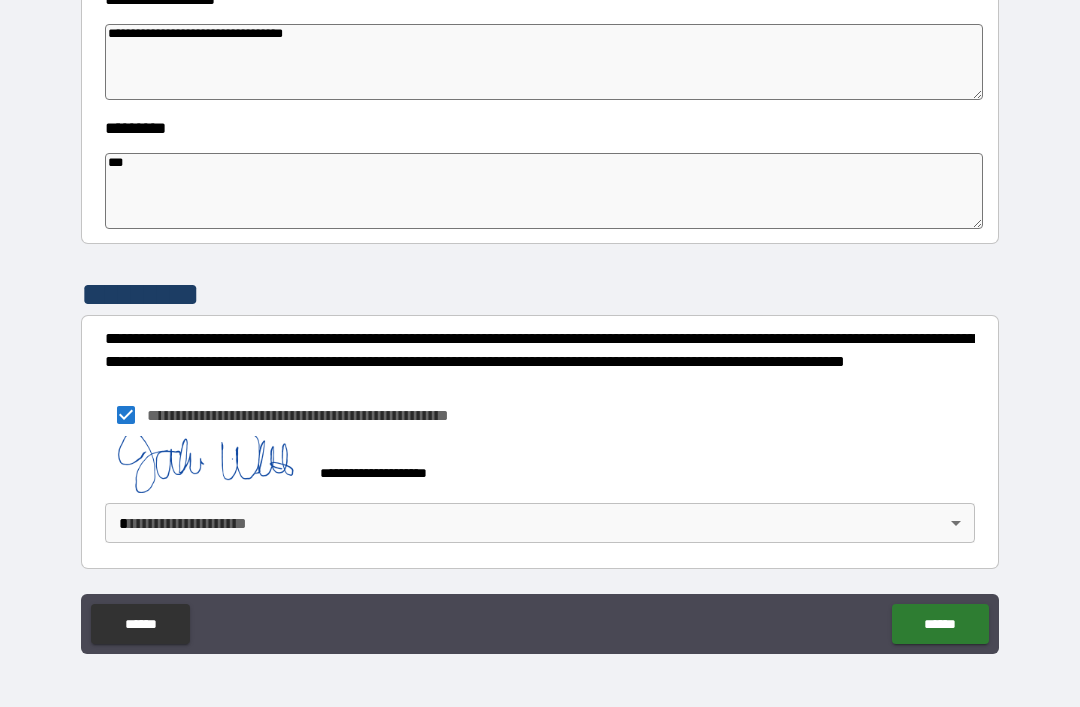 click on "**********" at bounding box center [540, 321] 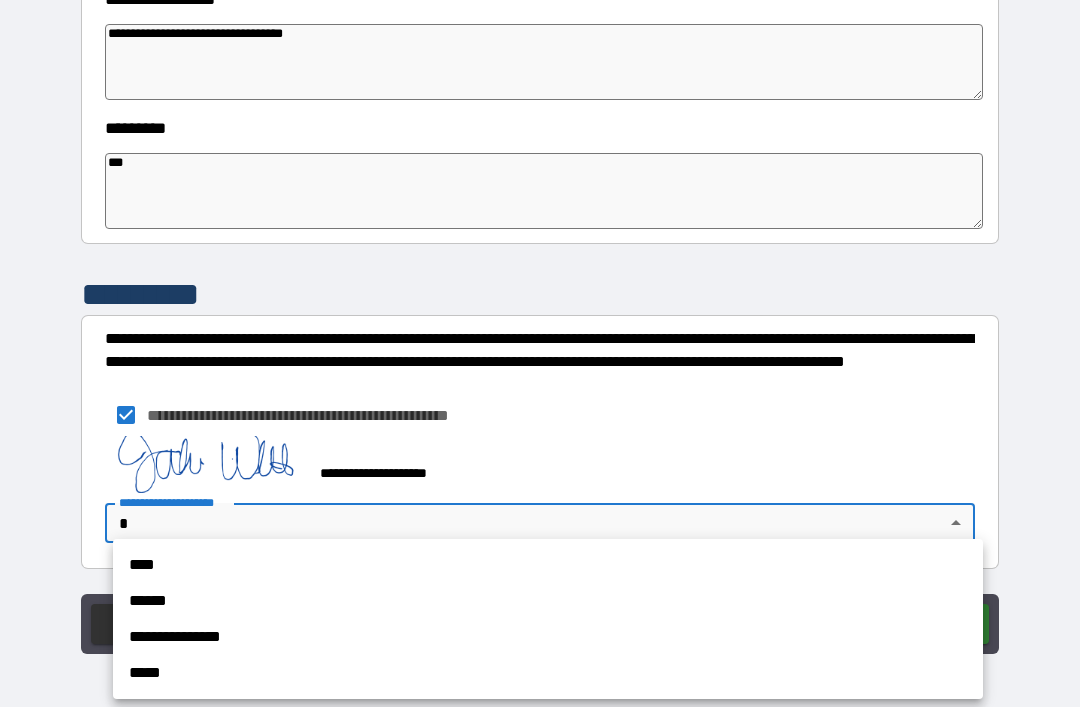 click on "****" at bounding box center (548, 565) 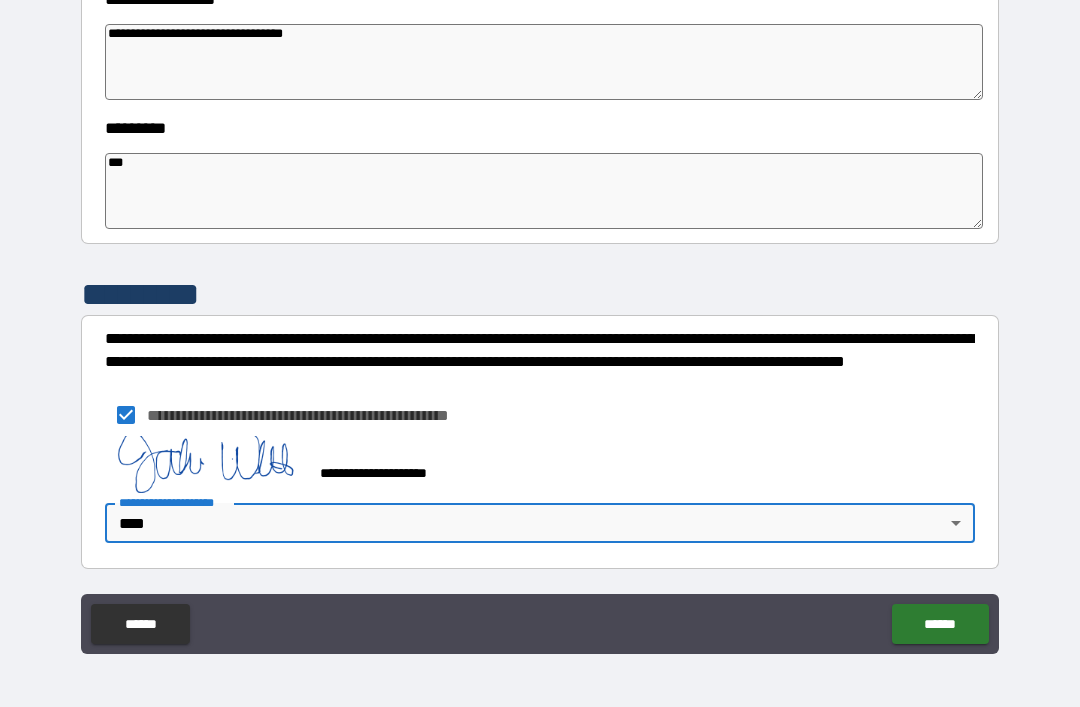 click on "******" at bounding box center [940, 624] 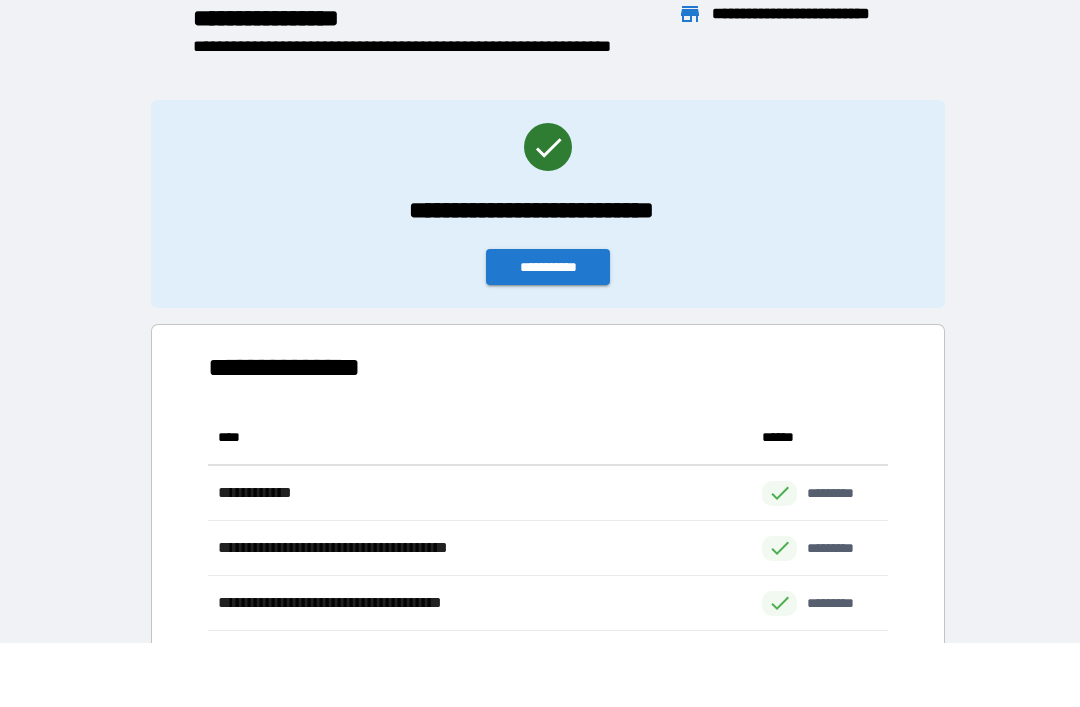 scroll, scrollTop: 1, scrollLeft: 1, axis: both 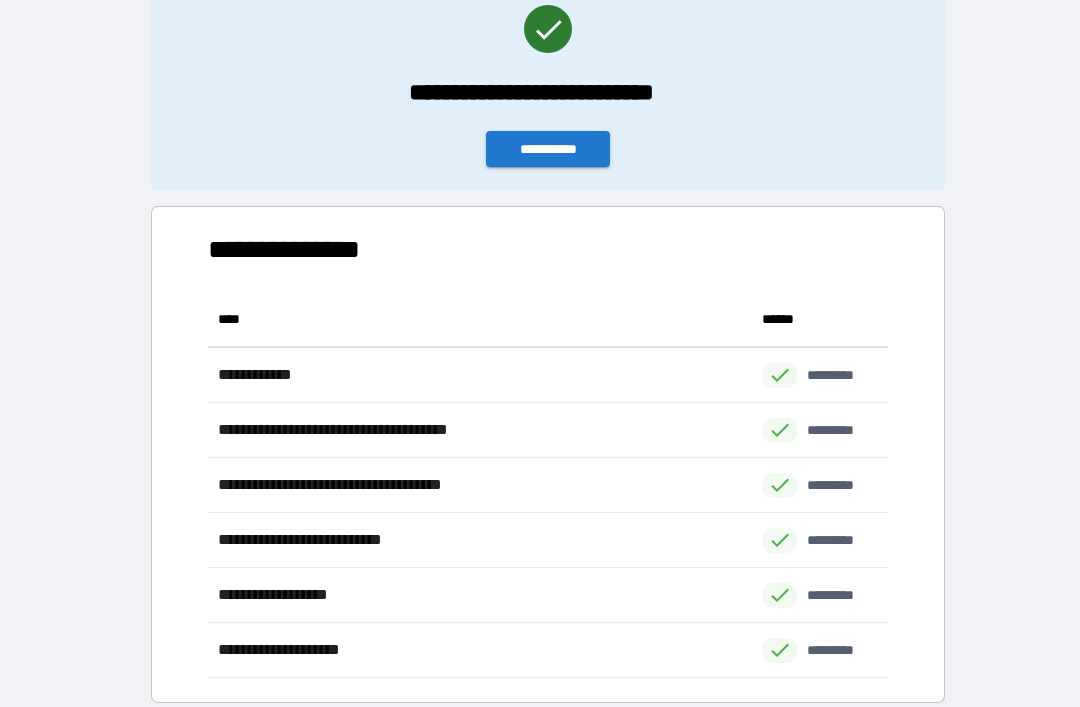 click on "**********" at bounding box center [548, 149] 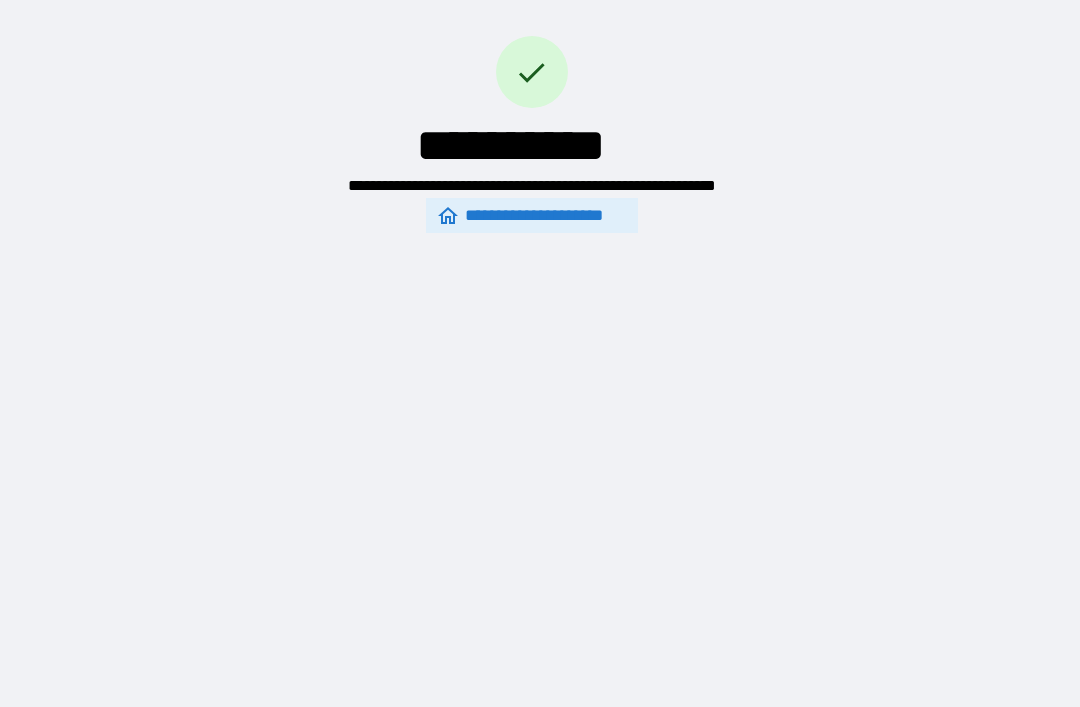 scroll, scrollTop: 0, scrollLeft: 0, axis: both 